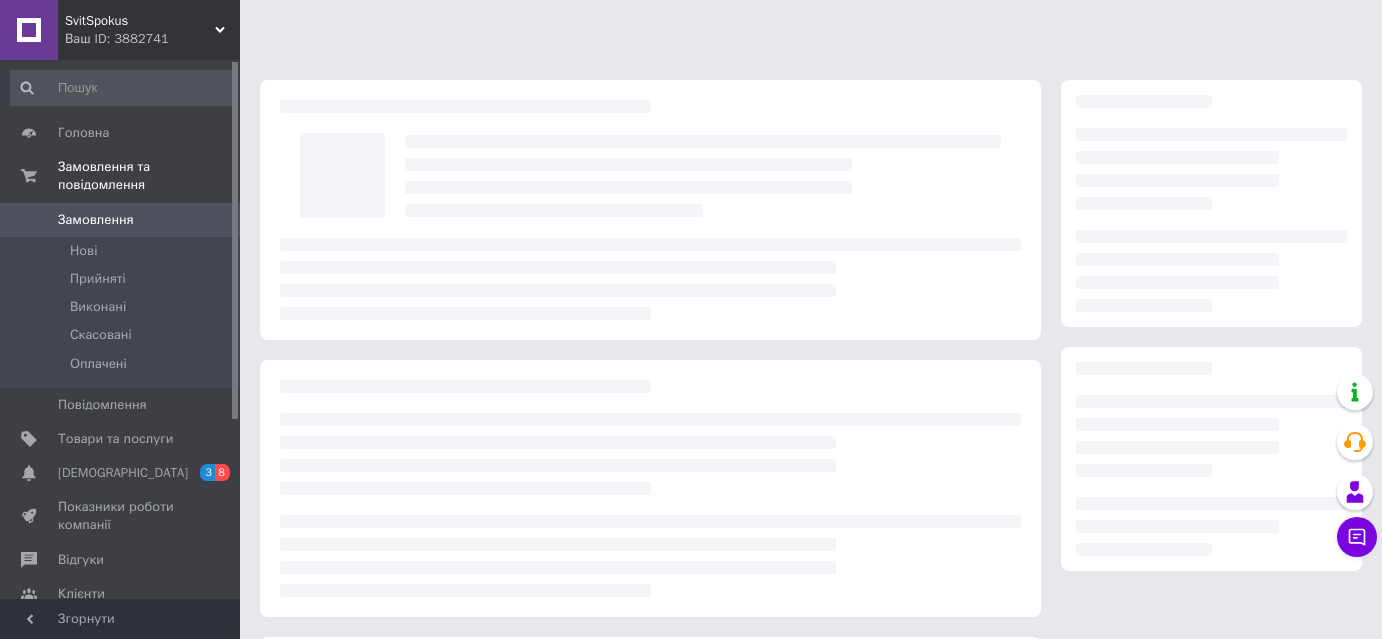 scroll, scrollTop: 0, scrollLeft: 0, axis: both 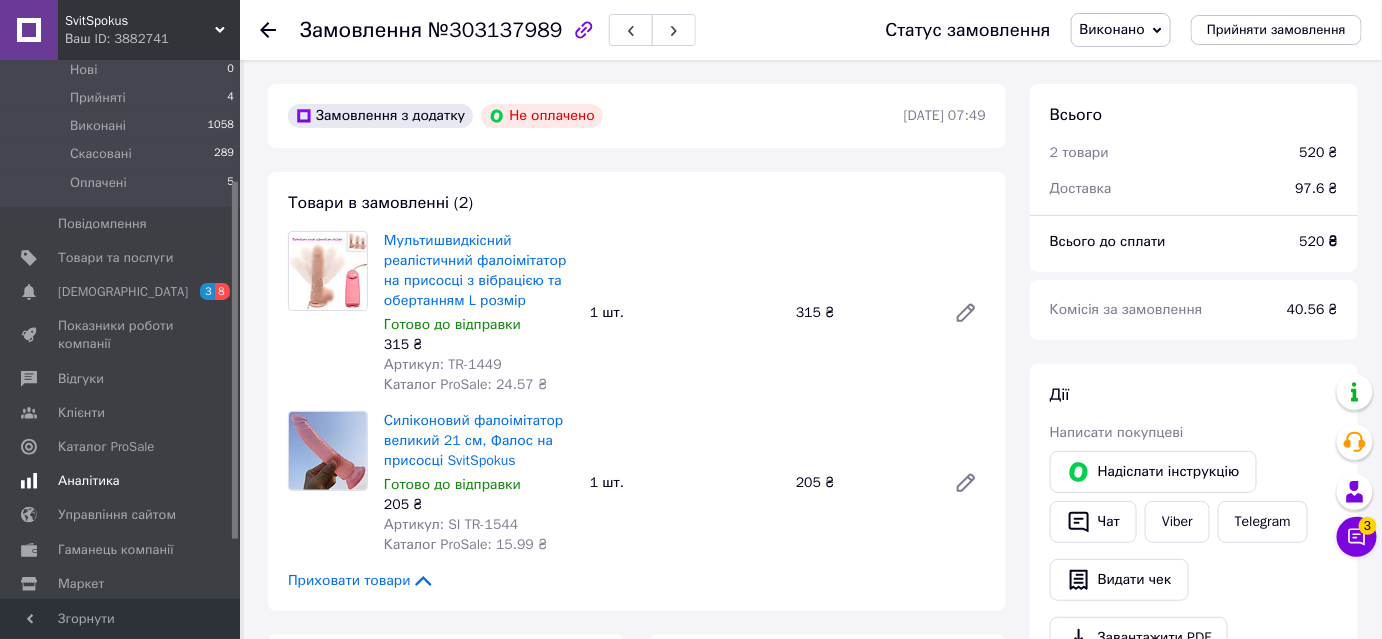 click on "Аналітика" at bounding box center [89, 481] 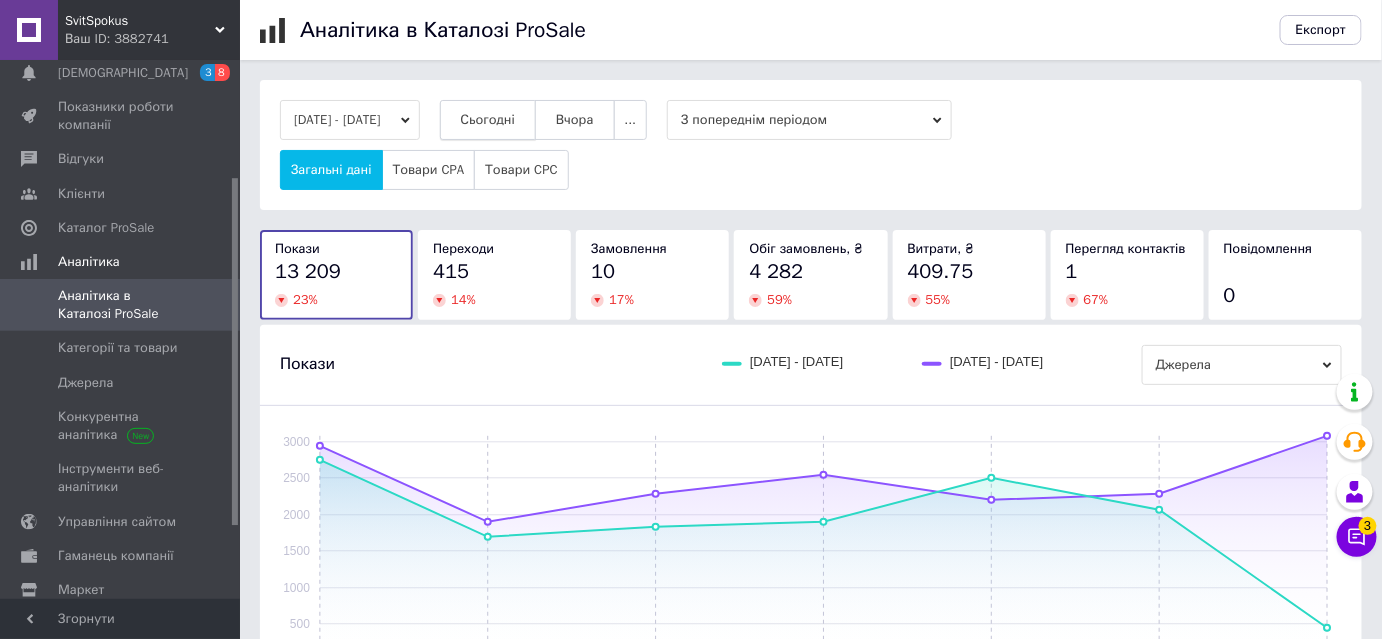 click on "Сьогодні" at bounding box center (488, 120) 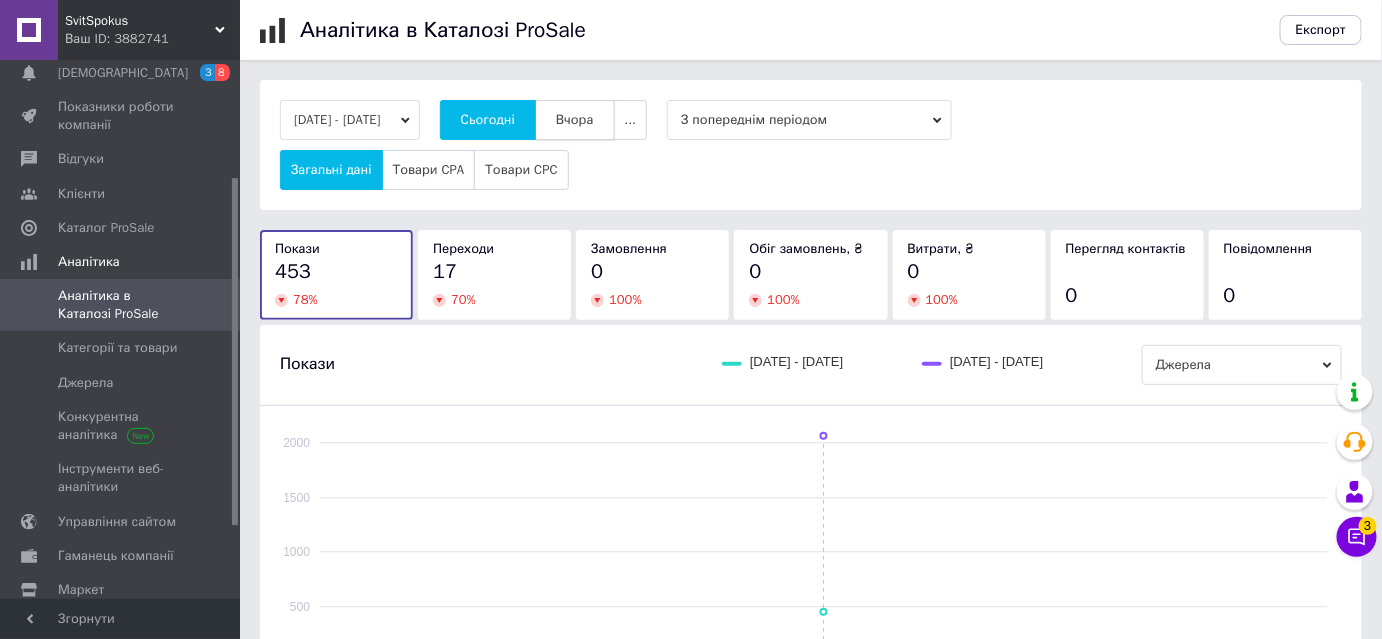 click on "Вчора" at bounding box center [575, 120] 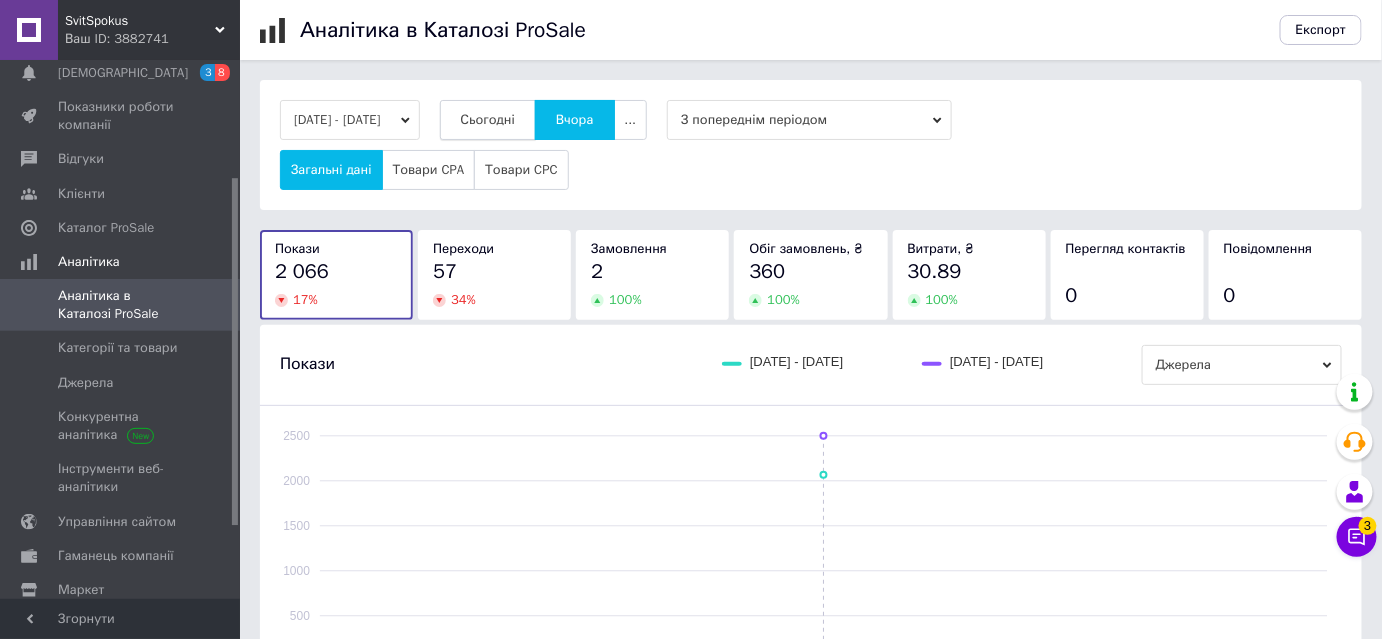 click on "Сьогодні" at bounding box center [488, 120] 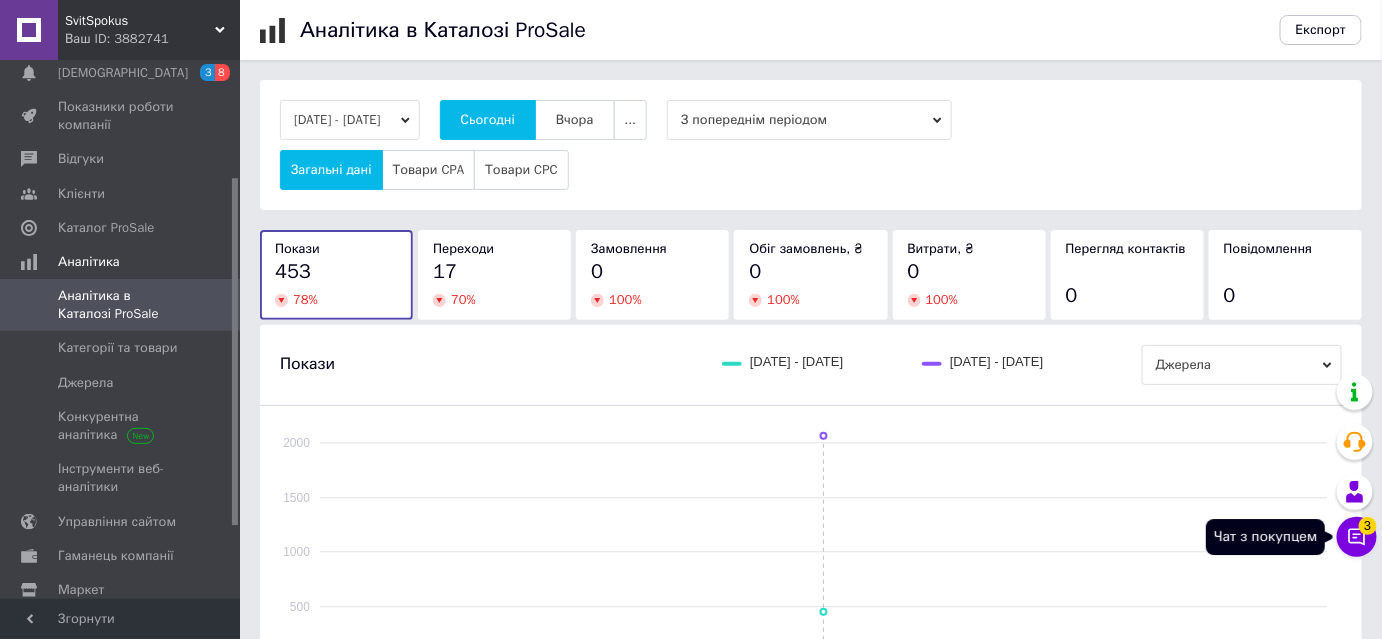 click 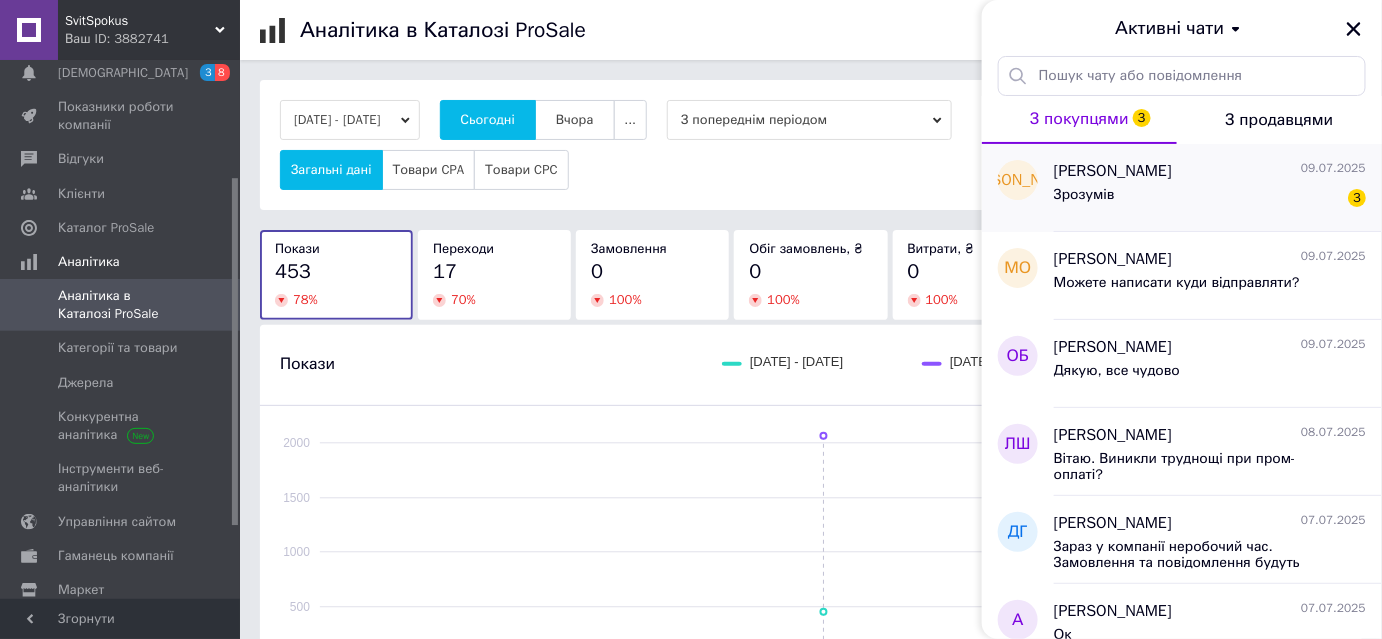 click on "[PERSON_NAME] [DATE] Зрозумів 3" at bounding box center [1218, 188] 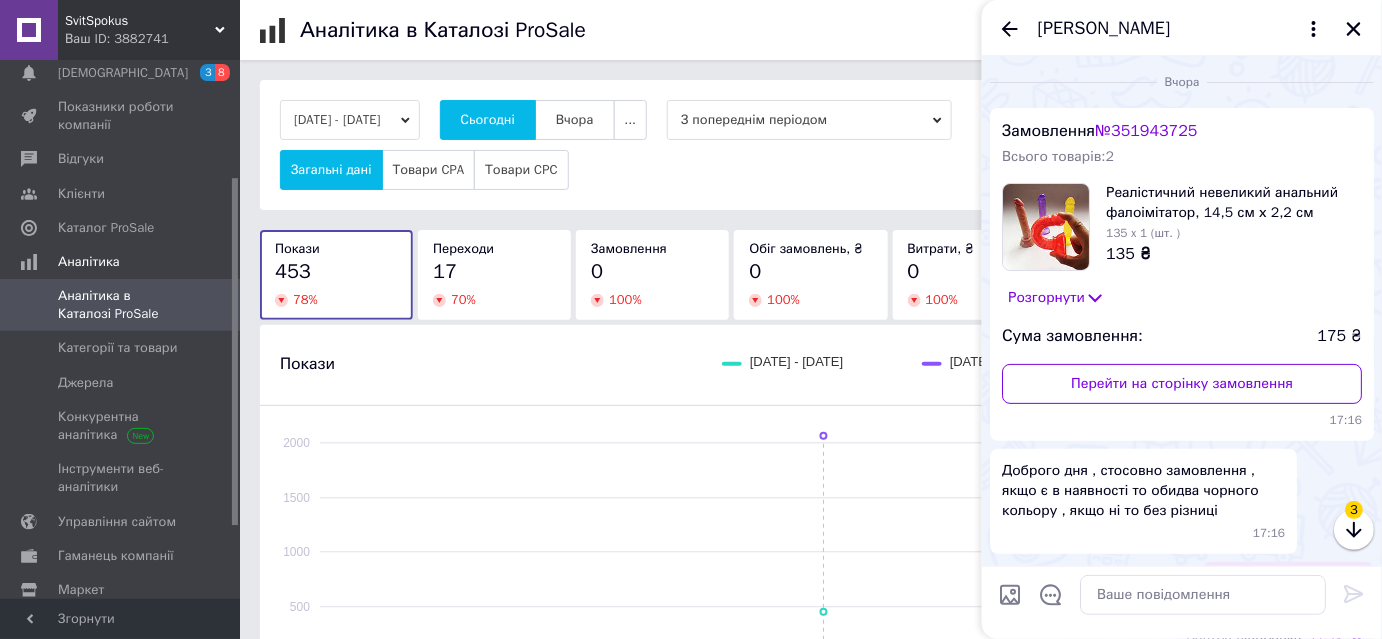 scroll, scrollTop: 589, scrollLeft: 0, axis: vertical 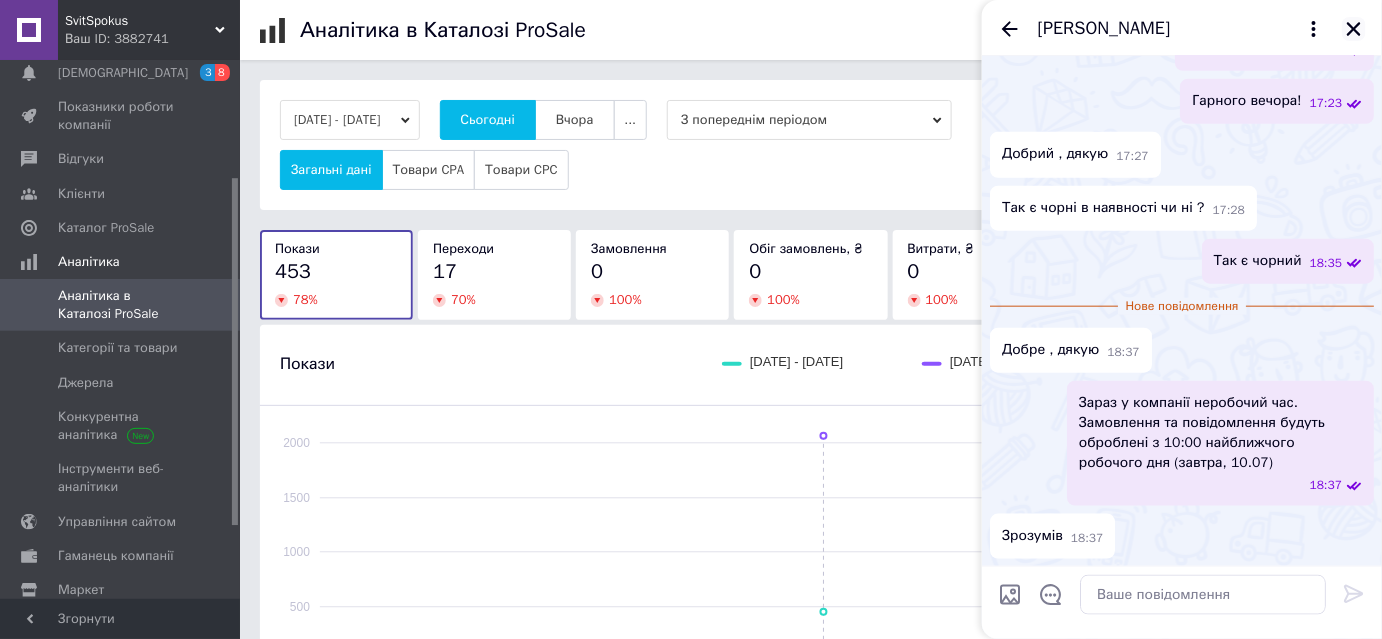 click 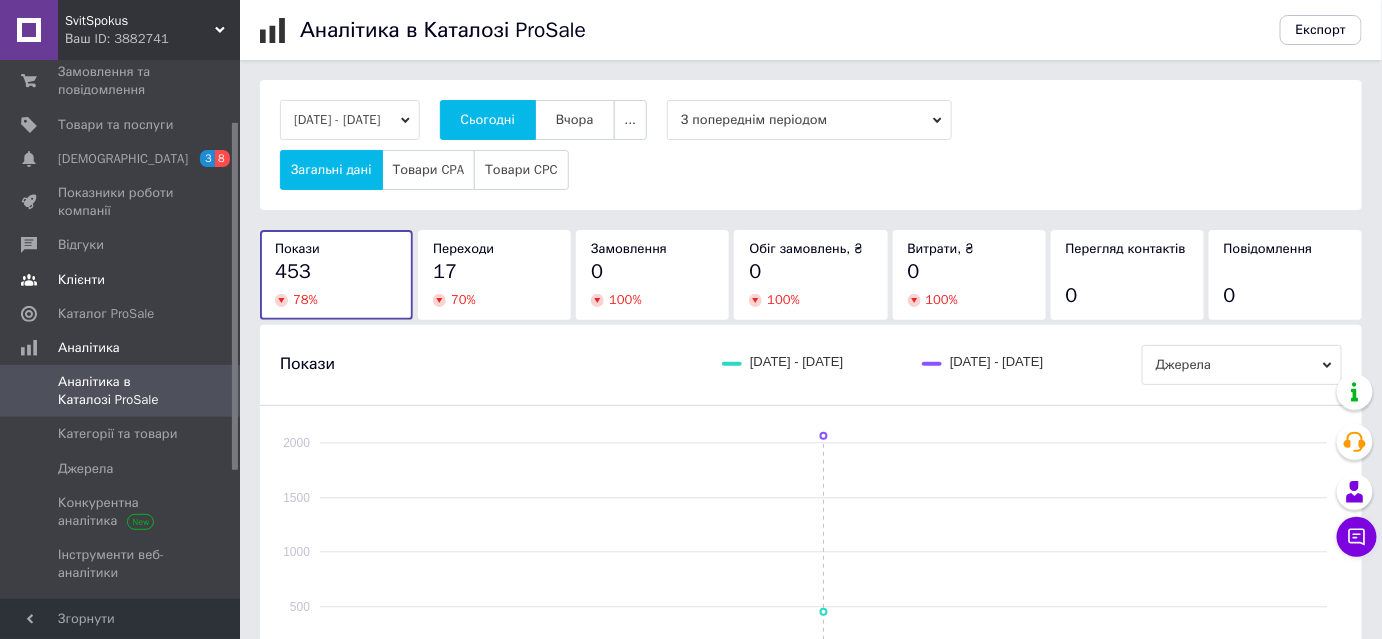 scroll, scrollTop: 0, scrollLeft: 0, axis: both 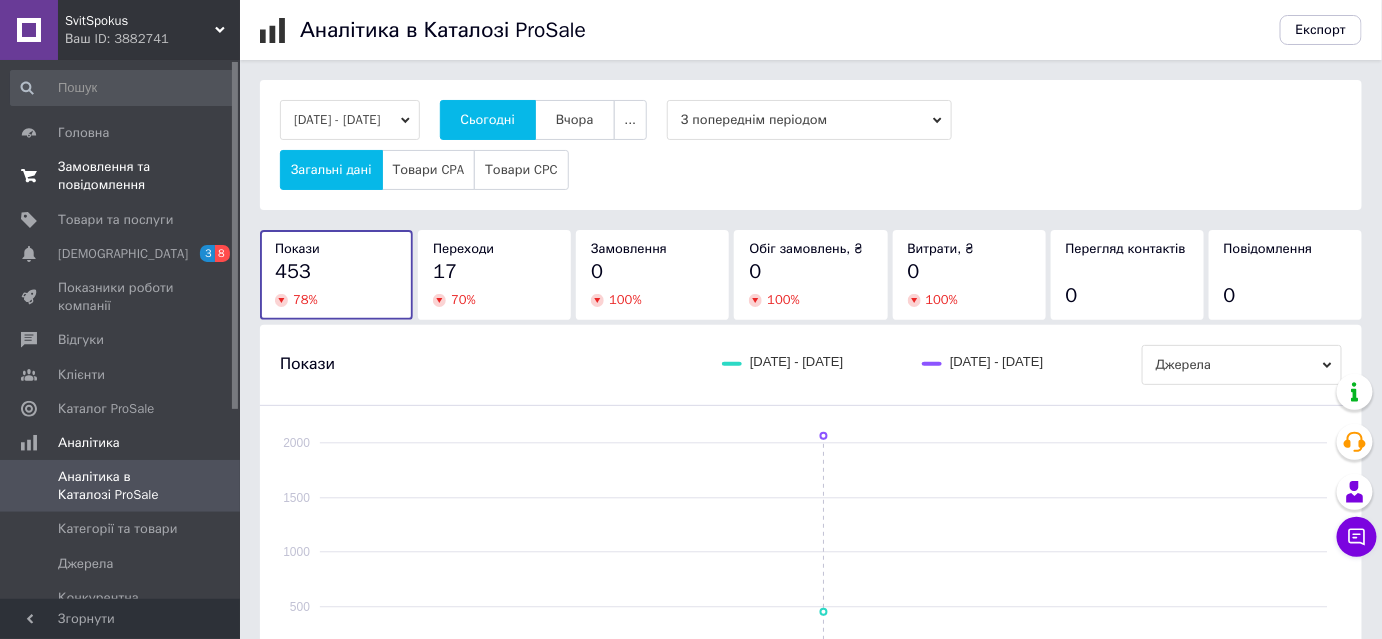 click on "Замовлення та повідомлення" at bounding box center (121, 176) 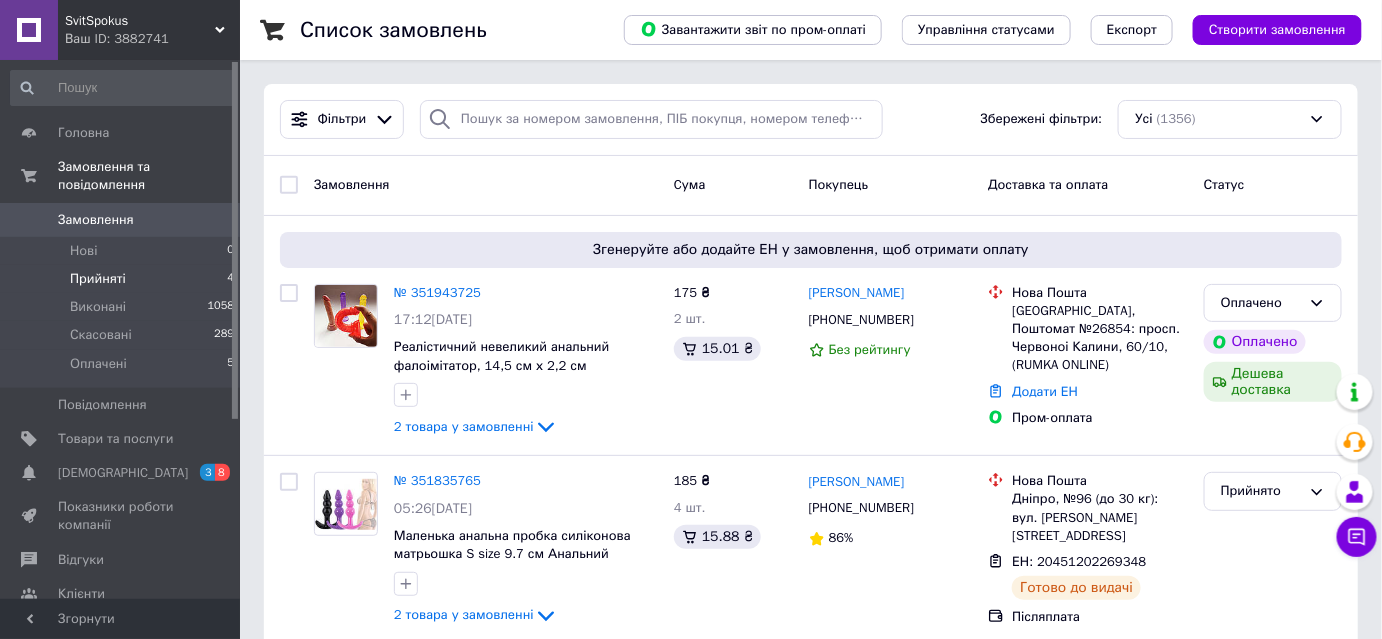 click on "Прийняті" at bounding box center [98, 279] 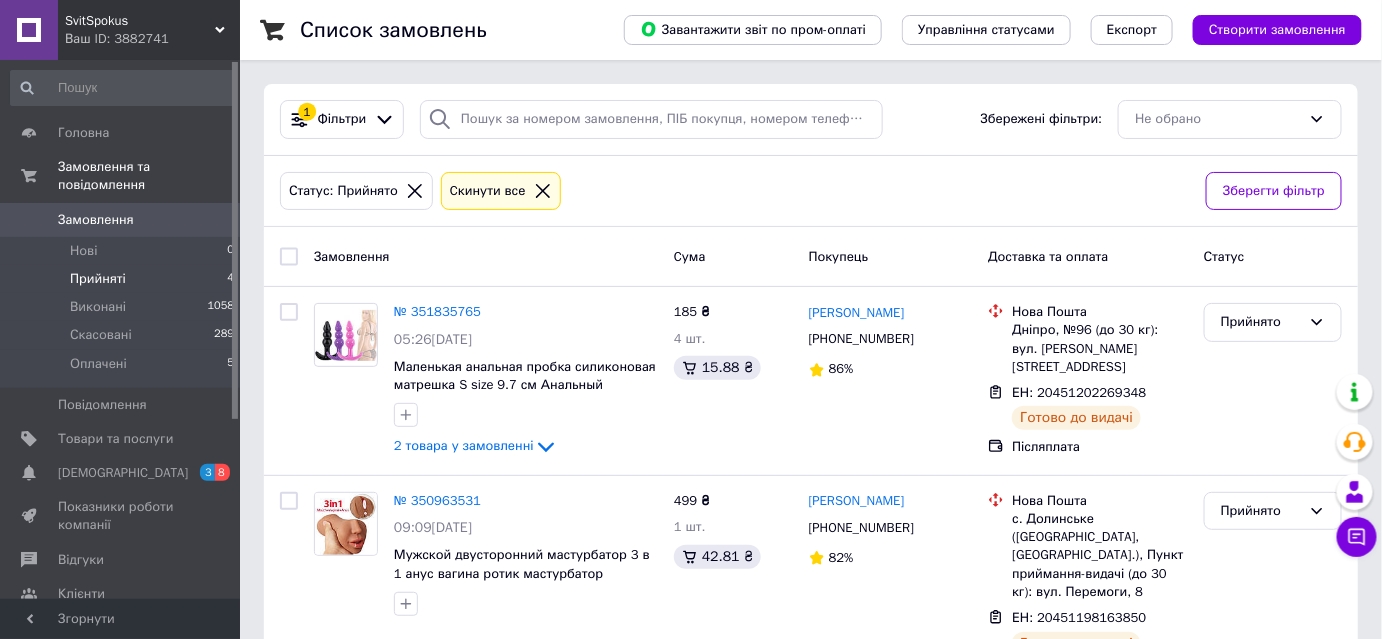 scroll, scrollTop: 418, scrollLeft: 0, axis: vertical 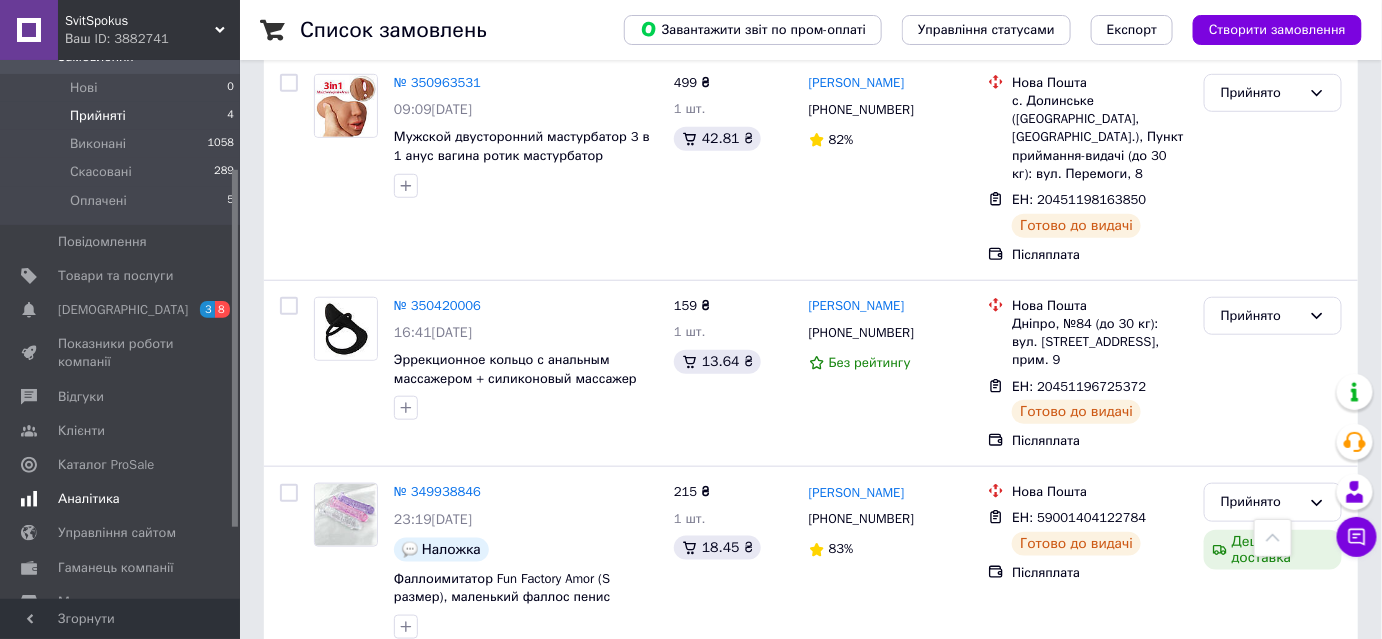 click on "Аналітика" at bounding box center [89, 499] 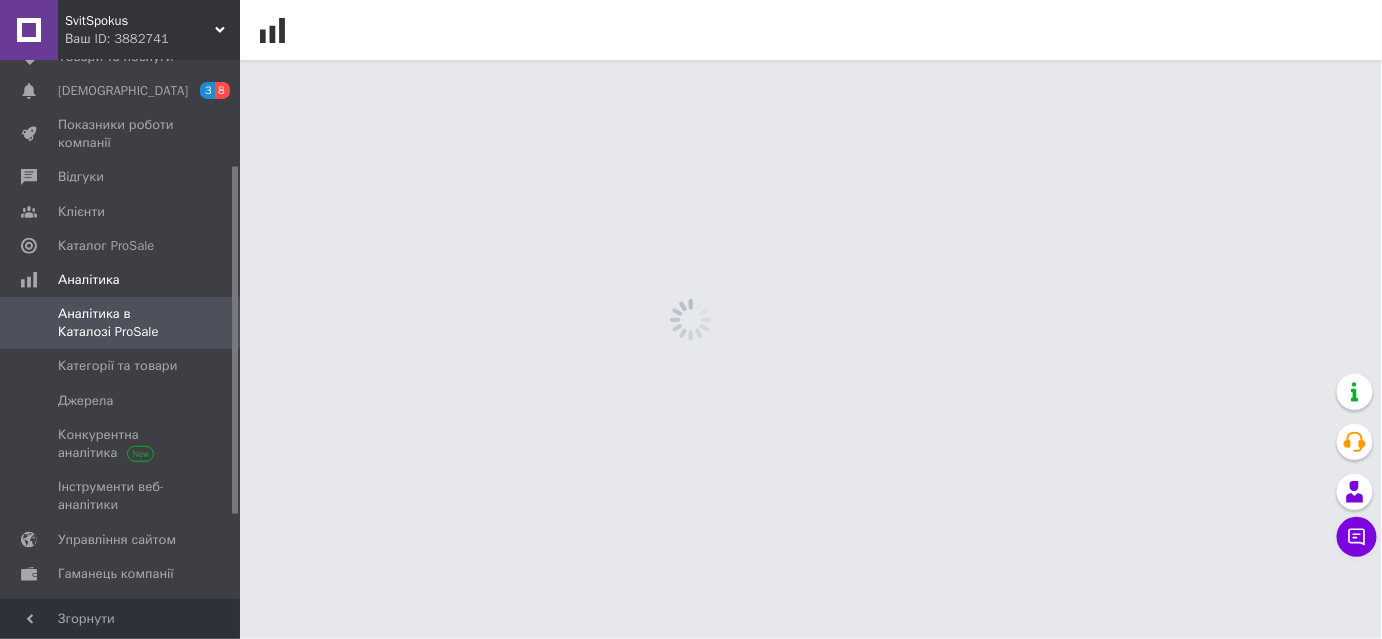 scroll, scrollTop: 0, scrollLeft: 0, axis: both 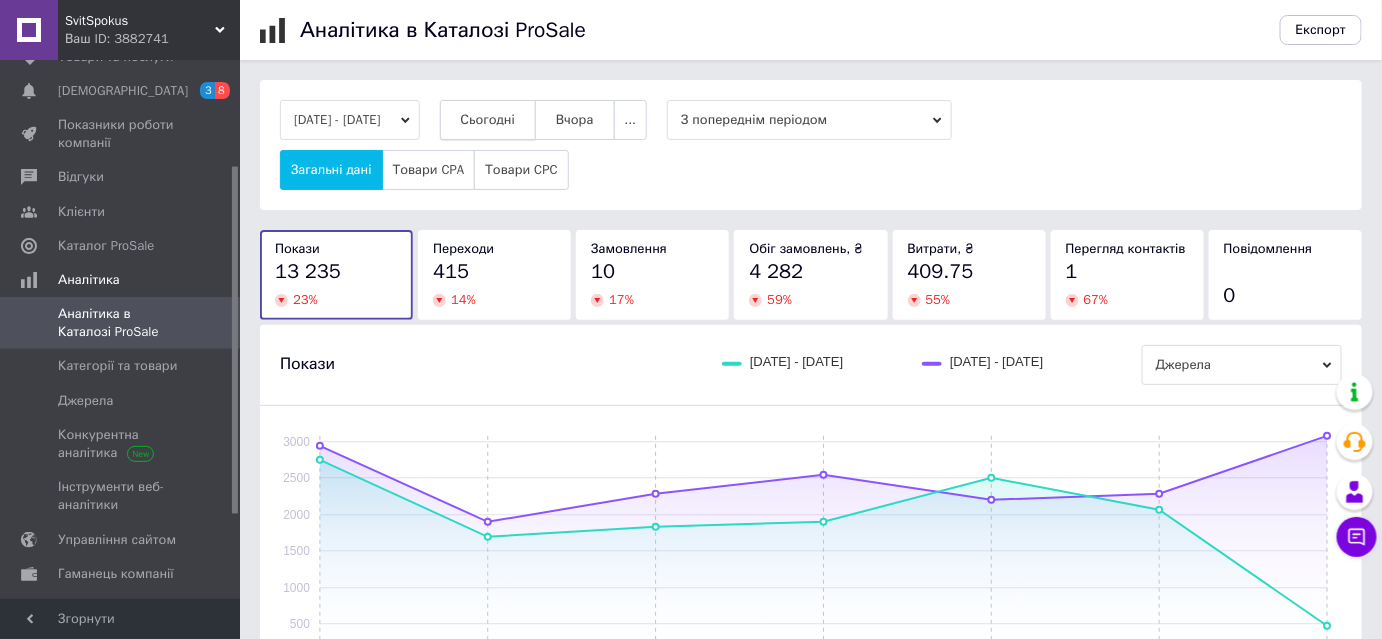click on "Сьогодні" at bounding box center [488, 120] 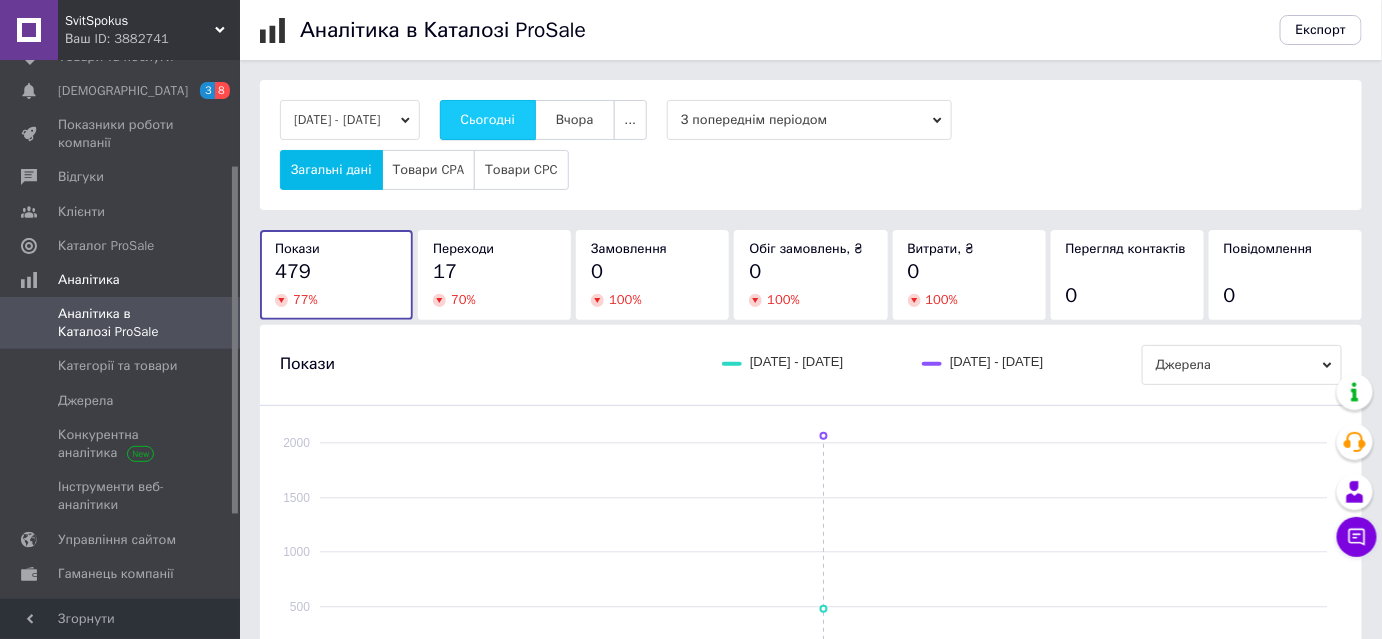 click on "Сьогодні" at bounding box center [488, 120] 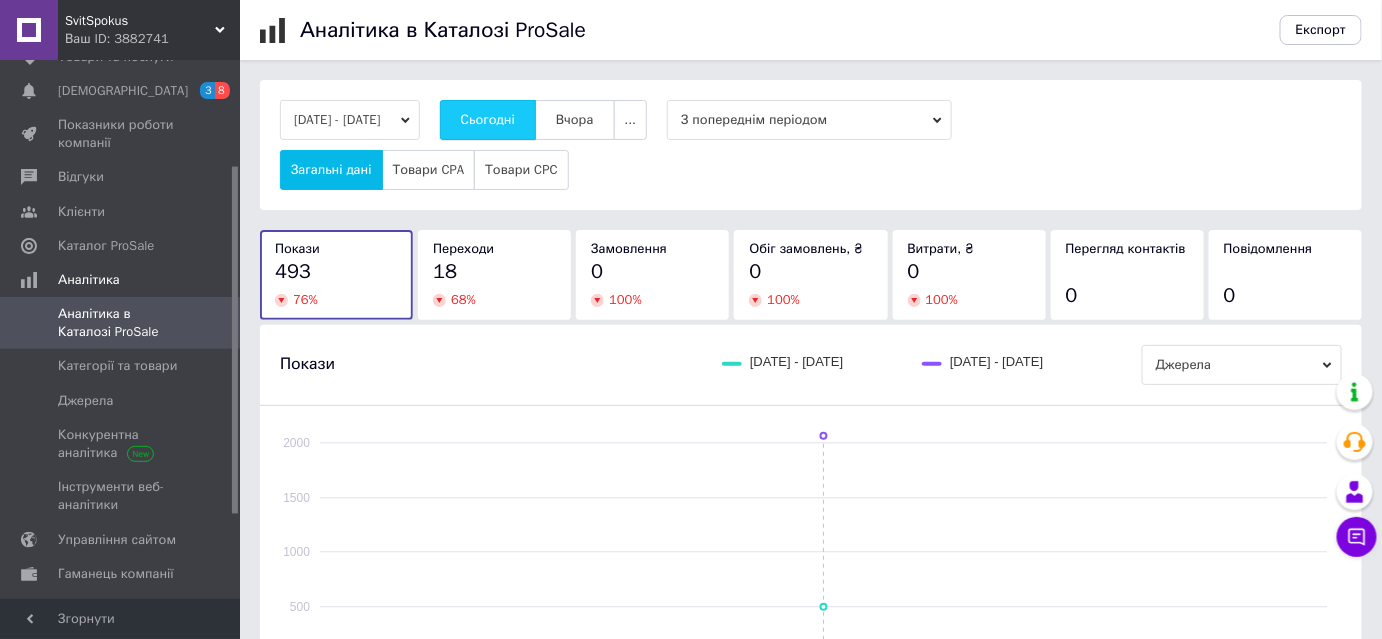 click on "Сьогодні" at bounding box center [488, 120] 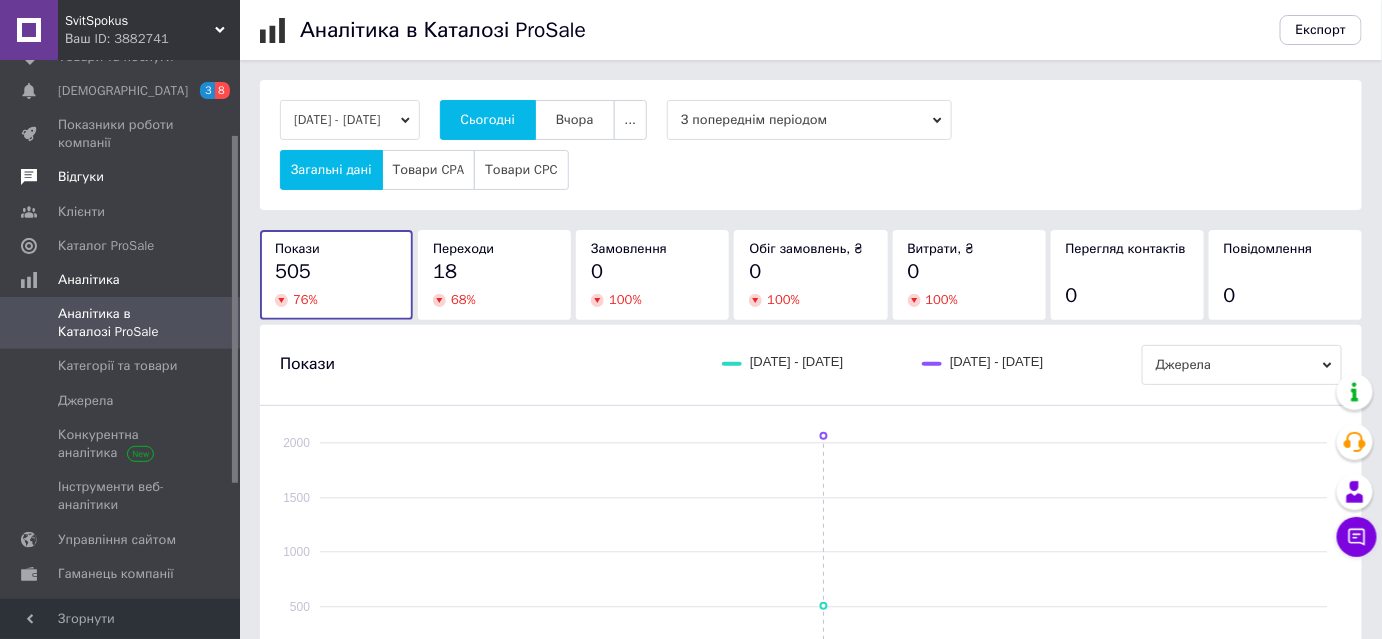 scroll, scrollTop: 0, scrollLeft: 0, axis: both 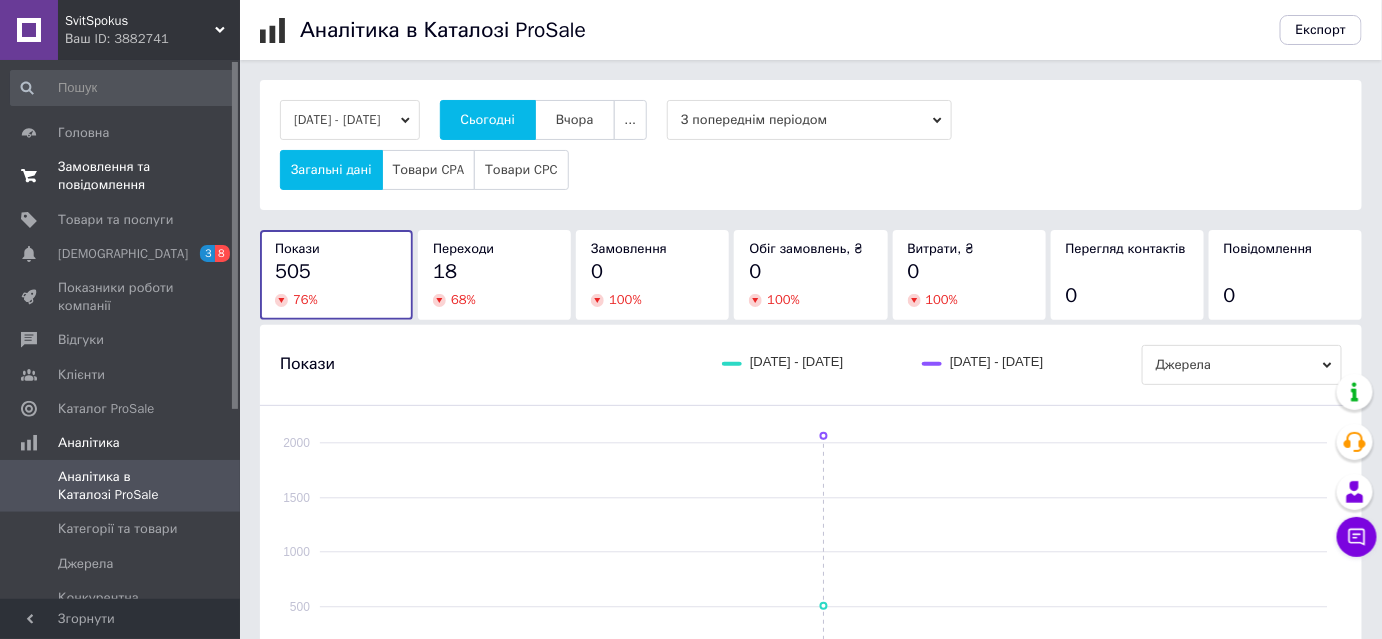 click on "Замовлення та повідомлення" at bounding box center (121, 176) 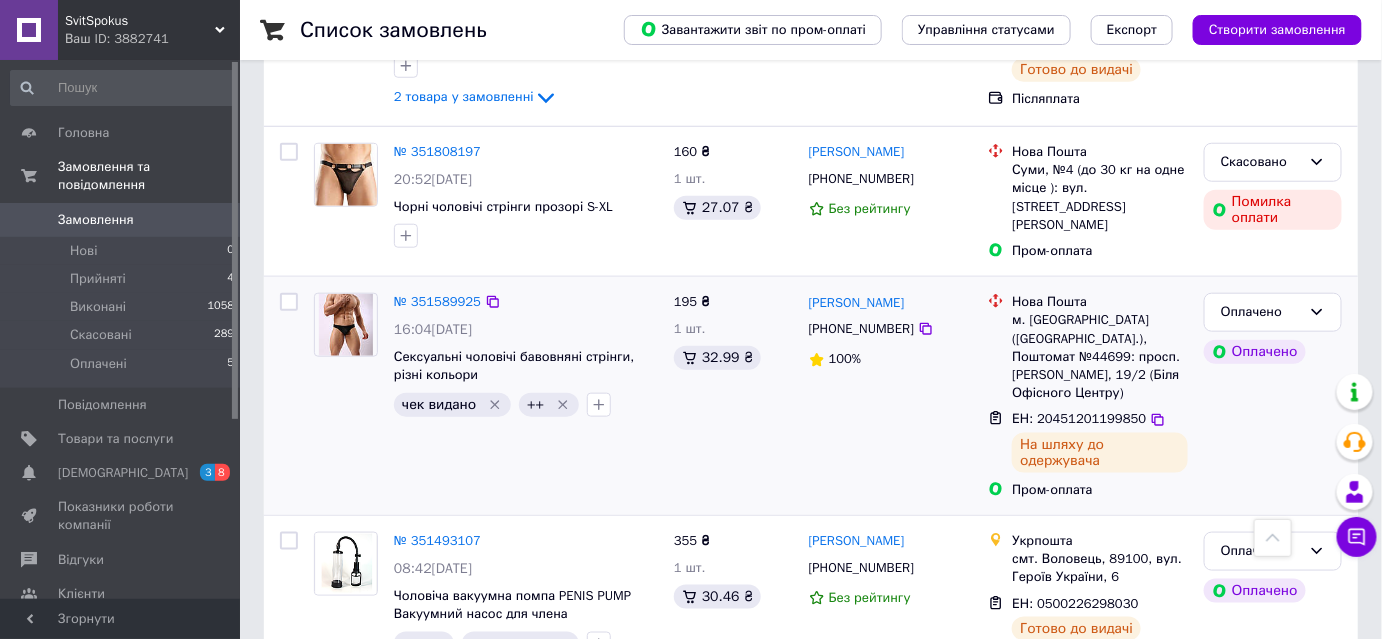 scroll, scrollTop: 636, scrollLeft: 0, axis: vertical 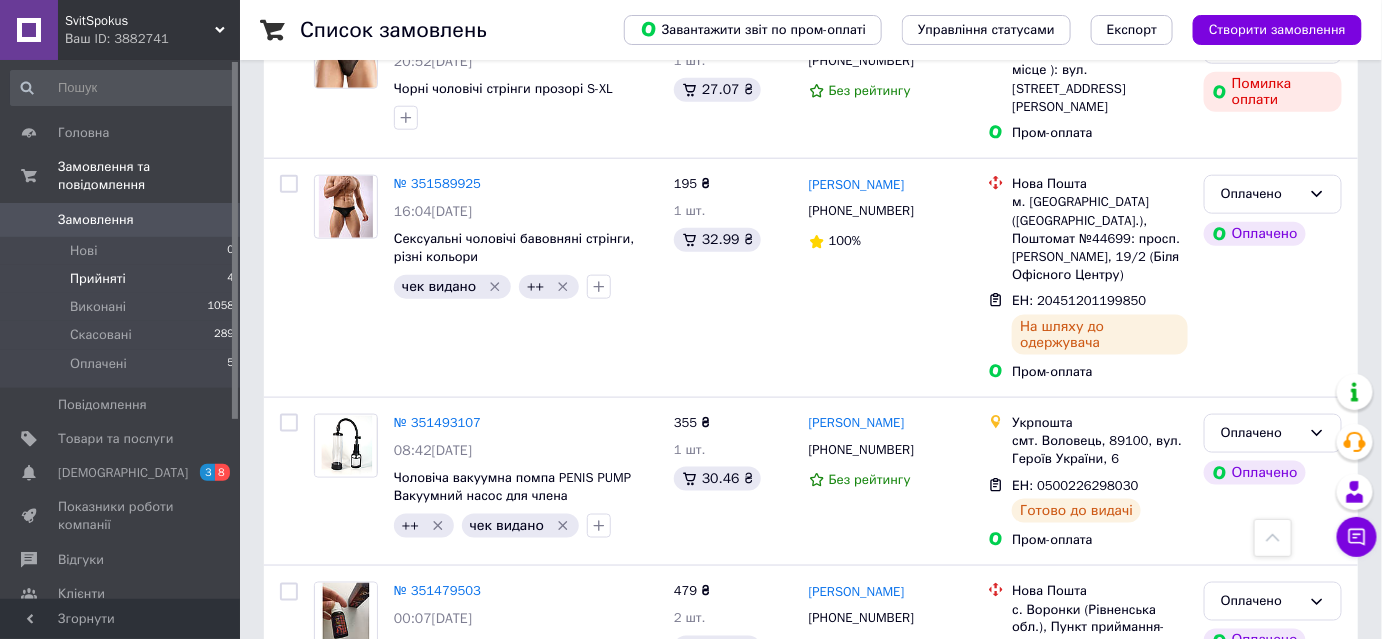 click on "Прийняті 4" at bounding box center [123, 279] 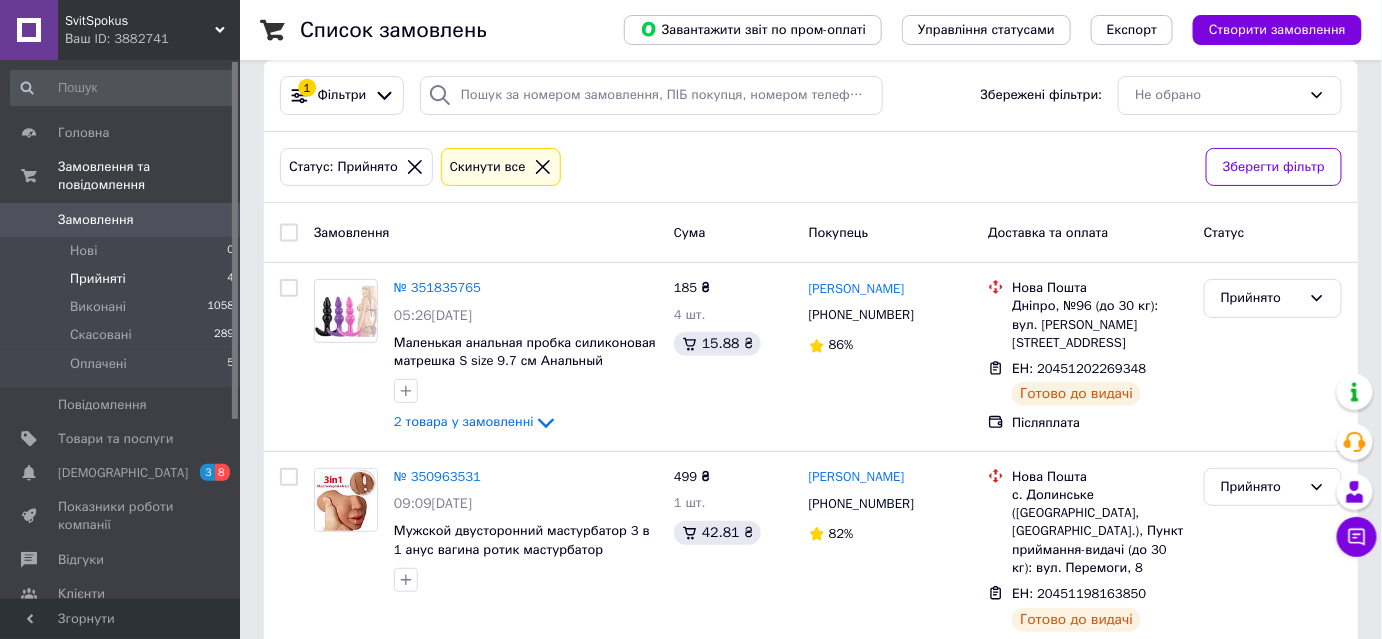 scroll, scrollTop: 0, scrollLeft: 0, axis: both 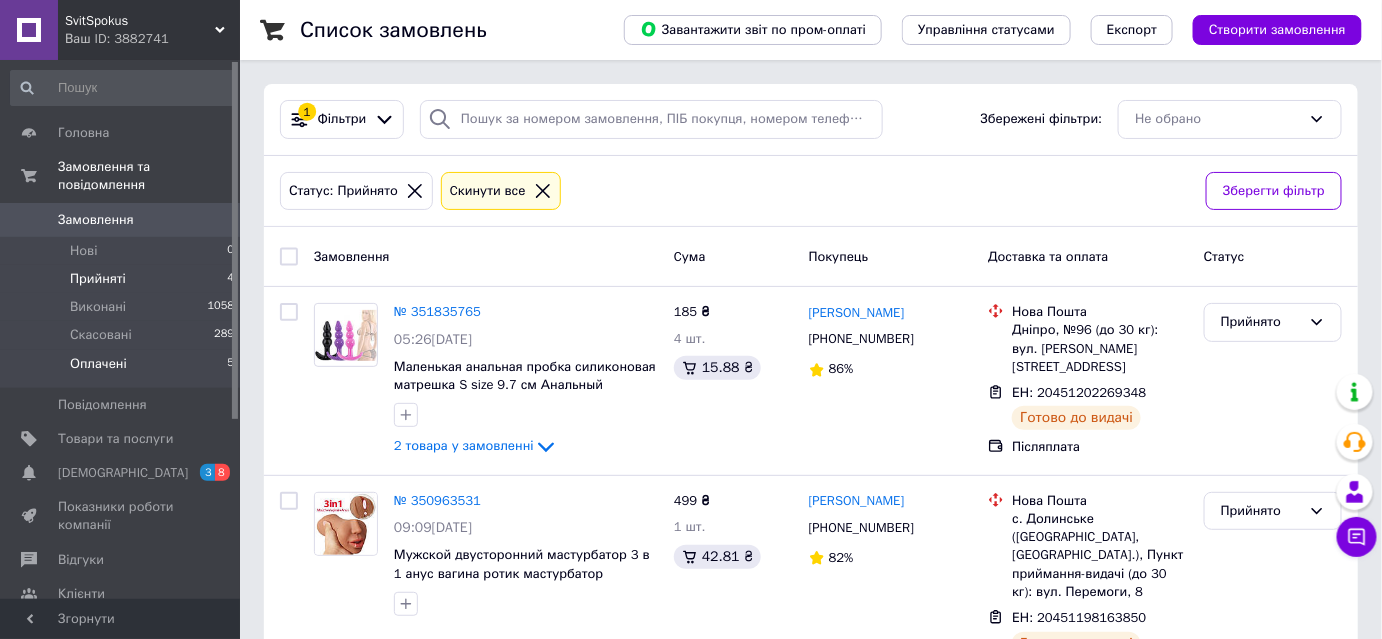 click on "Оплачені" at bounding box center (98, 364) 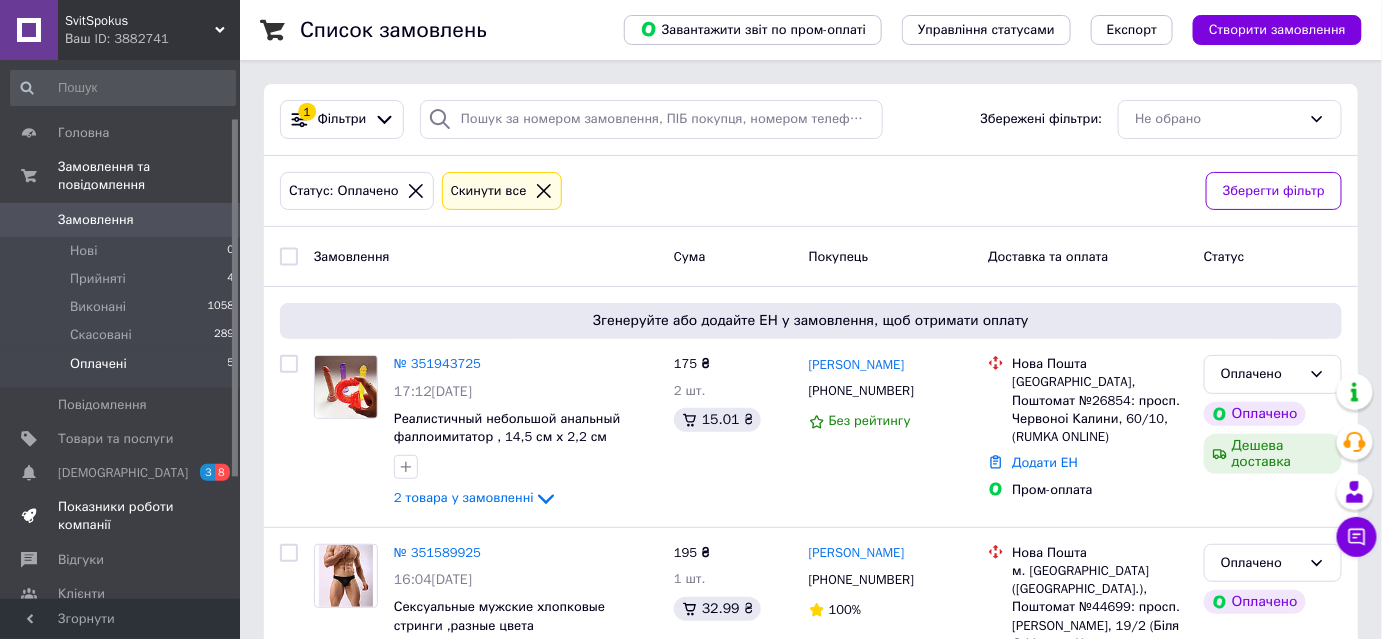 scroll, scrollTop: 200, scrollLeft: 0, axis: vertical 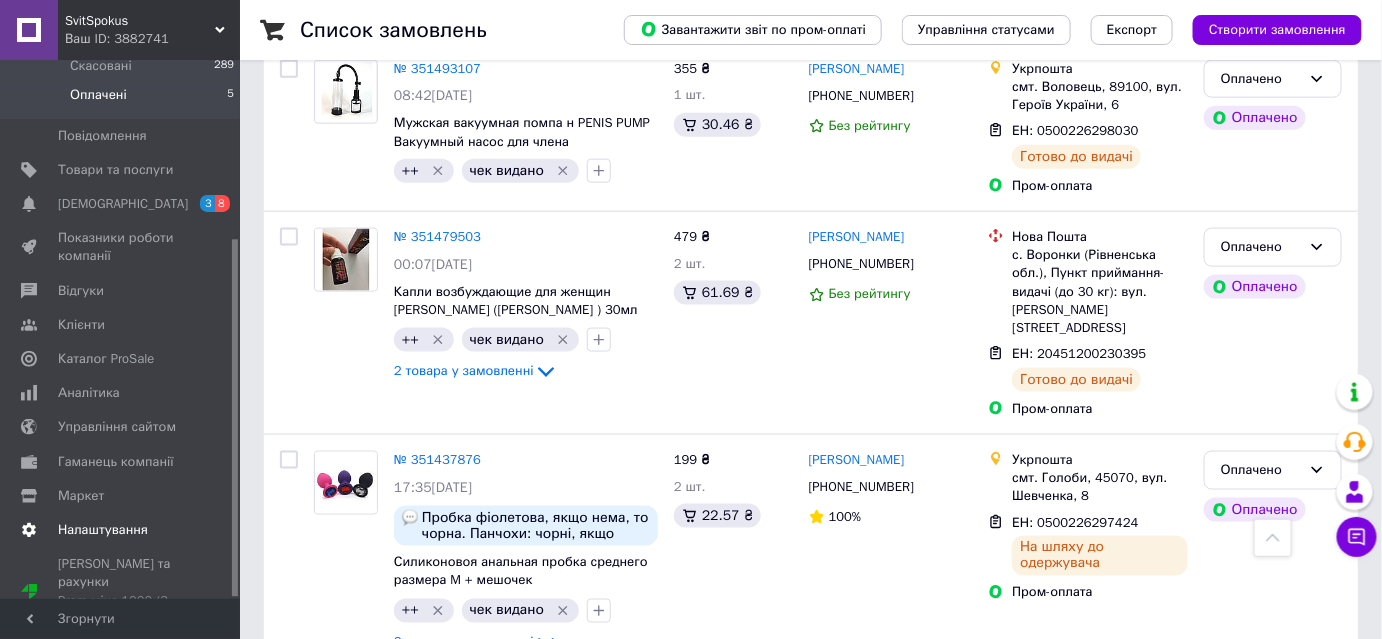 click on "Налаштування" at bounding box center [103, 530] 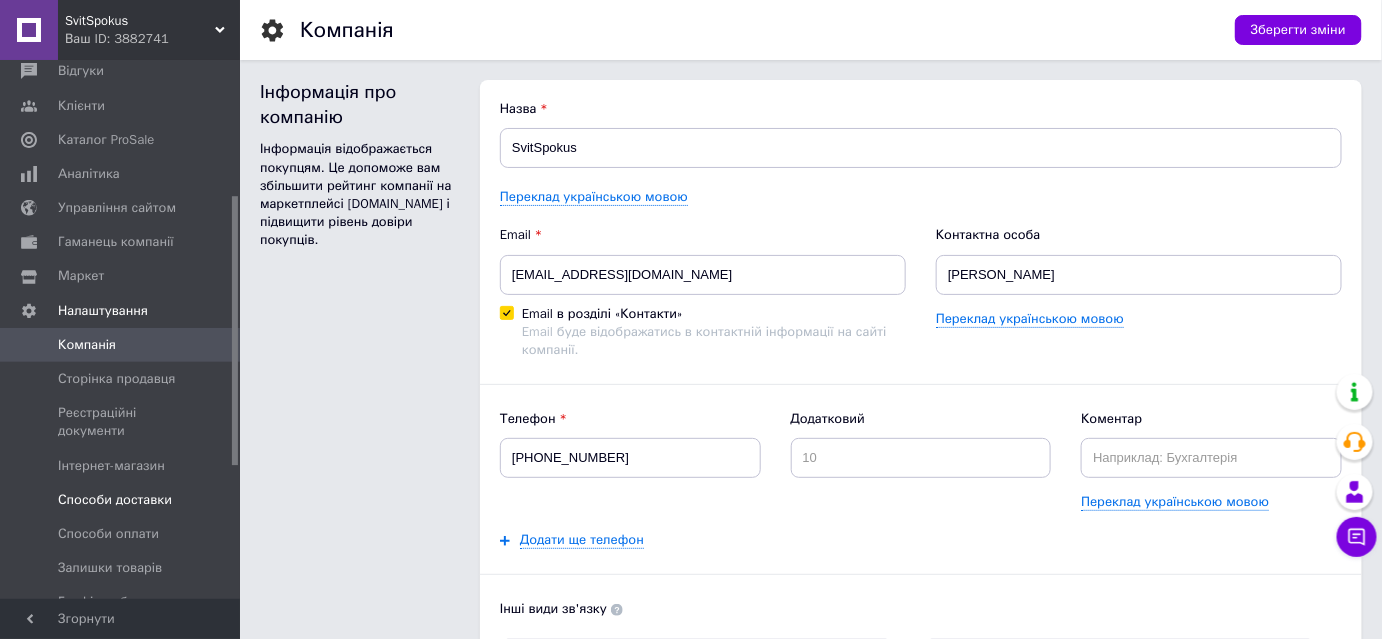 scroll, scrollTop: 0, scrollLeft: 0, axis: both 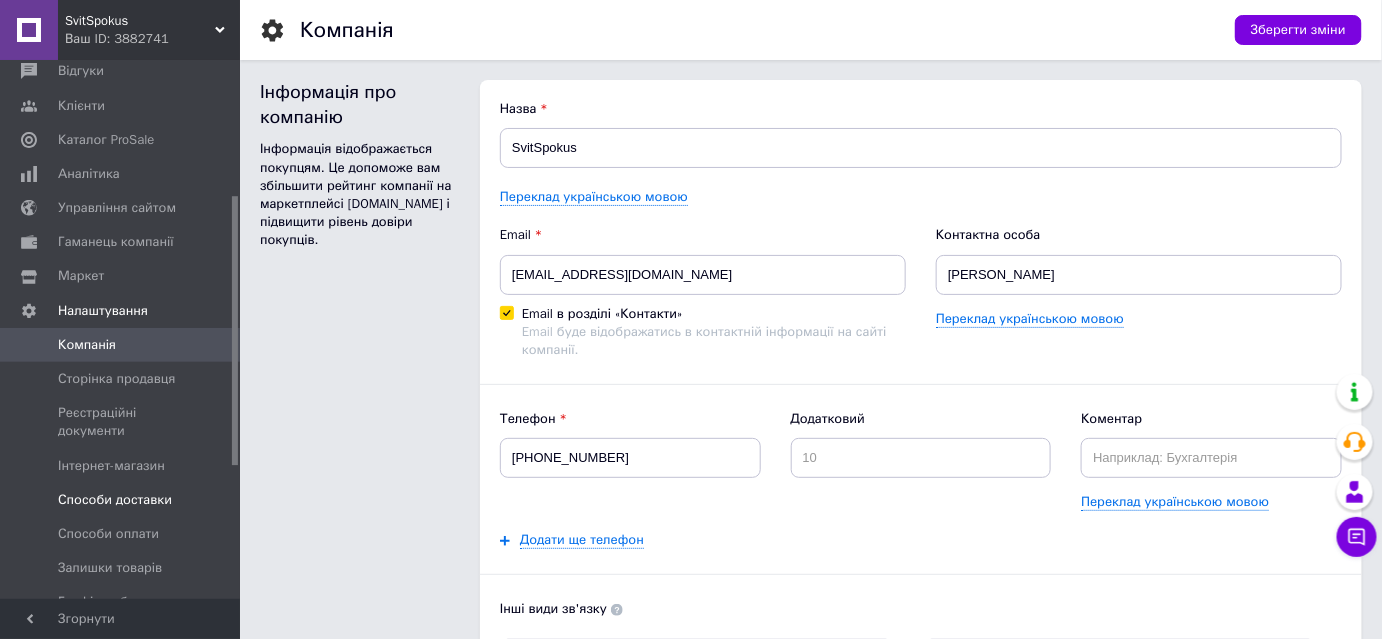 click on "Способи доставки" at bounding box center (115, 500) 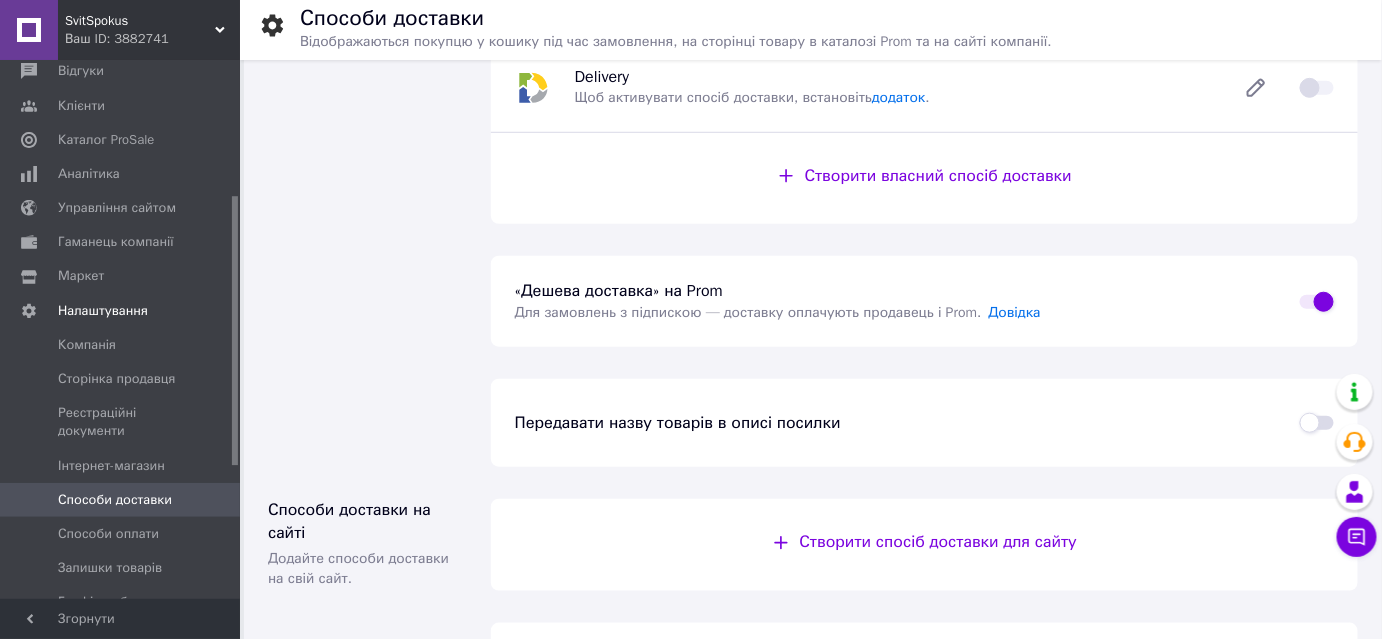 scroll, scrollTop: 418, scrollLeft: 0, axis: vertical 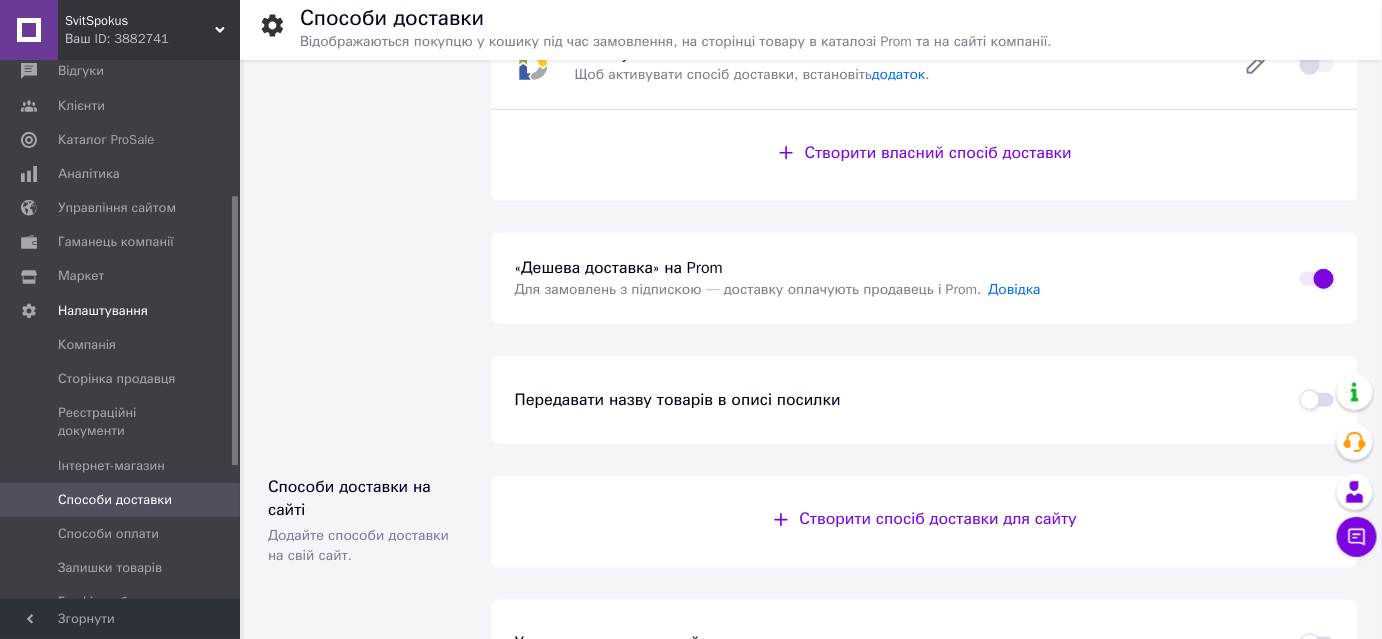 click at bounding box center (1317, 279) 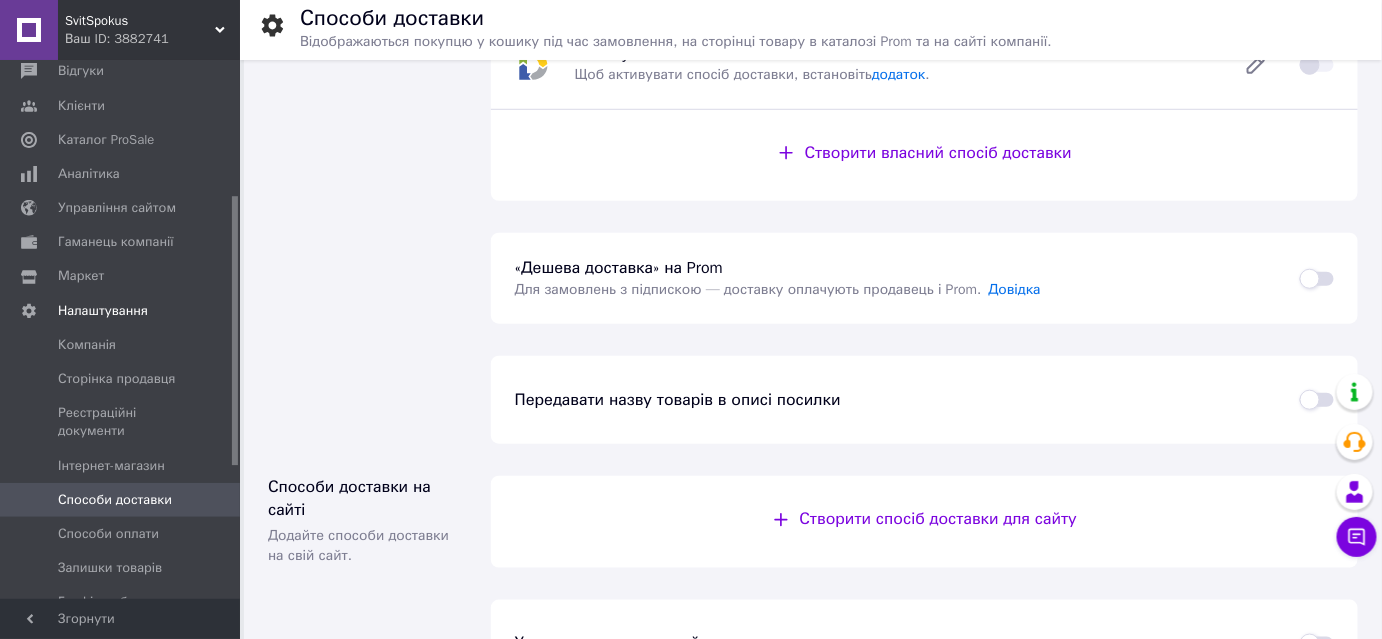 checkbox on "false" 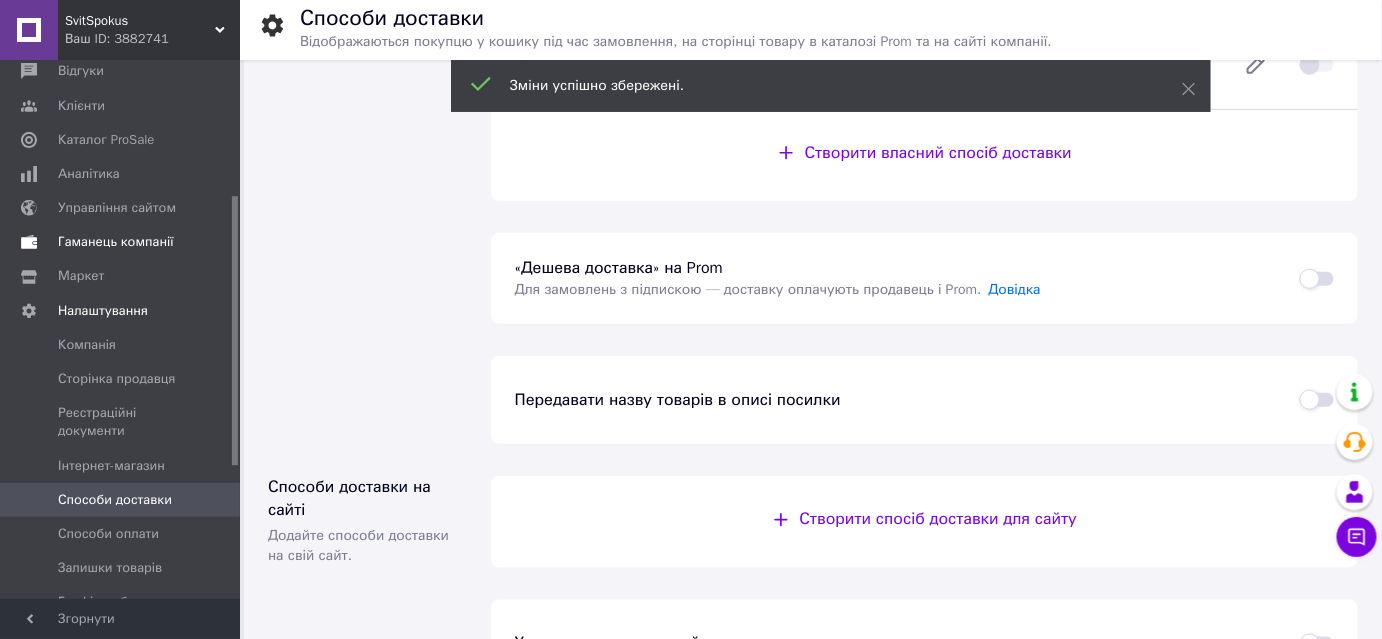 scroll, scrollTop: 0, scrollLeft: 0, axis: both 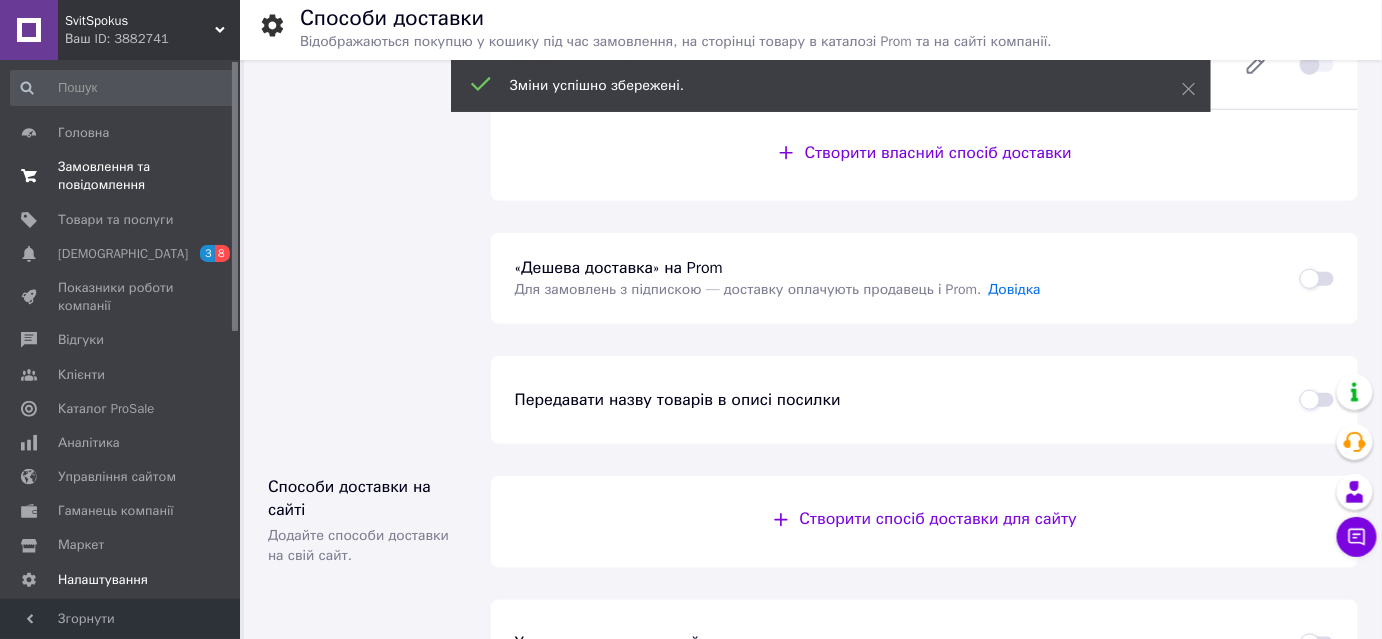 click on "Замовлення та повідомлення" at bounding box center (121, 176) 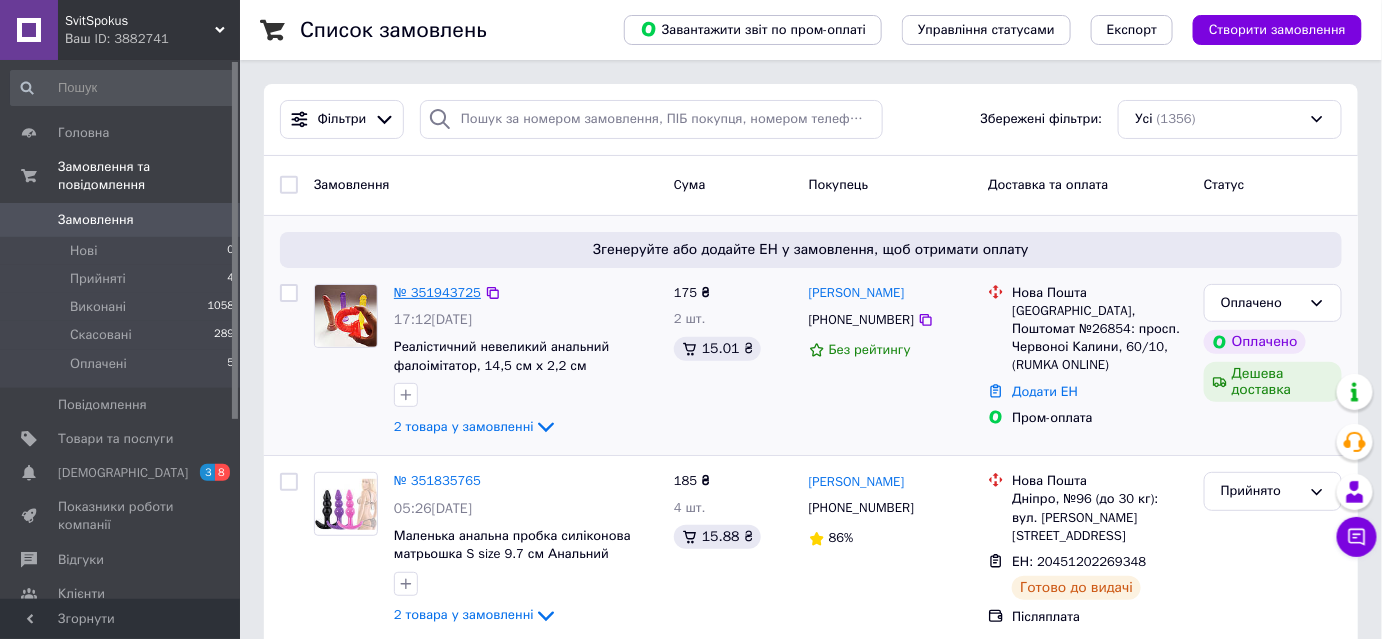 click on "№ 351943725" at bounding box center [437, 292] 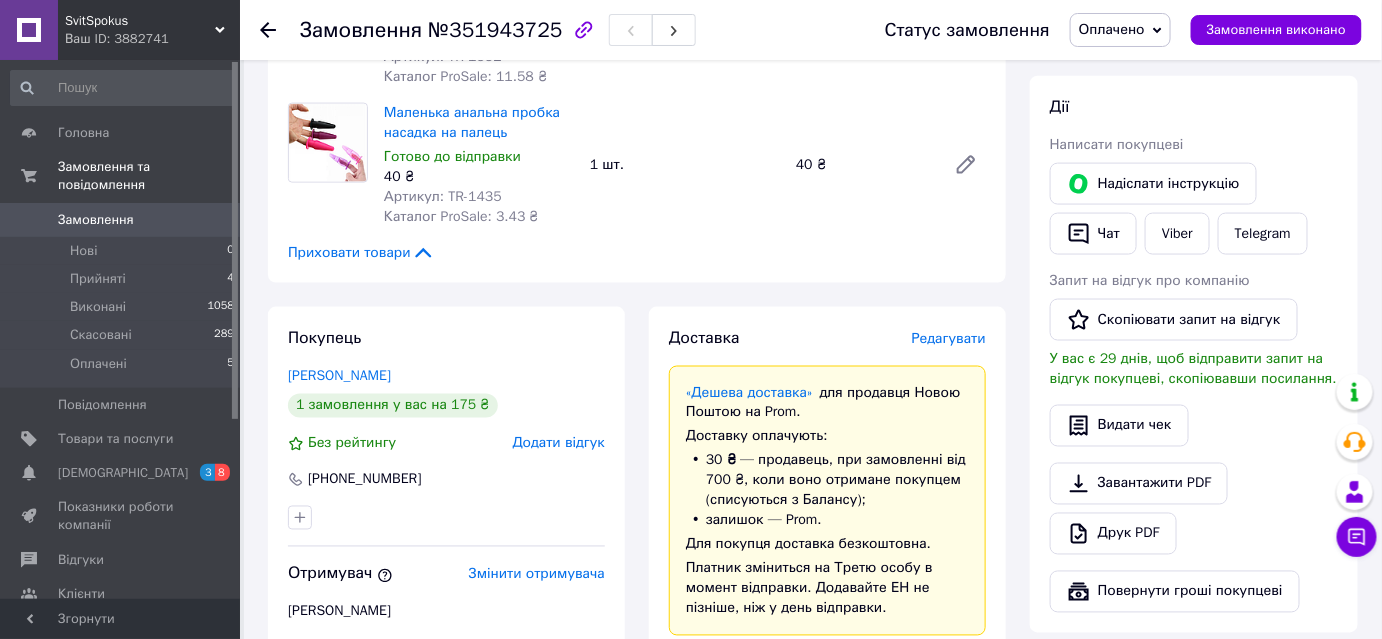 scroll, scrollTop: 878, scrollLeft: 0, axis: vertical 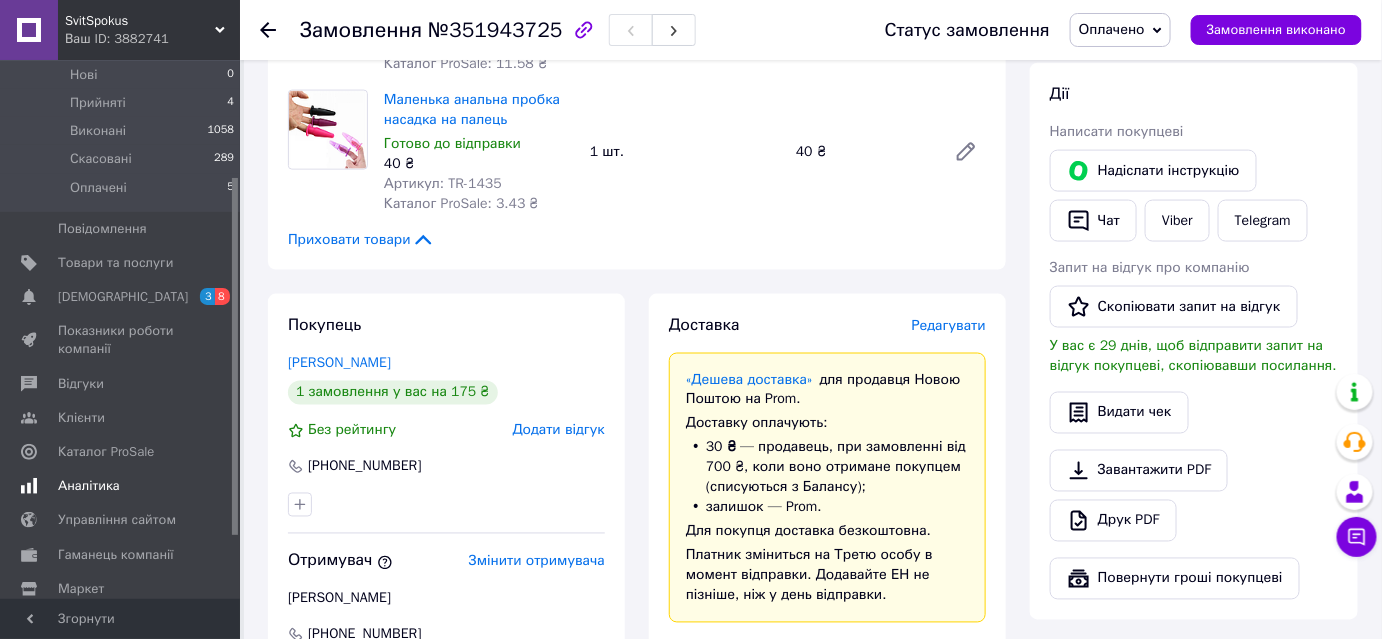 click on "Аналітика" at bounding box center (123, 486) 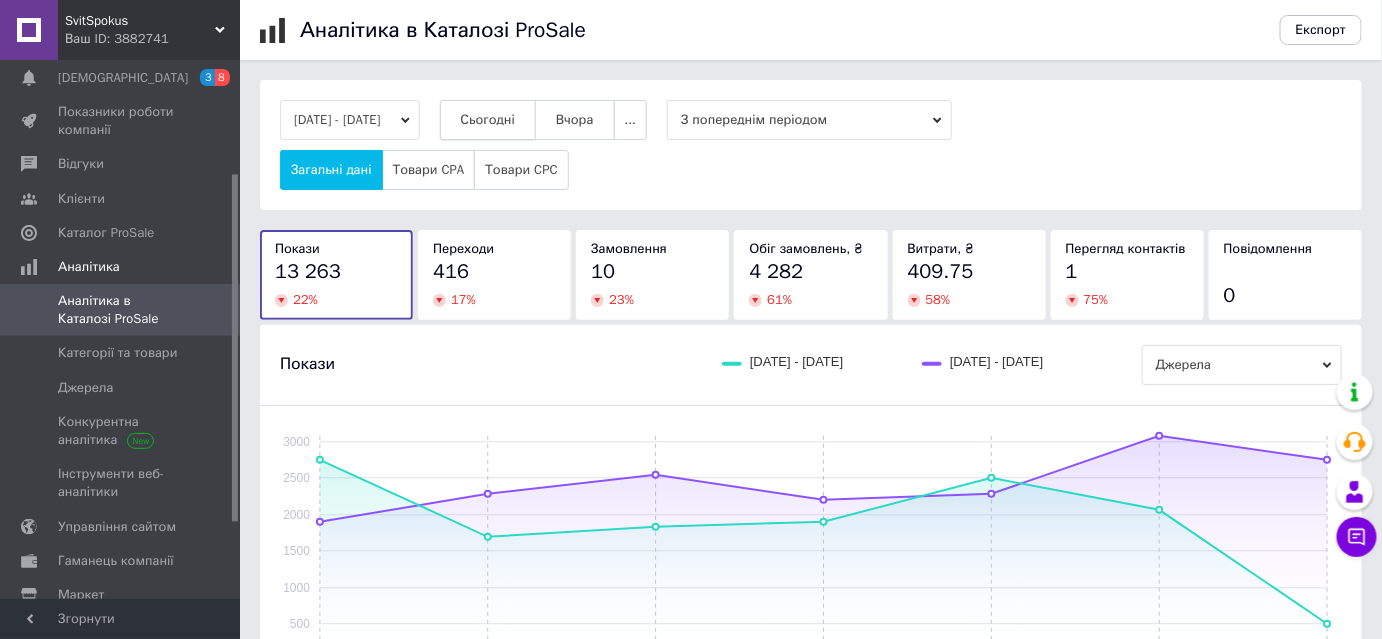 click on "Сьогодні" at bounding box center (488, 120) 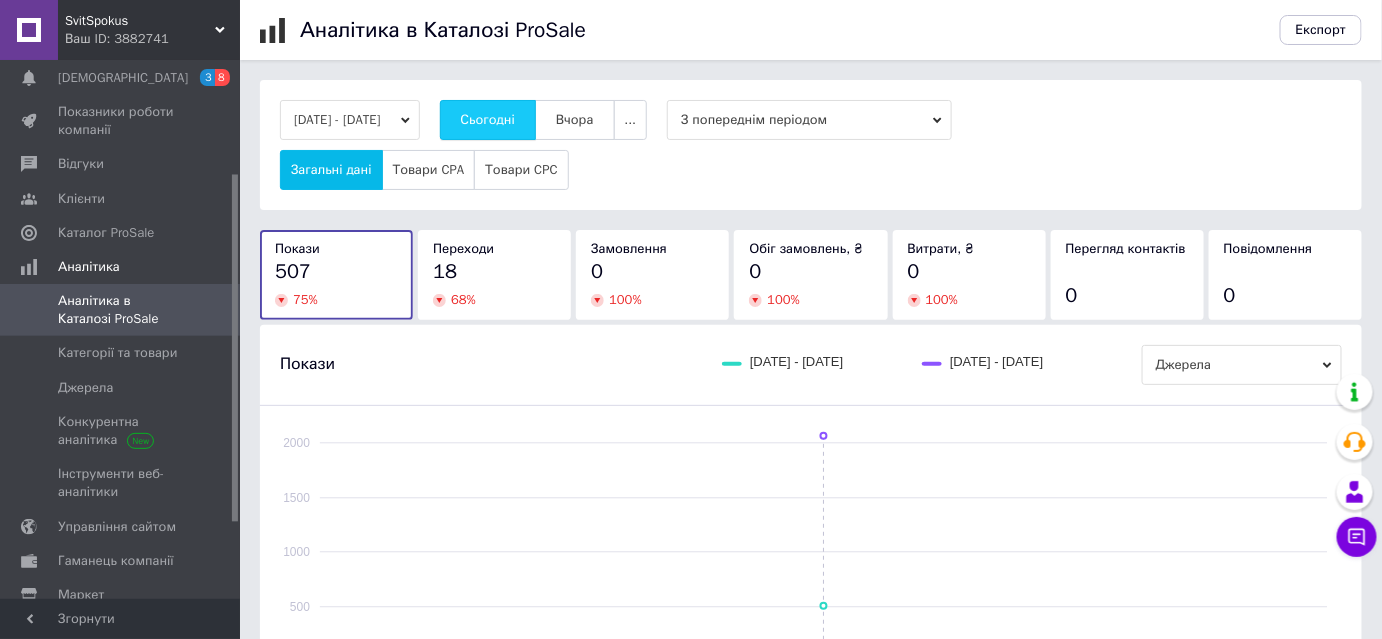 click on "Сьогодні" at bounding box center [488, 120] 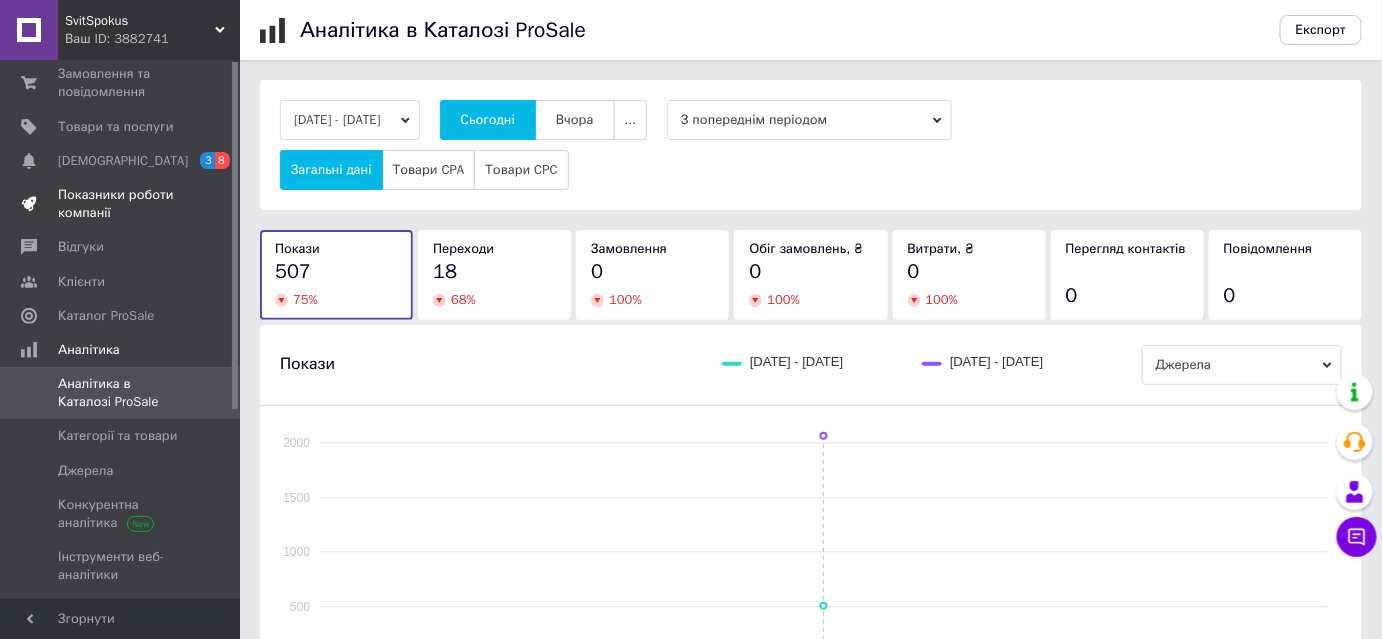scroll, scrollTop: 0, scrollLeft: 0, axis: both 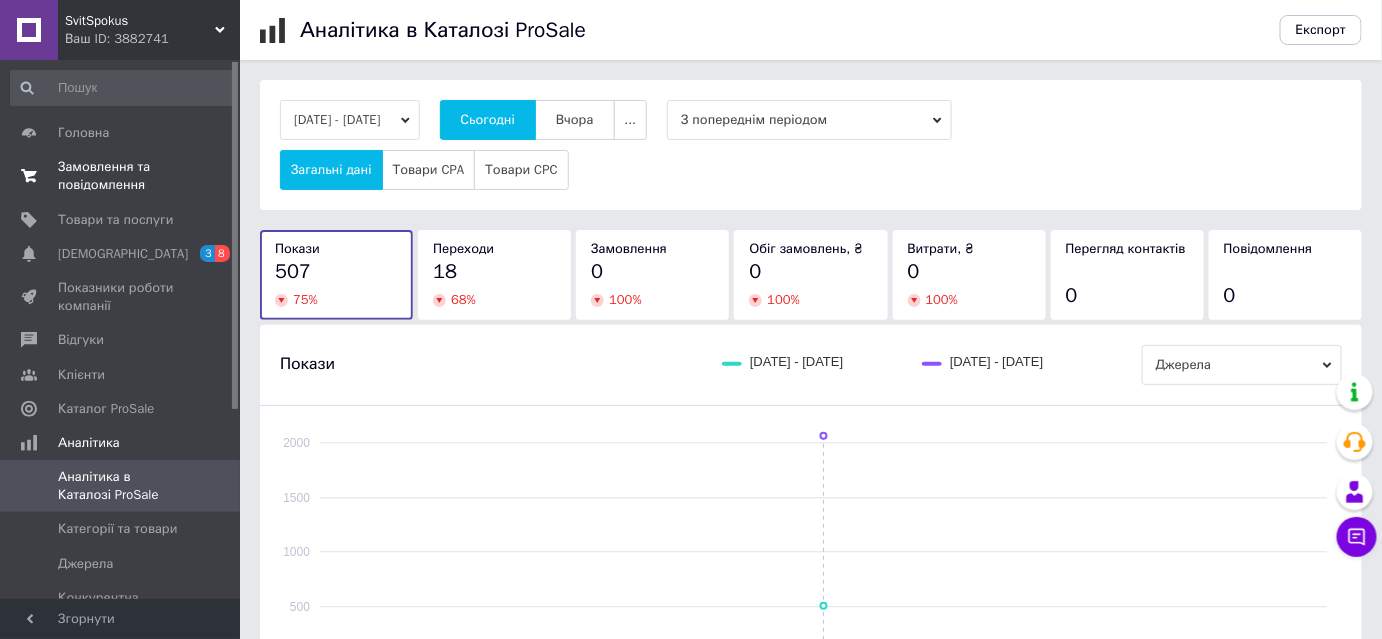 click on "Замовлення та повідомлення" at bounding box center (121, 176) 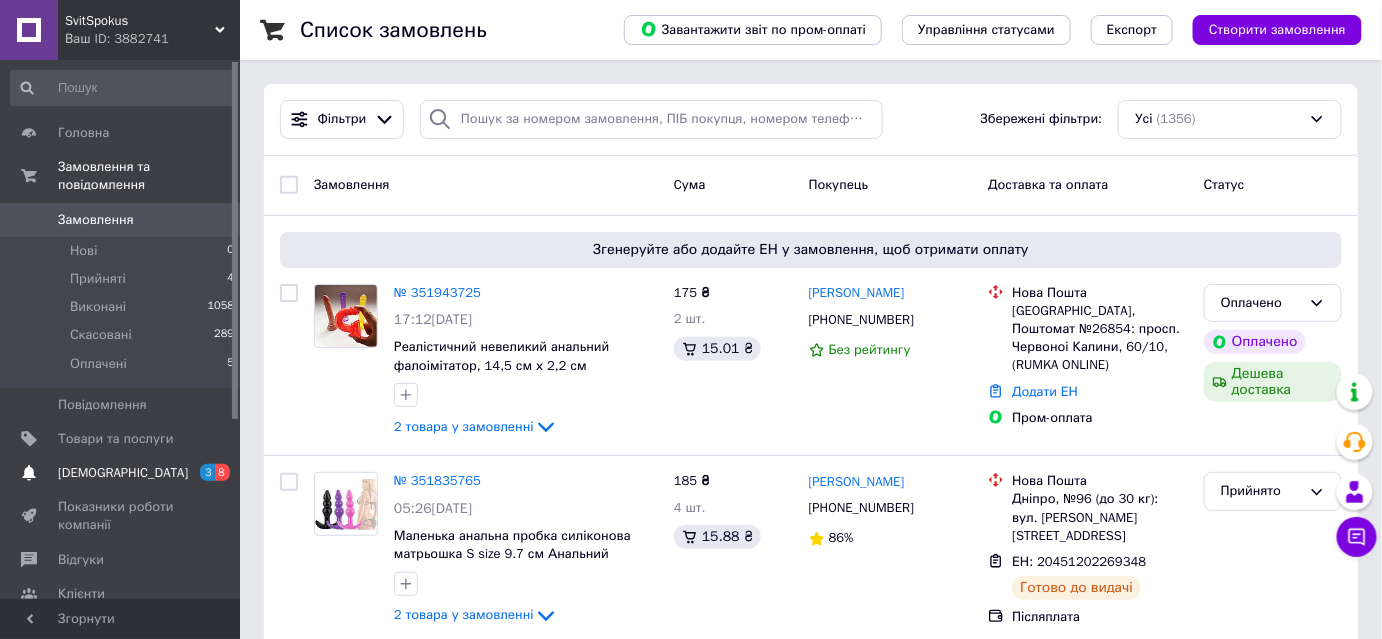 click on "[DEMOGRAPHIC_DATA]" at bounding box center (121, 473) 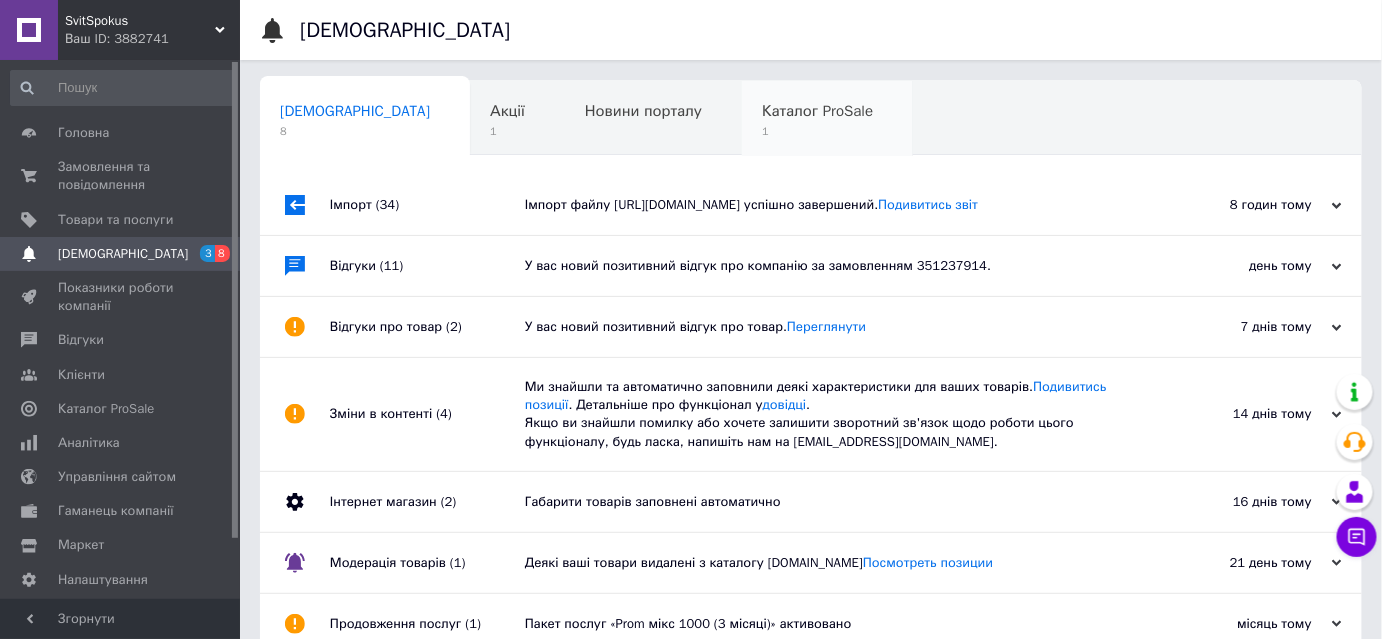 click on "1" at bounding box center [817, 131] 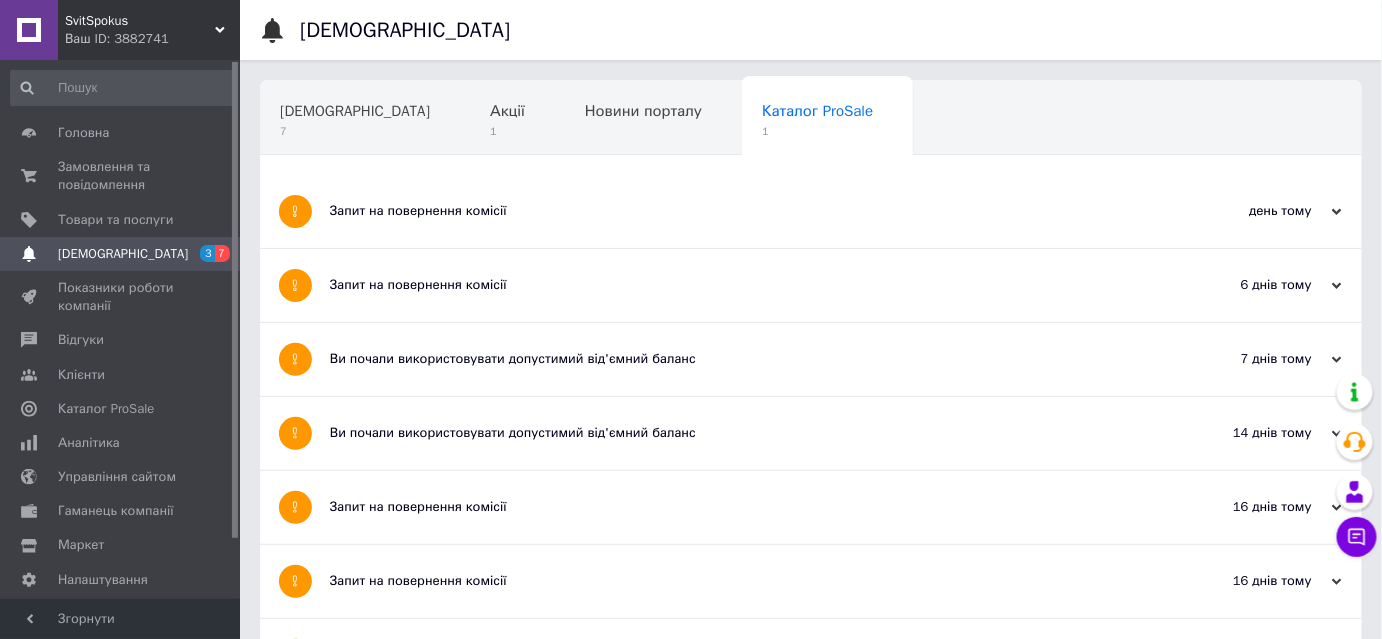 click on "Запит на повернення комісії" at bounding box center (736, 211) 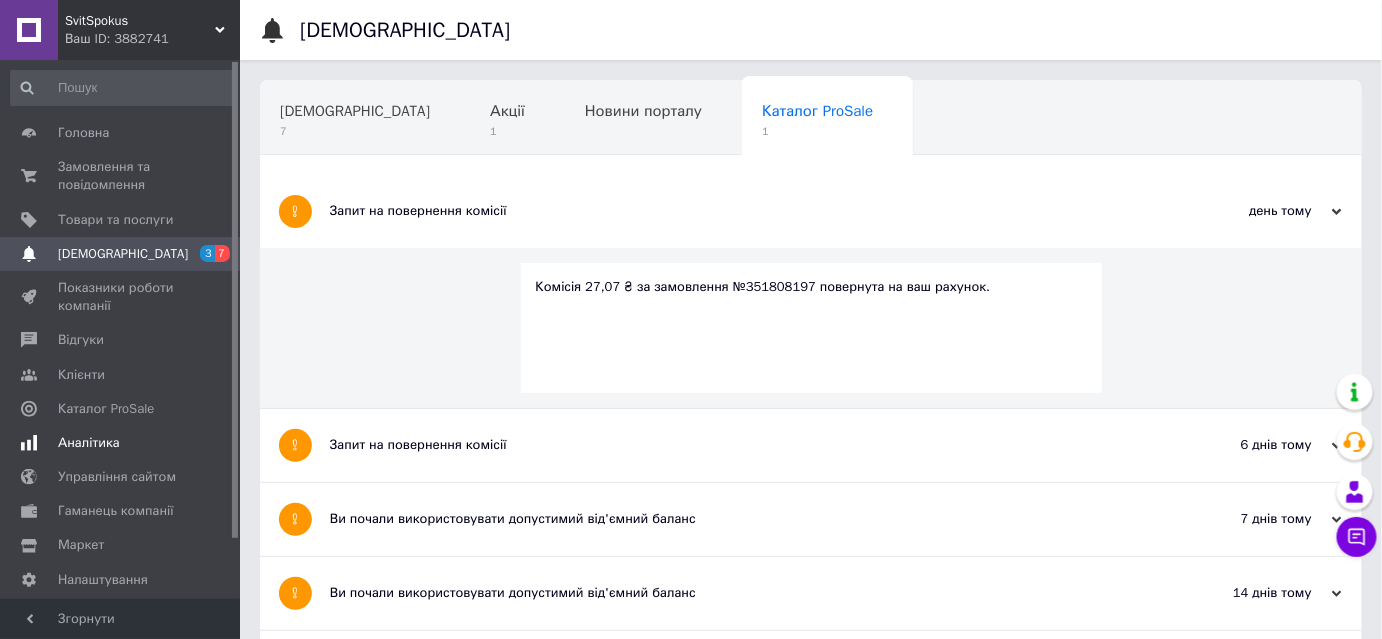 click on "Аналітика" at bounding box center [89, 443] 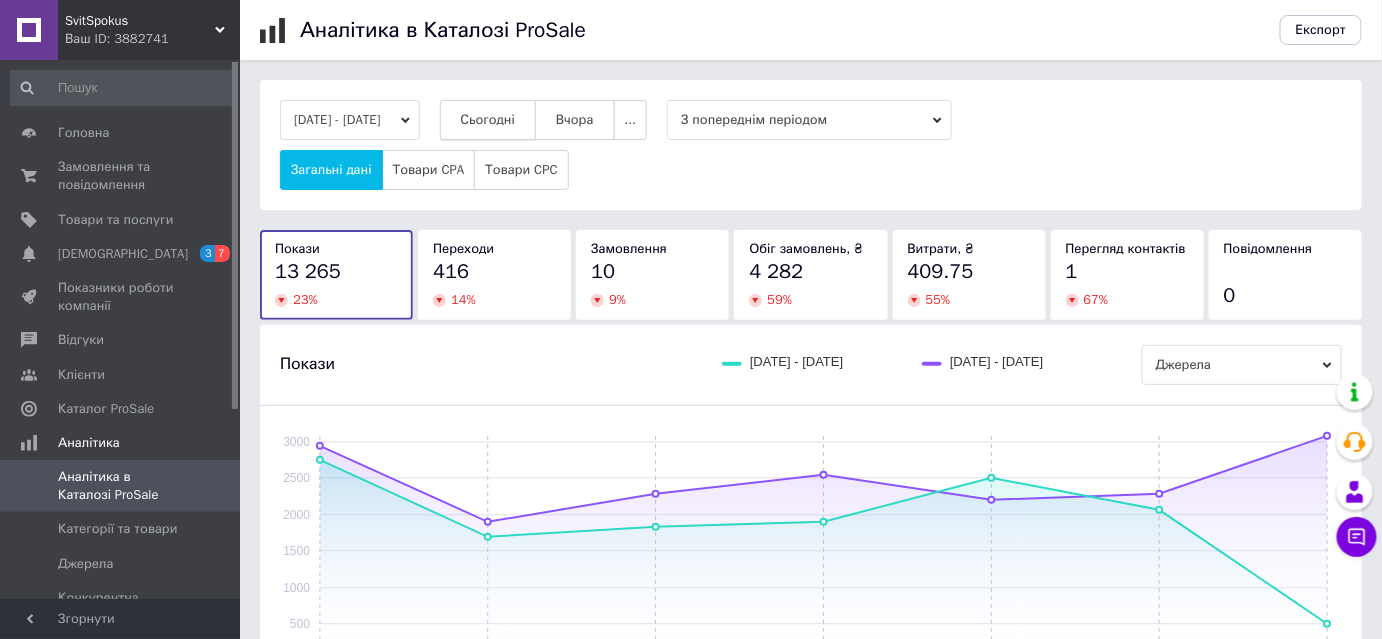 click on "Сьогодні" at bounding box center [488, 120] 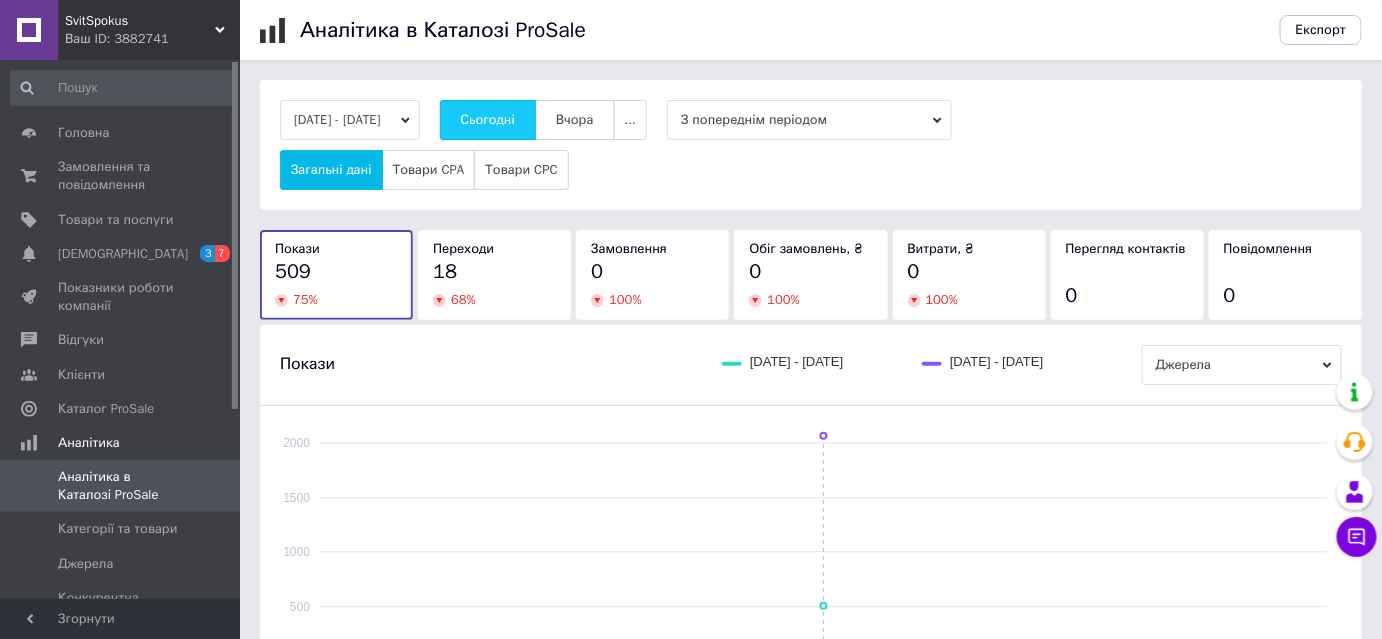 click on "Сьогодні" at bounding box center (488, 120) 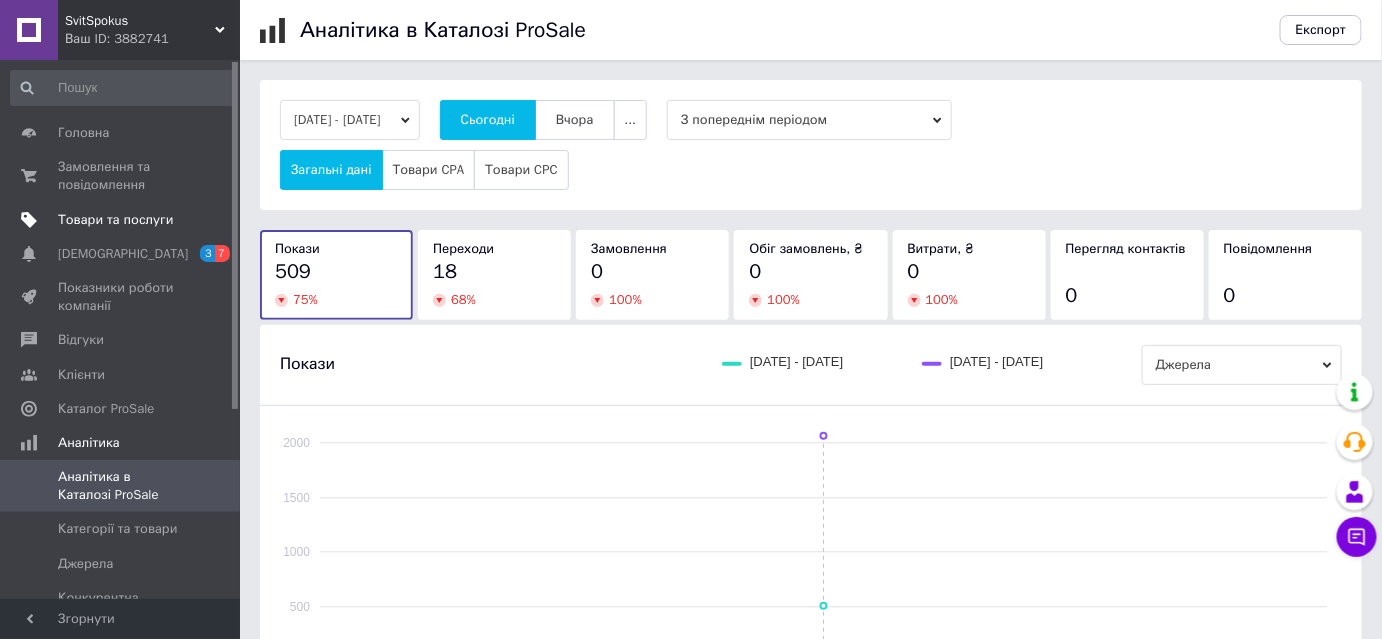 click on "Товари та послуги" at bounding box center [123, 220] 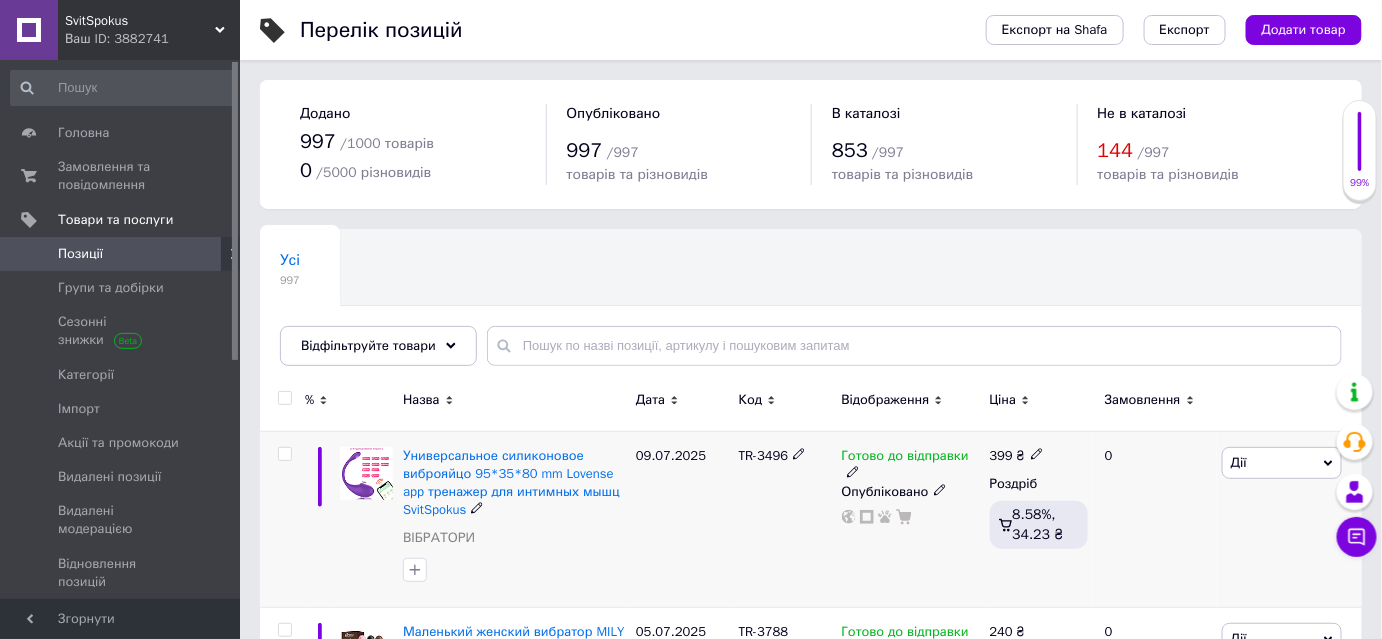 click at bounding box center (911, 517) 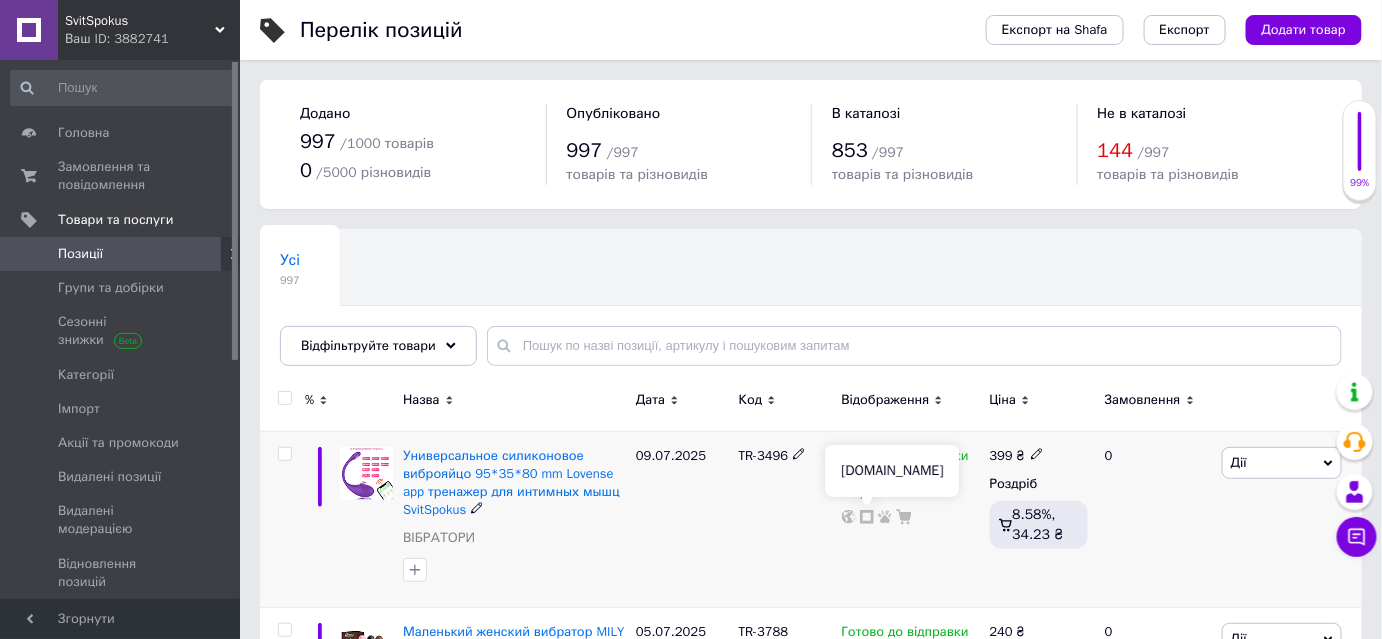 click 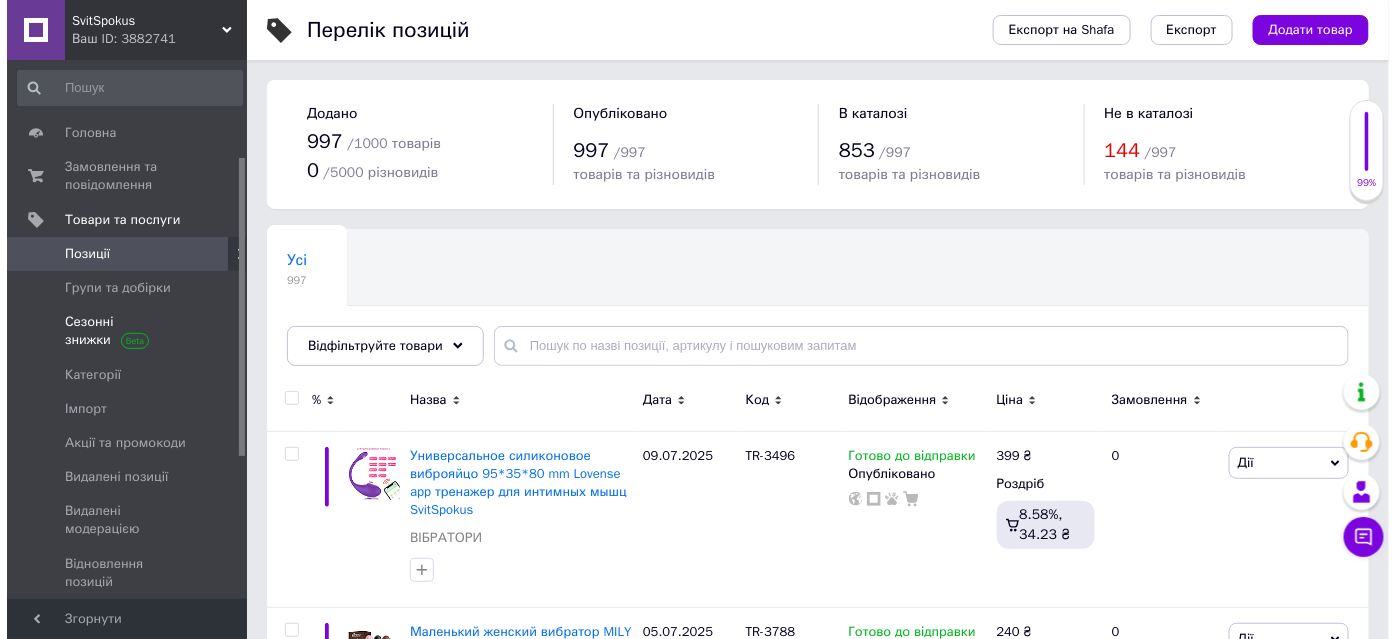 scroll, scrollTop: 290, scrollLeft: 0, axis: vertical 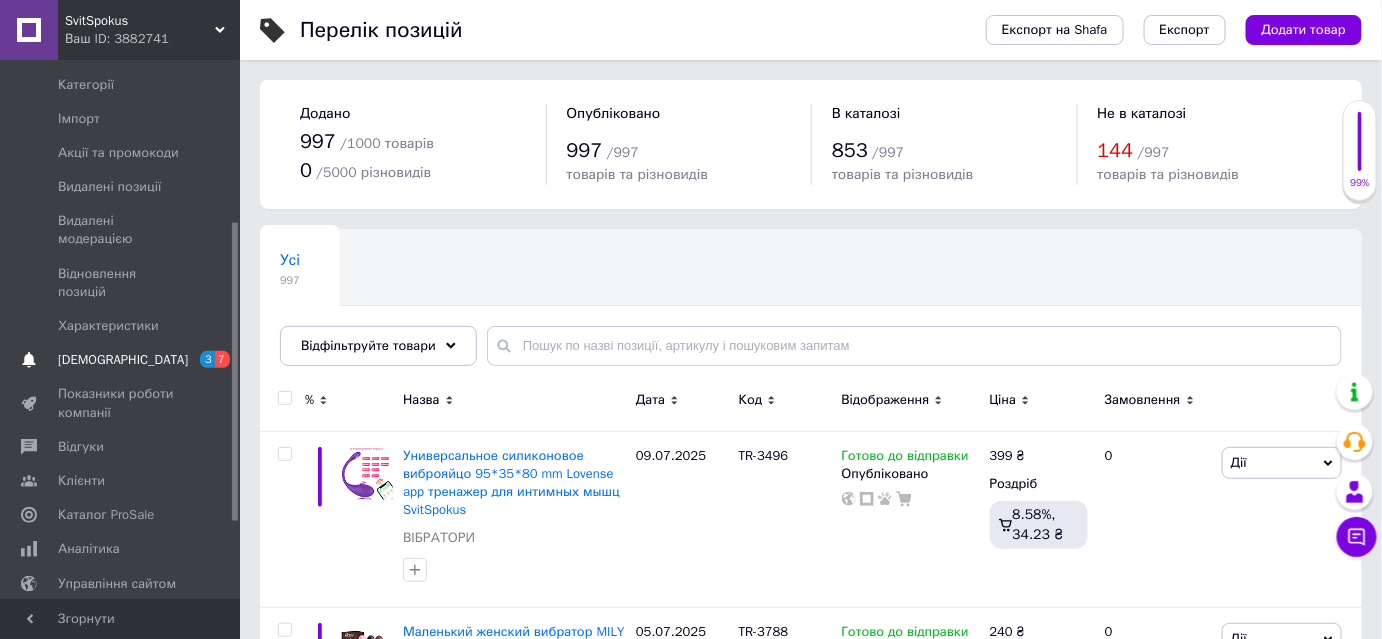 click on "[DEMOGRAPHIC_DATA]" at bounding box center (123, 360) 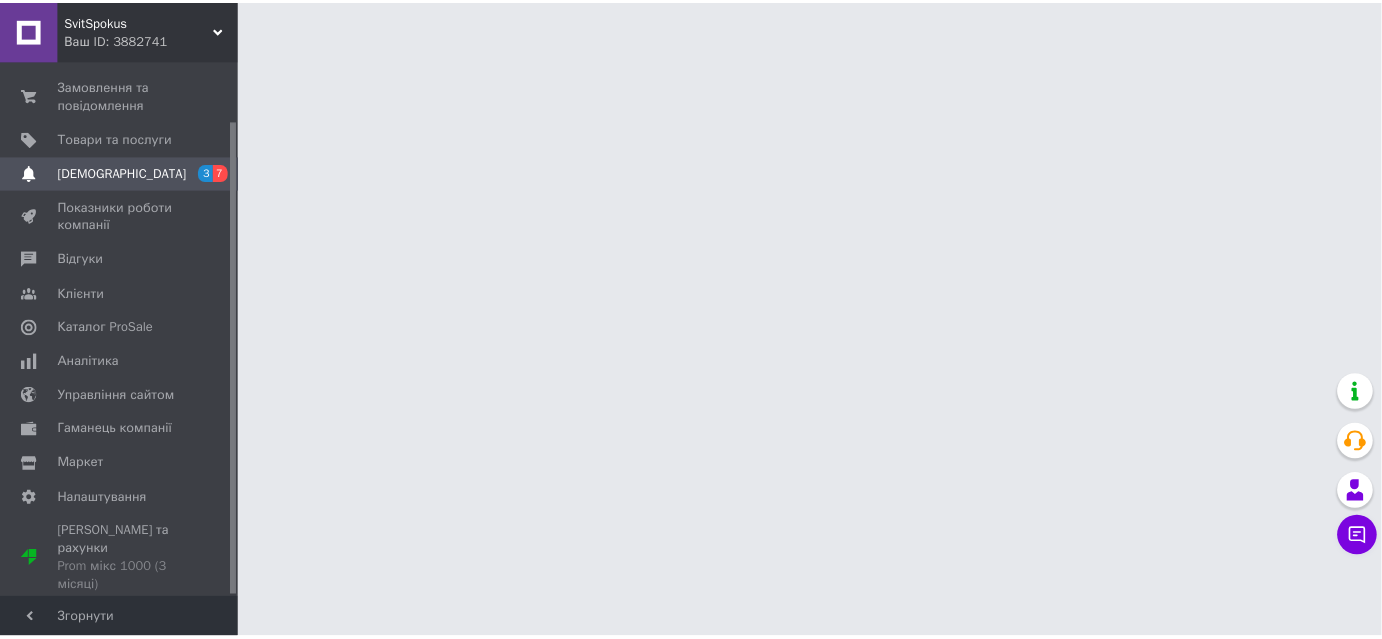 scroll, scrollTop: 67, scrollLeft: 0, axis: vertical 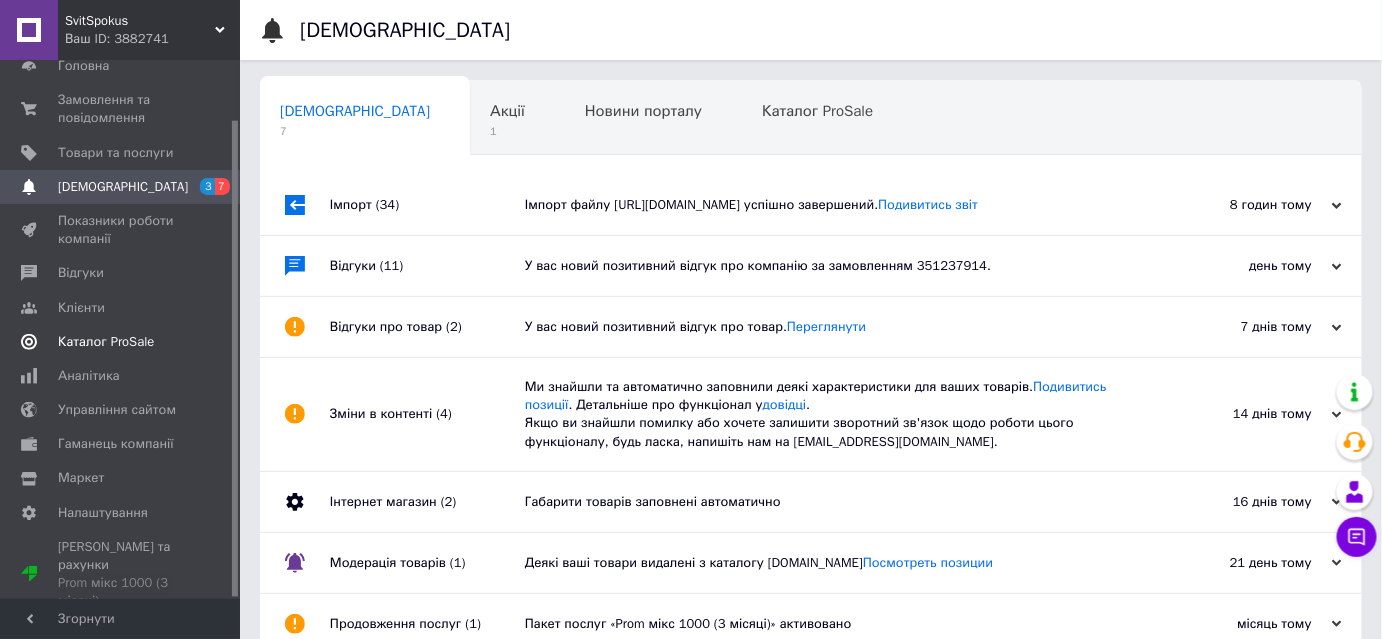 click on "Каталог ProSale" at bounding box center [106, 342] 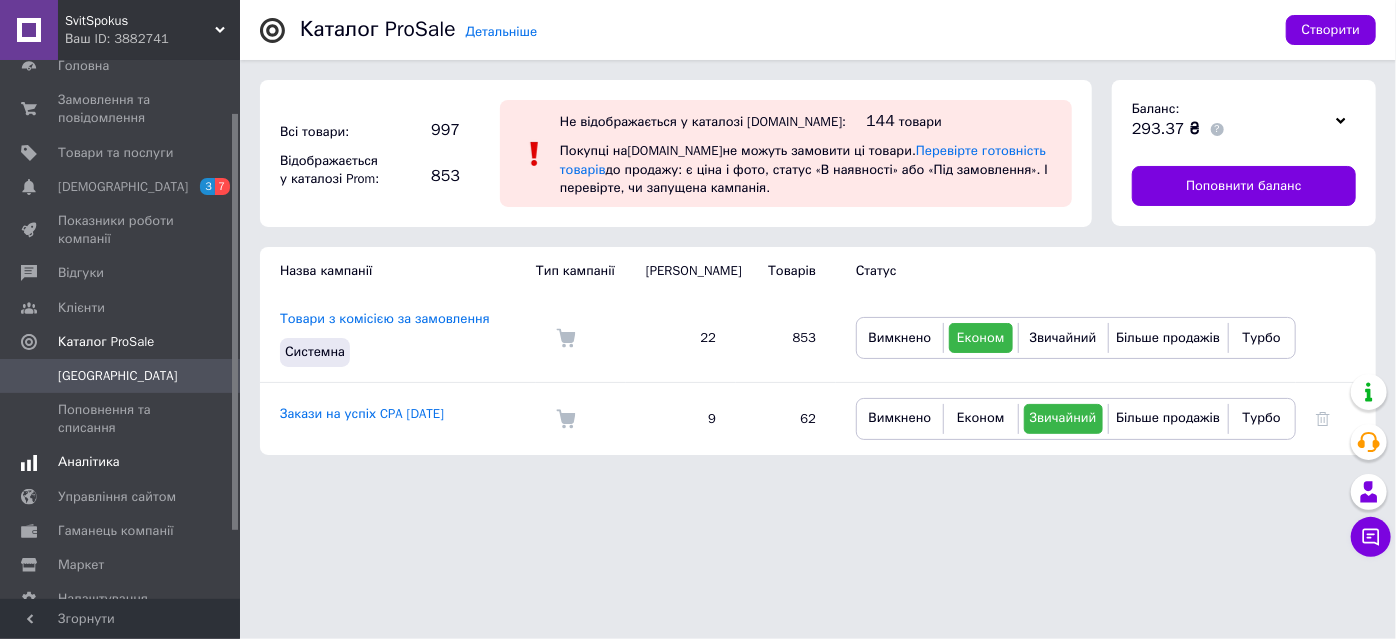 click on "Аналітика" at bounding box center (89, 462) 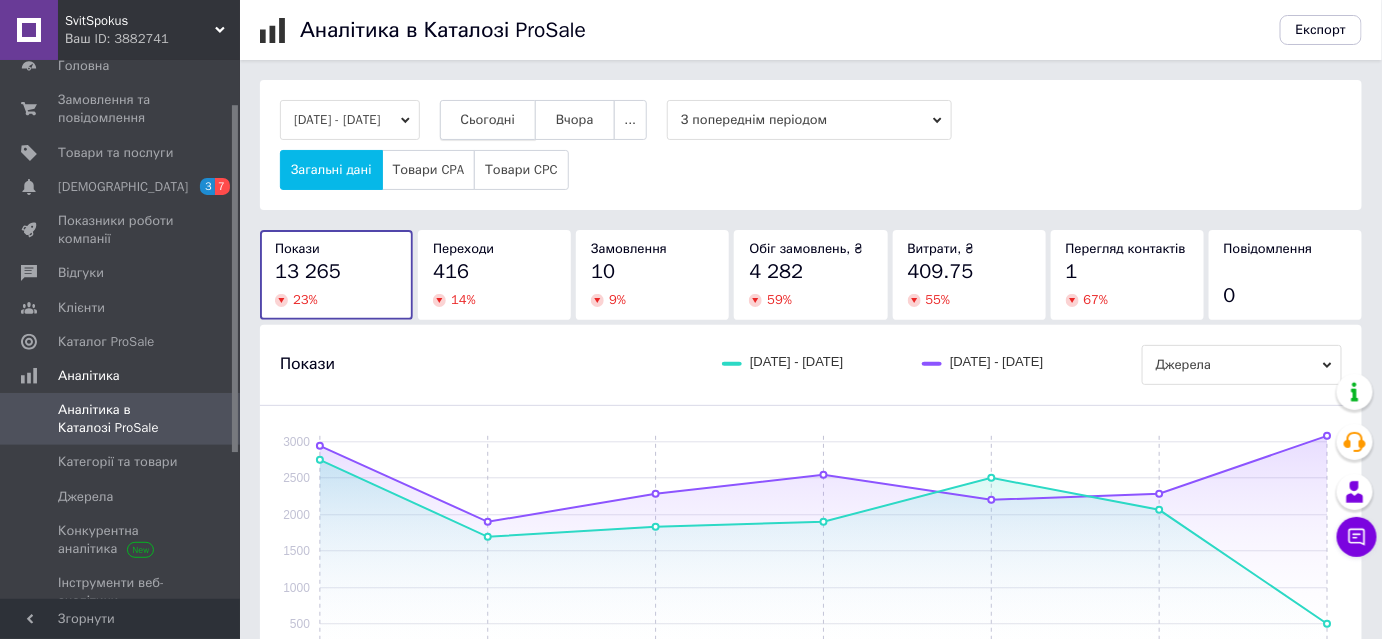 click on "Сьогодні" at bounding box center [488, 120] 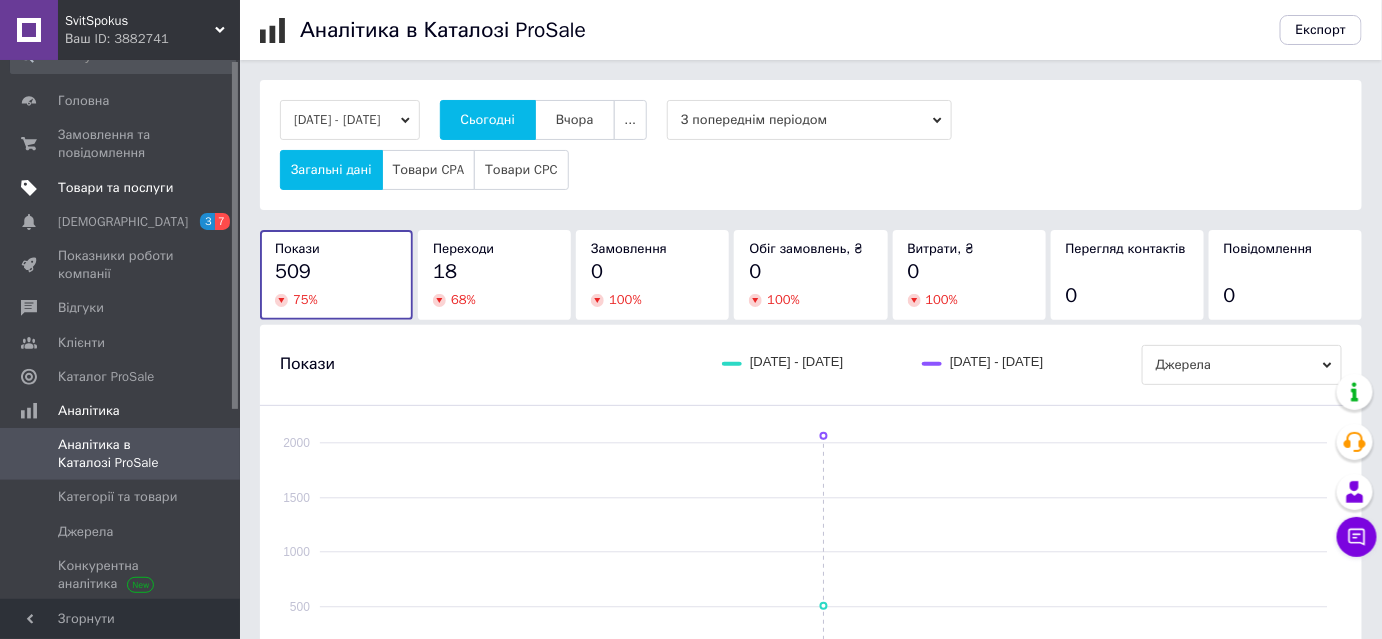 scroll, scrollTop: 0, scrollLeft: 0, axis: both 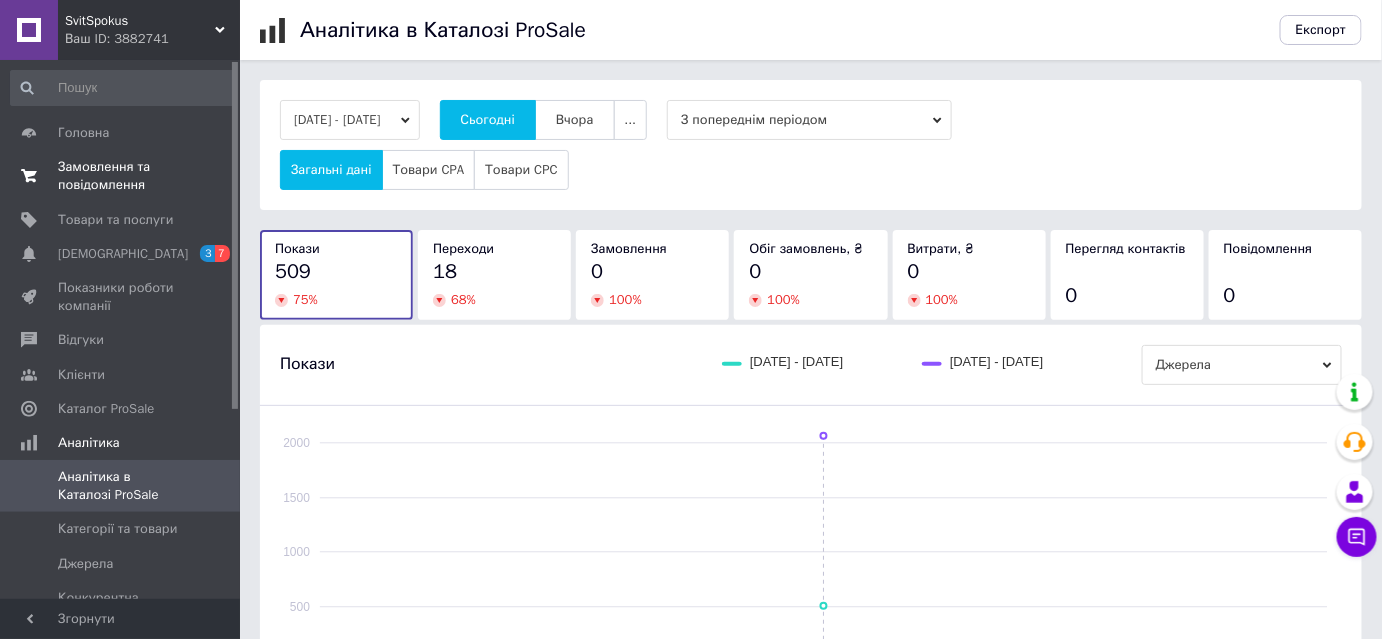 click on "Замовлення та повідомлення" at bounding box center [121, 176] 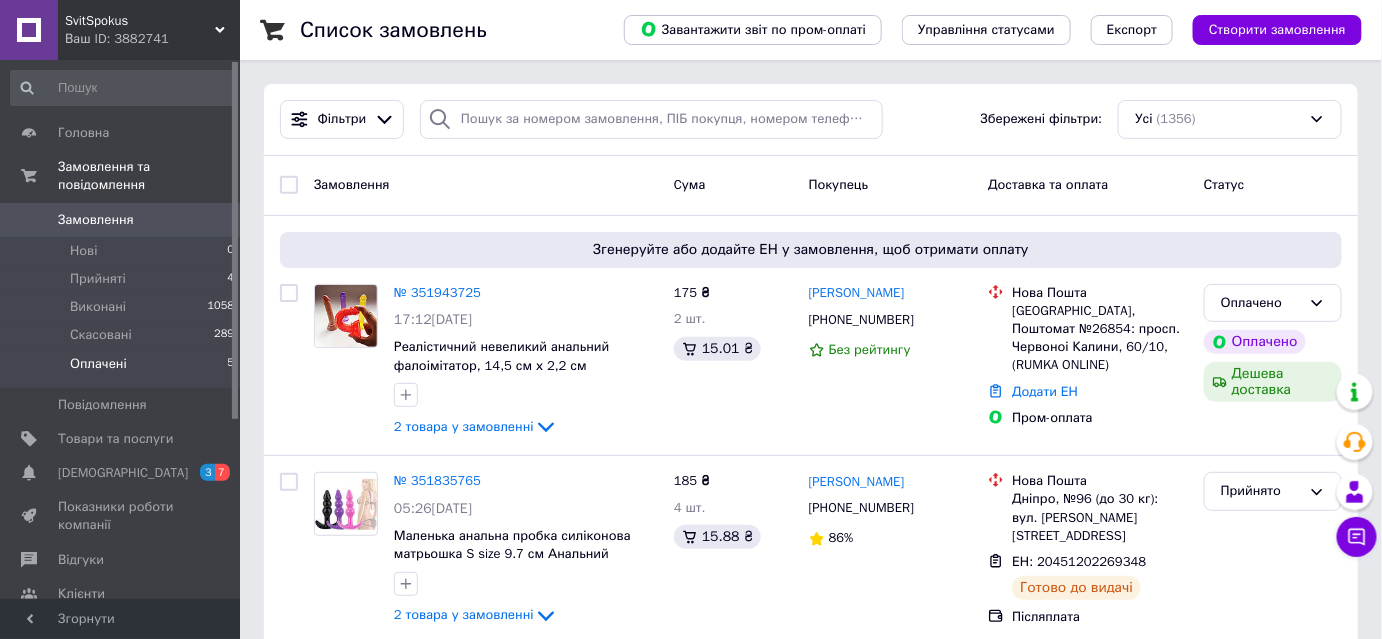 click on "Оплачені 5" at bounding box center (123, 369) 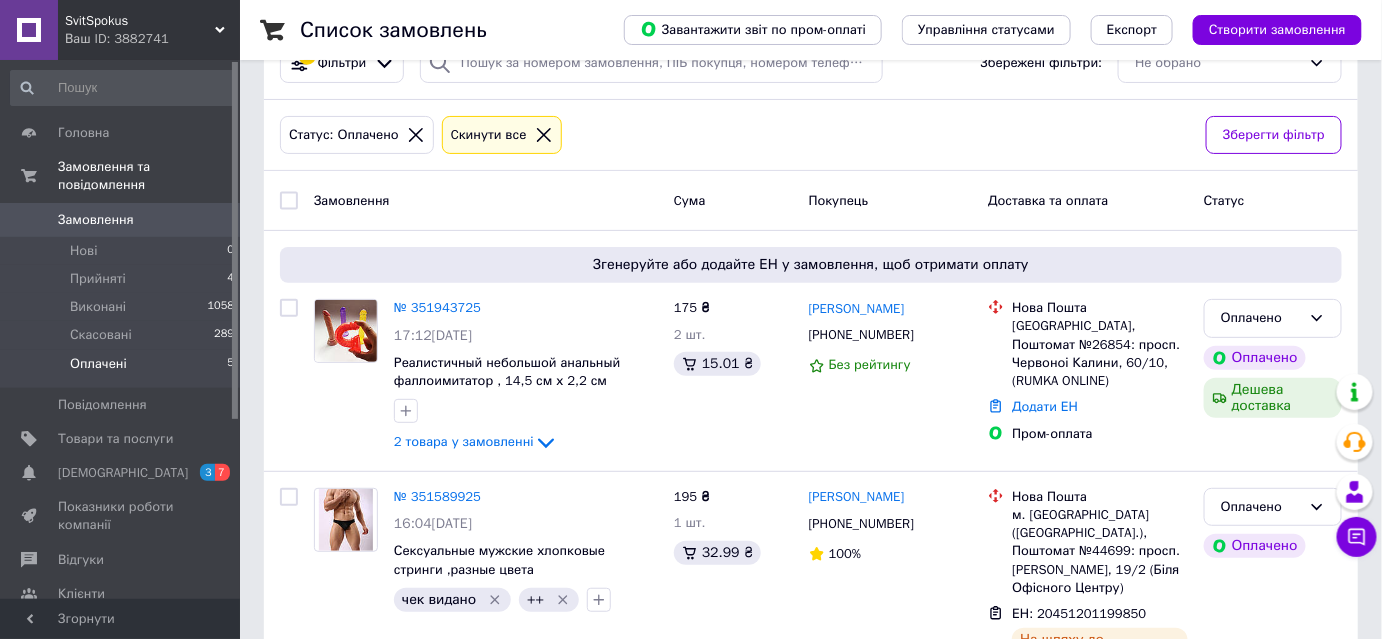 scroll, scrollTop: 0, scrollLeft: 0, axis: both 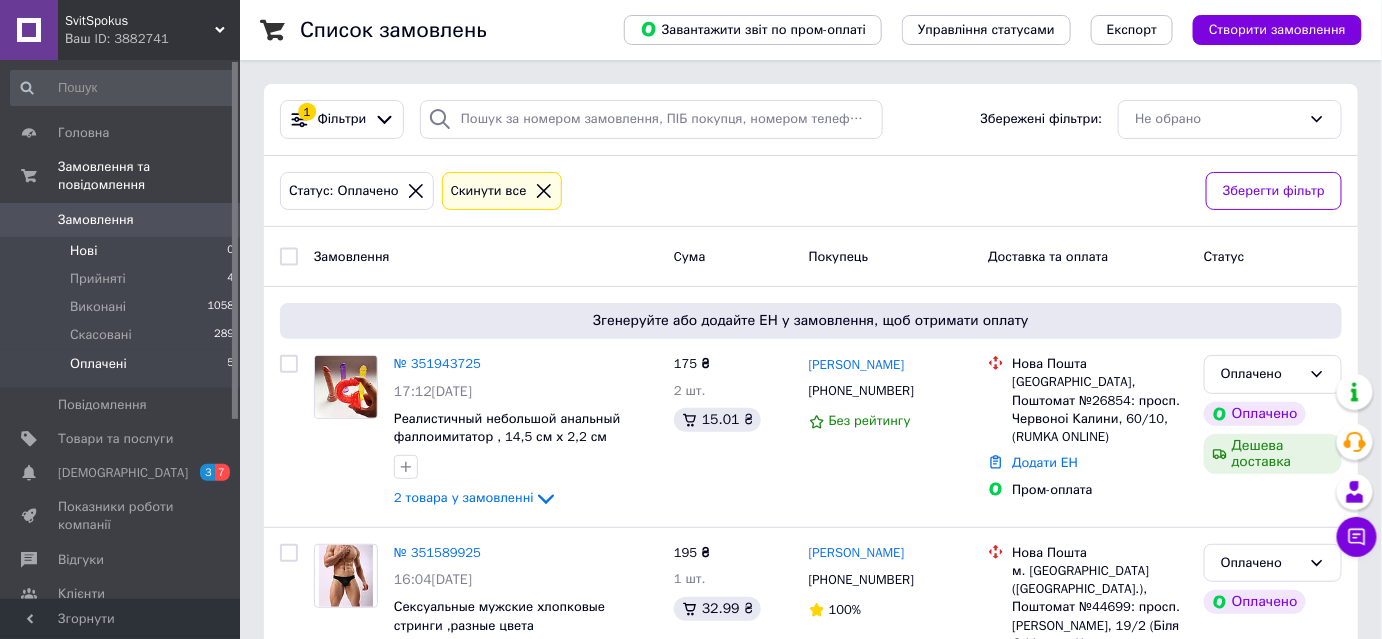 click on "Нові 0" at bounding box center (123, 251) 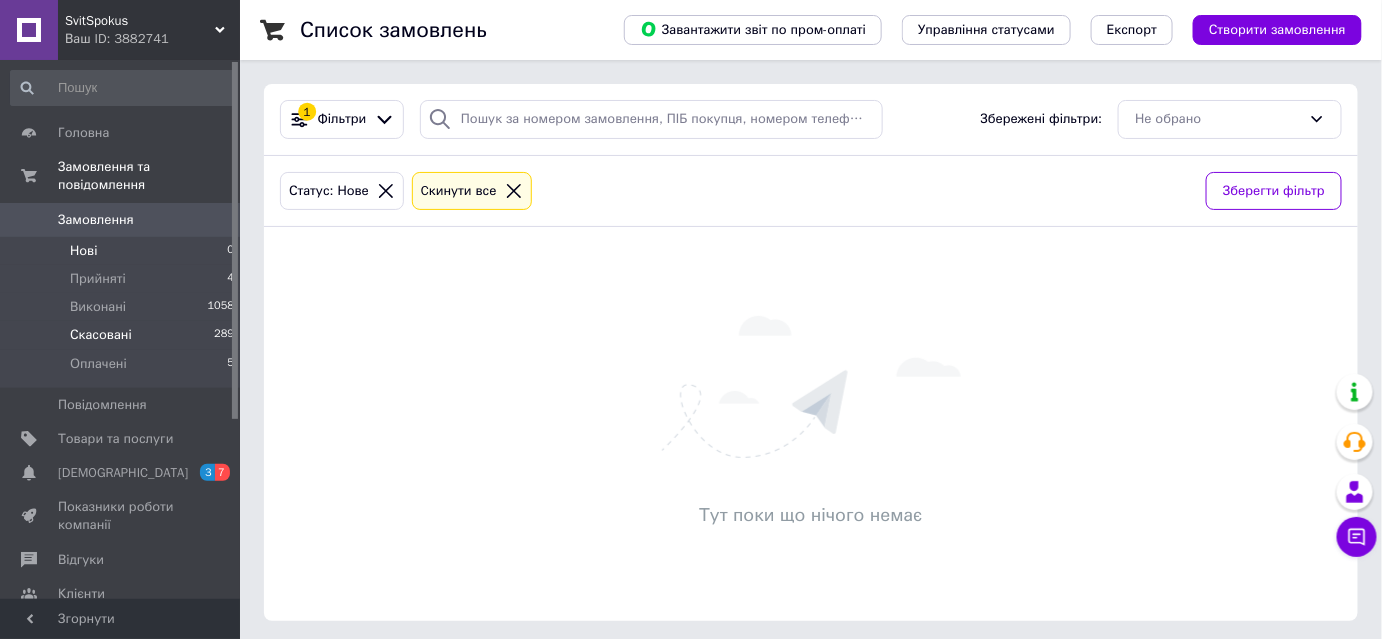 click on "Скасовані 289" at bounding box center [123, 335] 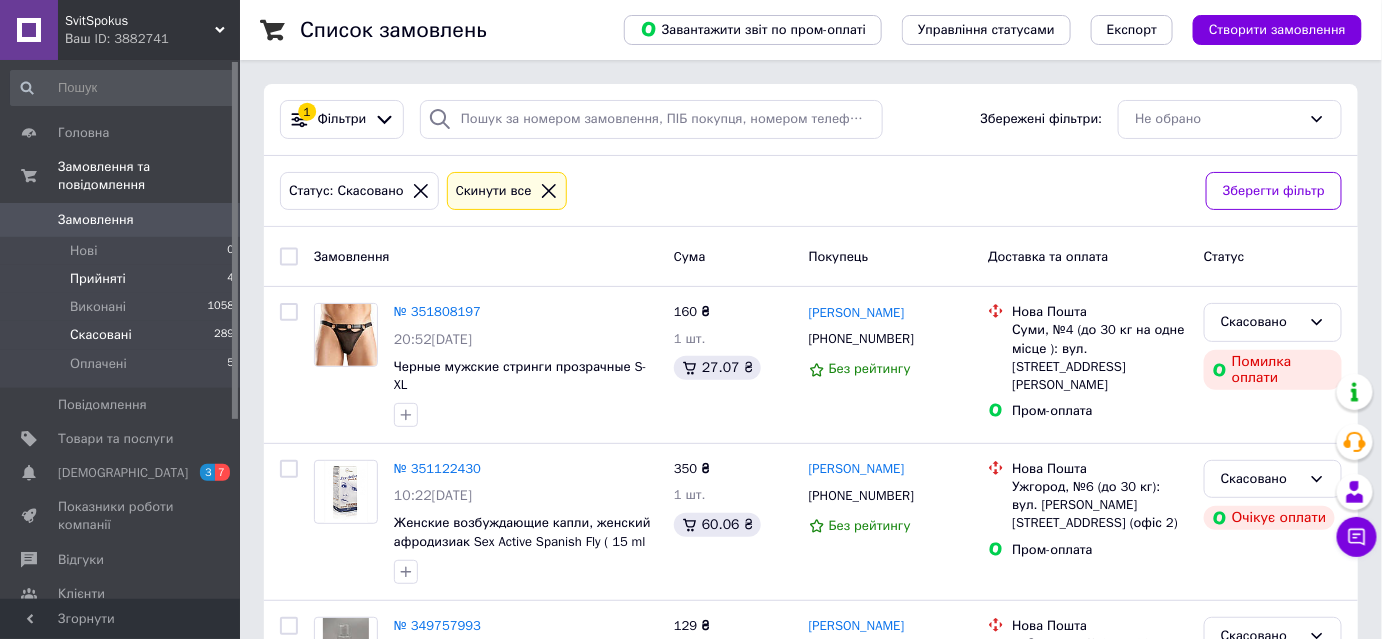 click on "Прийняті 4" at bounding box center (123, 279) 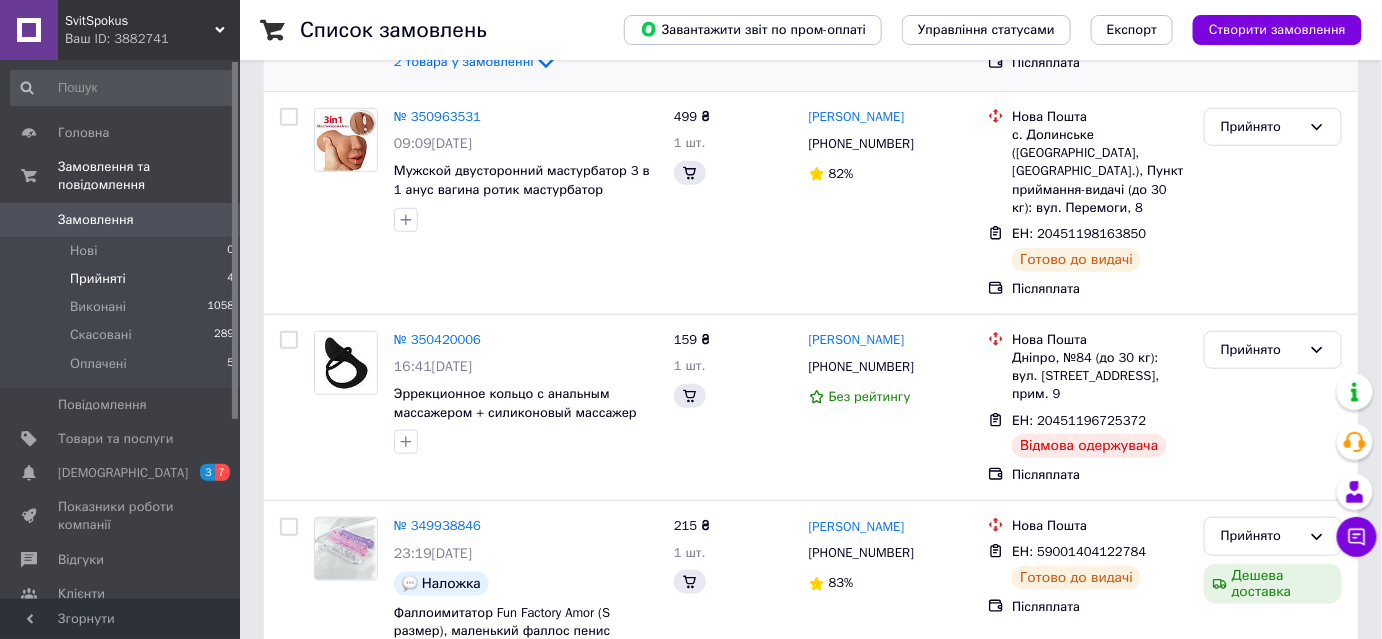 scroll, scrollTop: 418, scrollLeft: 0, axis: vertical 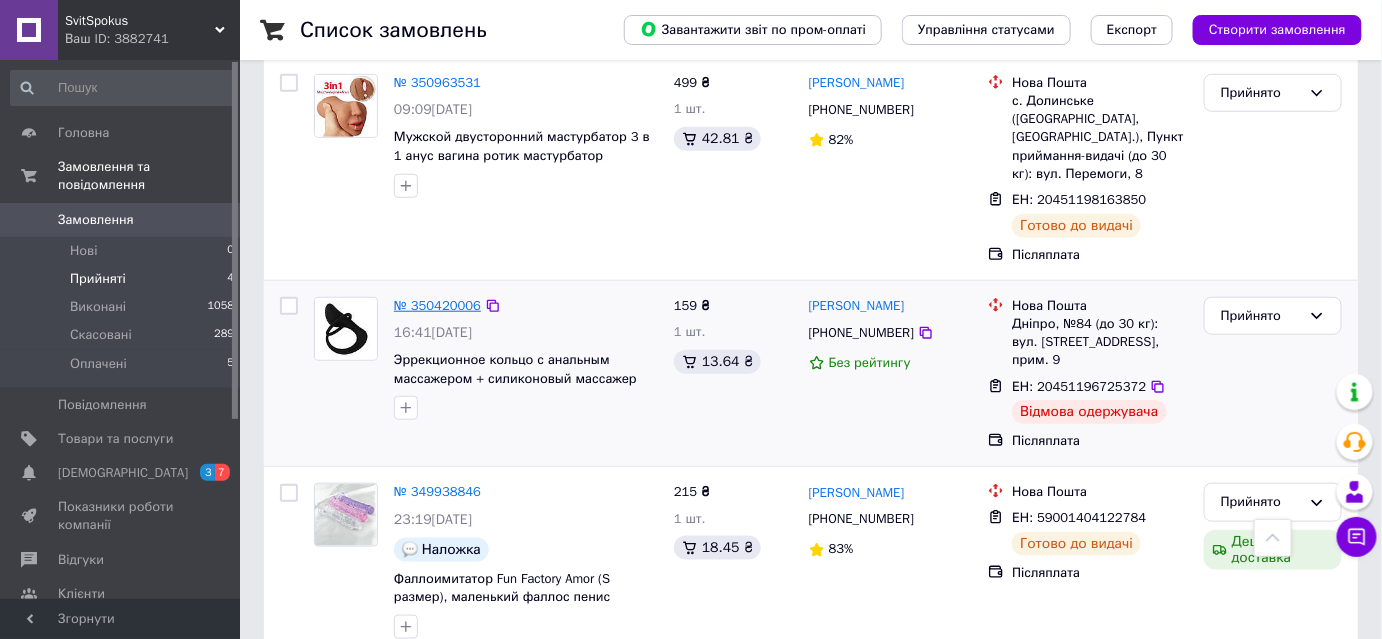 click on "№ 350420006" at bounding box center (437, 305) 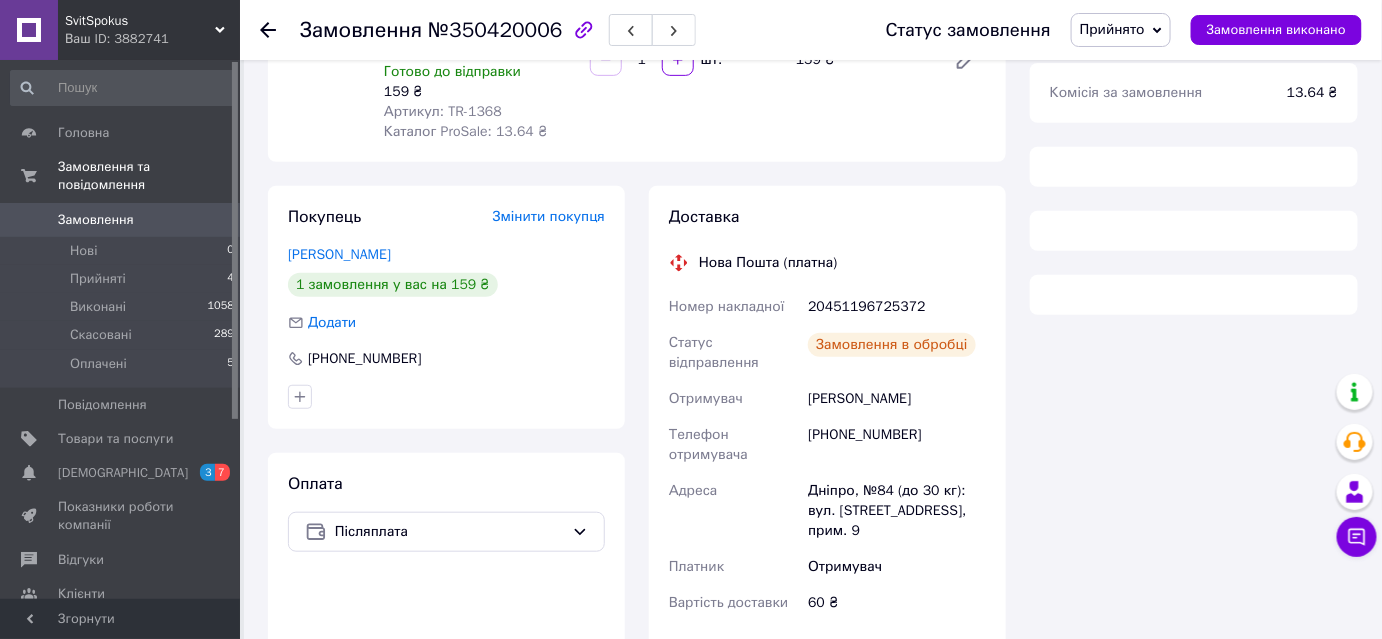 scroll, scrollTop: 418, scrollLeft: 0, axis: vertical 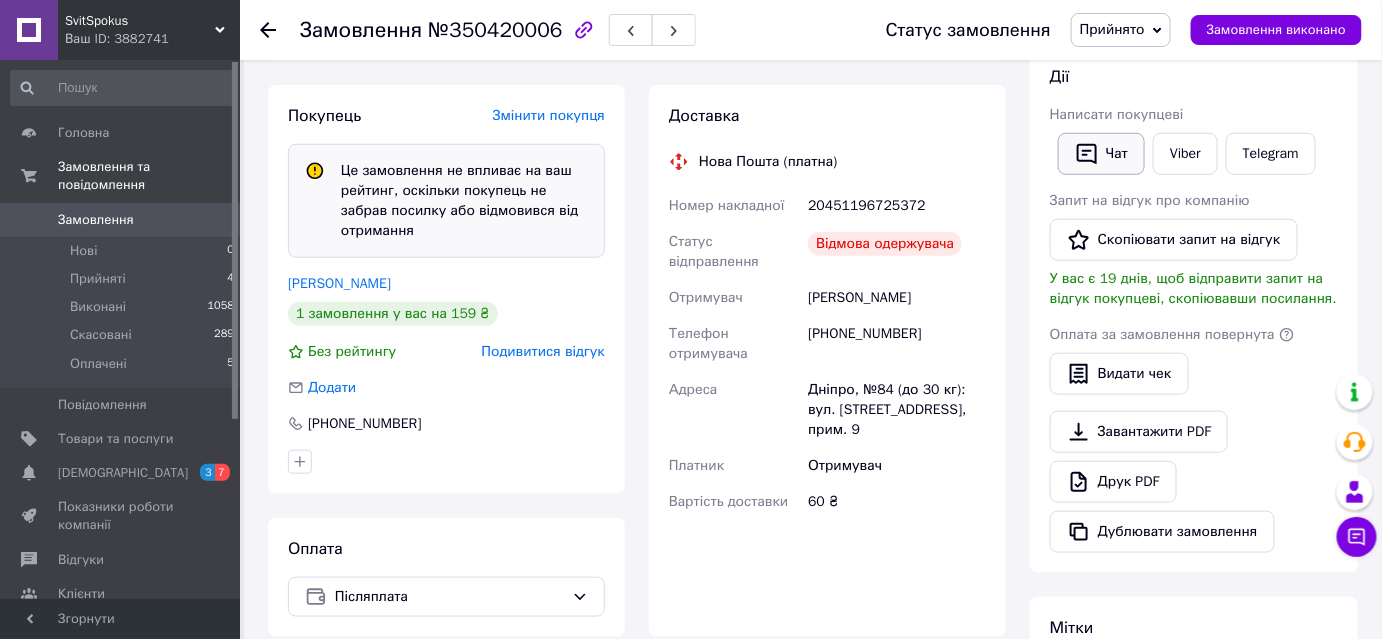 click on "Чат" at bounding box center [1101, 154] 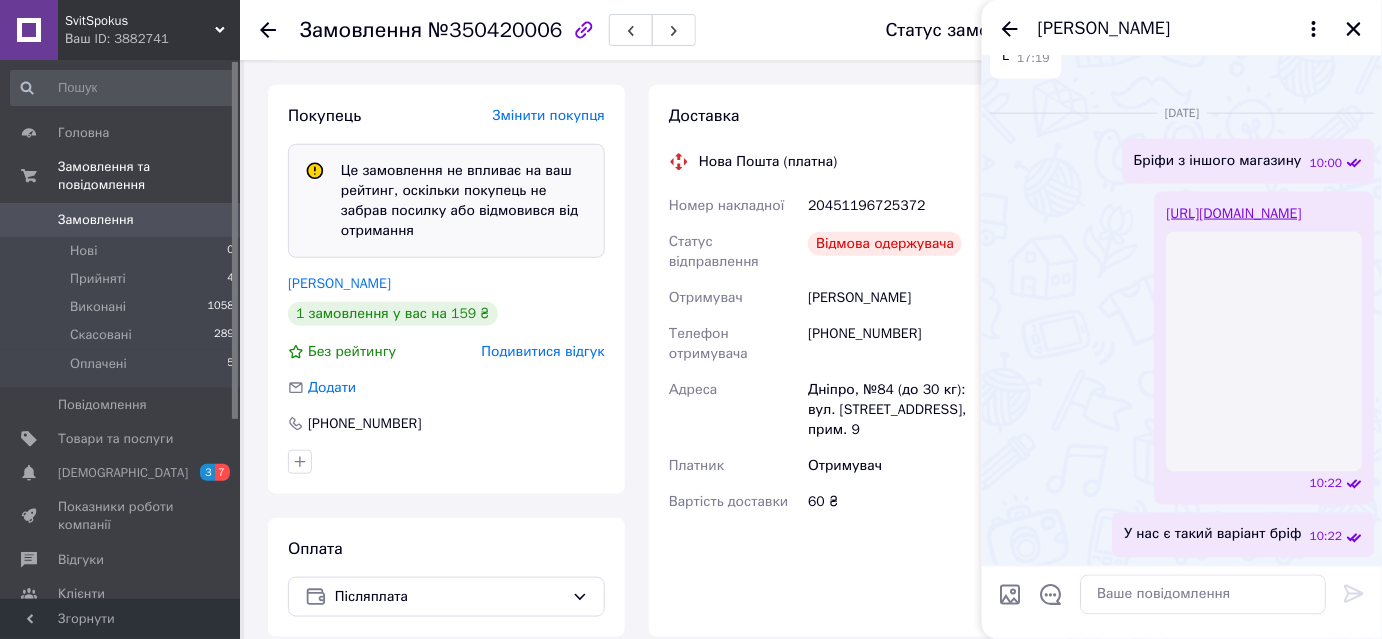 scroll, scrollTop: 1234, scrollLeft: 0, axis: vertical 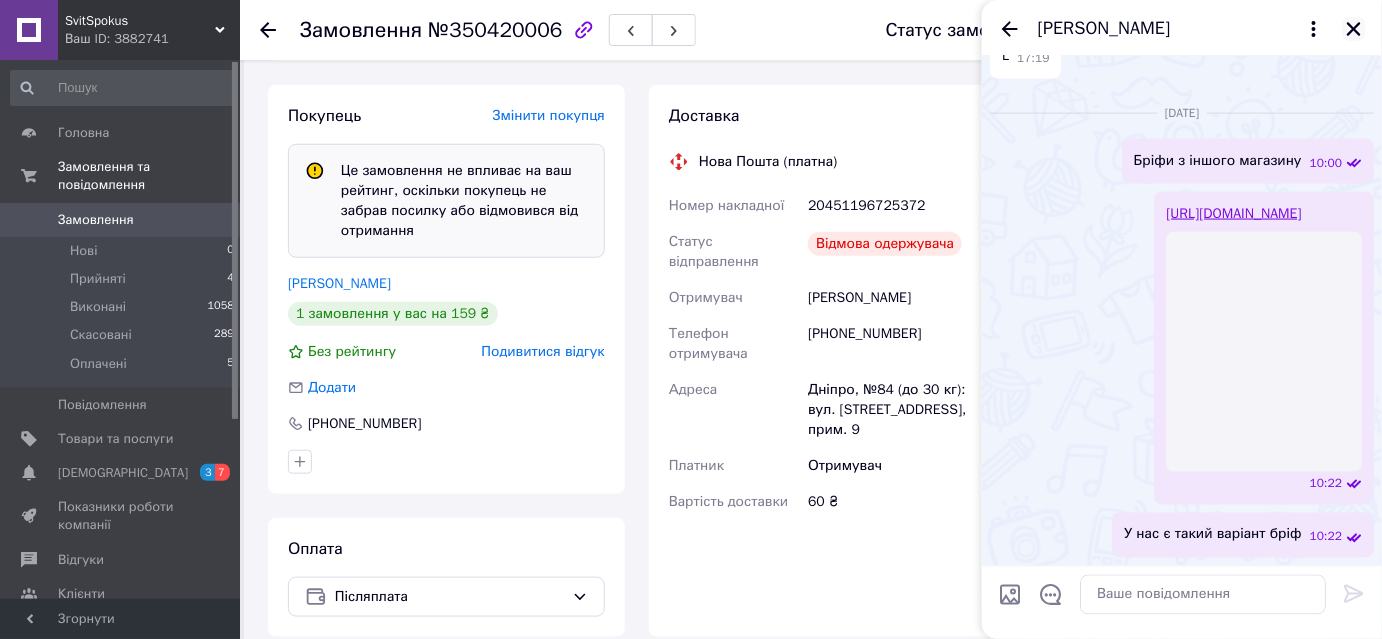 click at bounding box center (1354, 29) 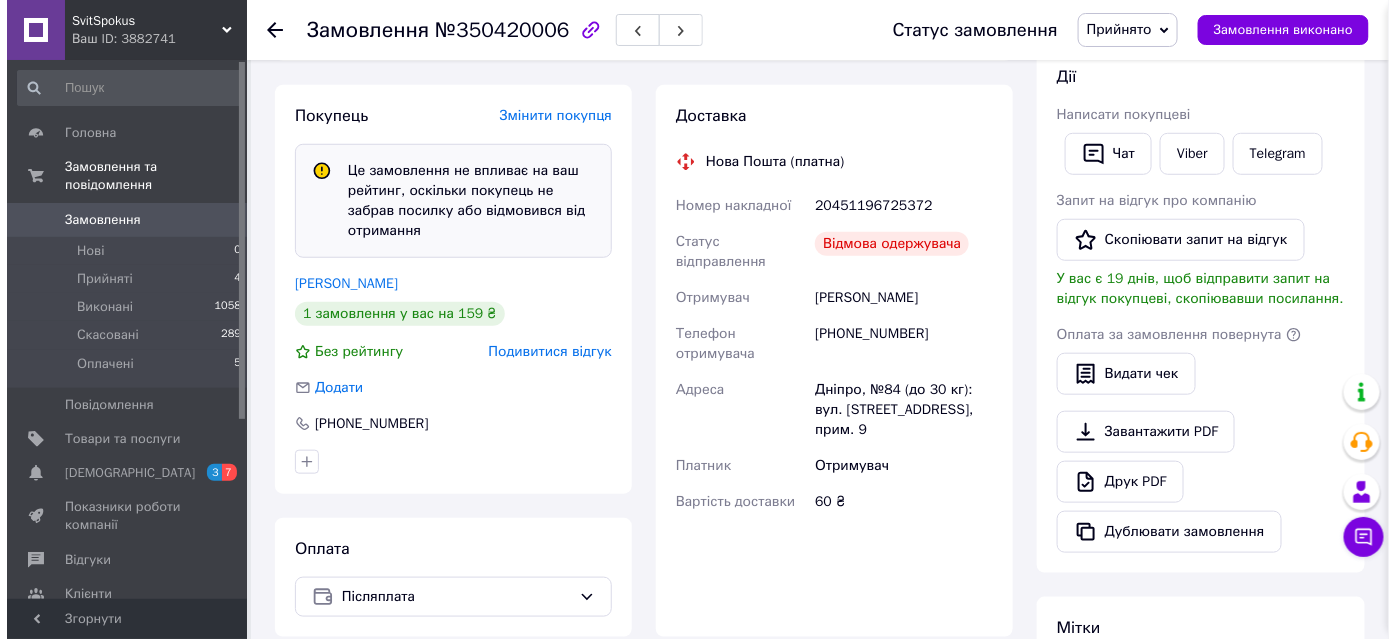 scroll, scrollTop: 1229, scrollLeft: 0, axis: vertical 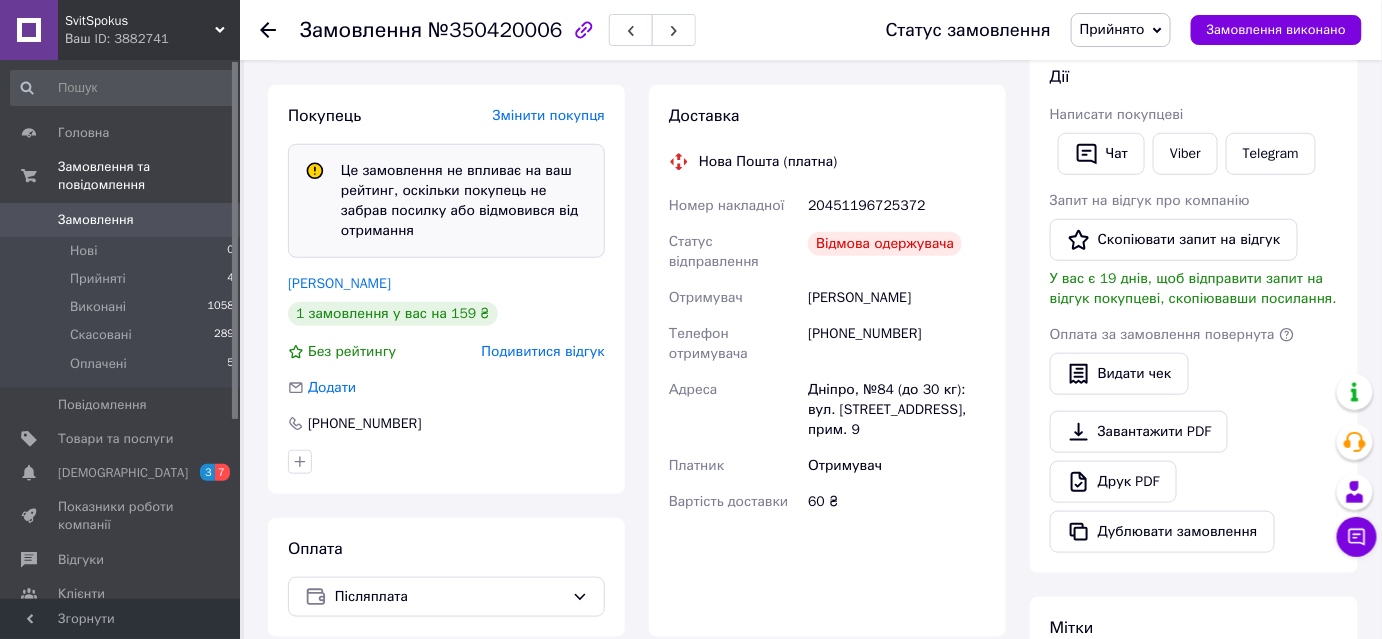 click on "Подивитися відгук" at bounding box center [543, 351] 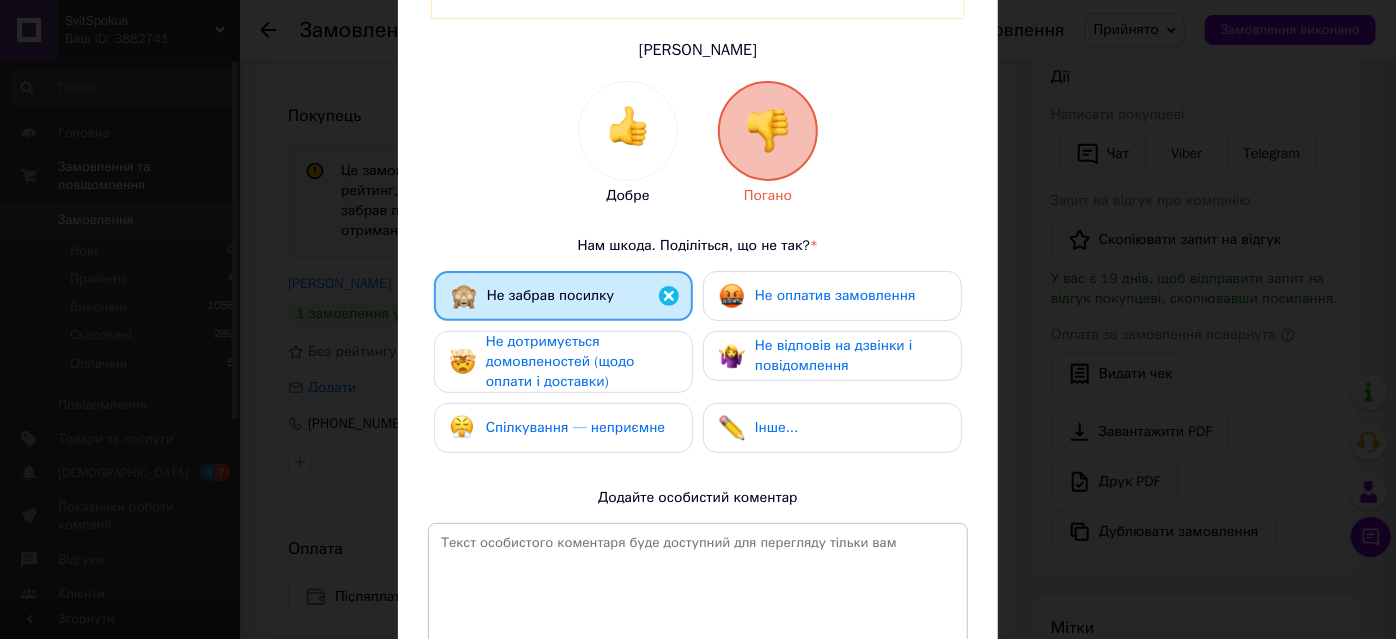 scroll, scrollTop: 194, scrollLeft: 0, axis: vertical 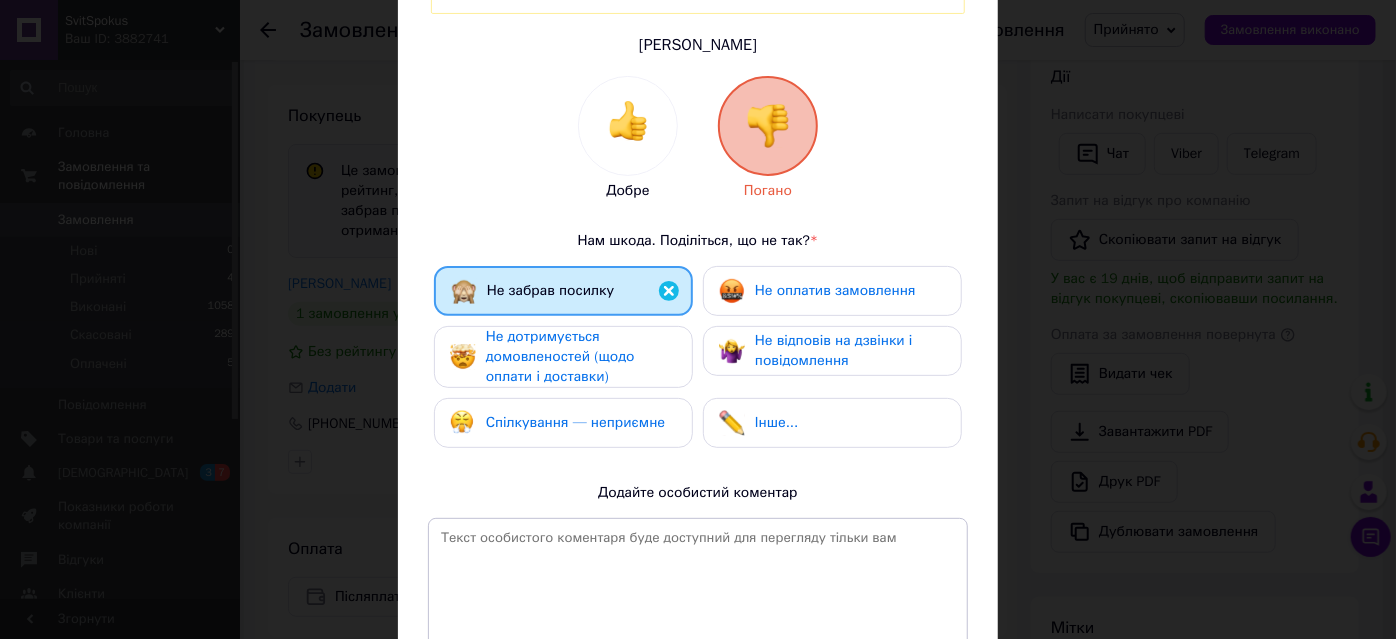 click on "Не дотримується домовленостей (щодо оплати і доставки)" at bounding box center (560, 356) 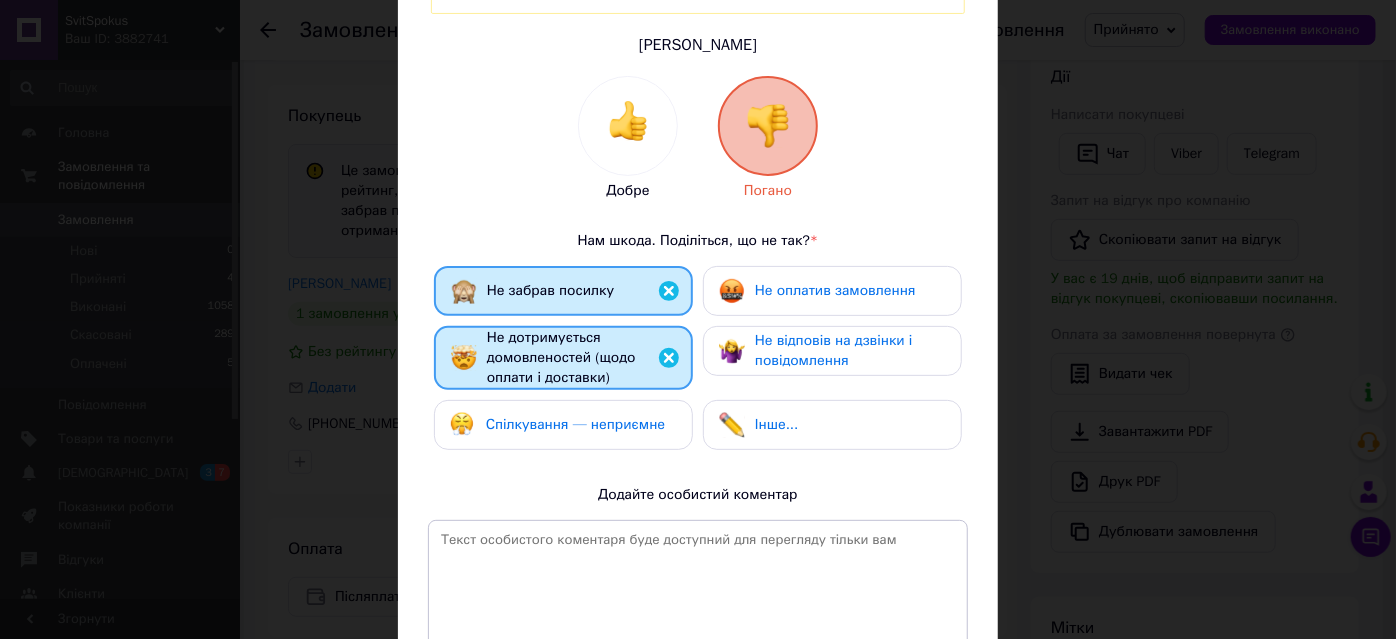 click on "Спілкування — неприємне" at bounding box center (575, 424) 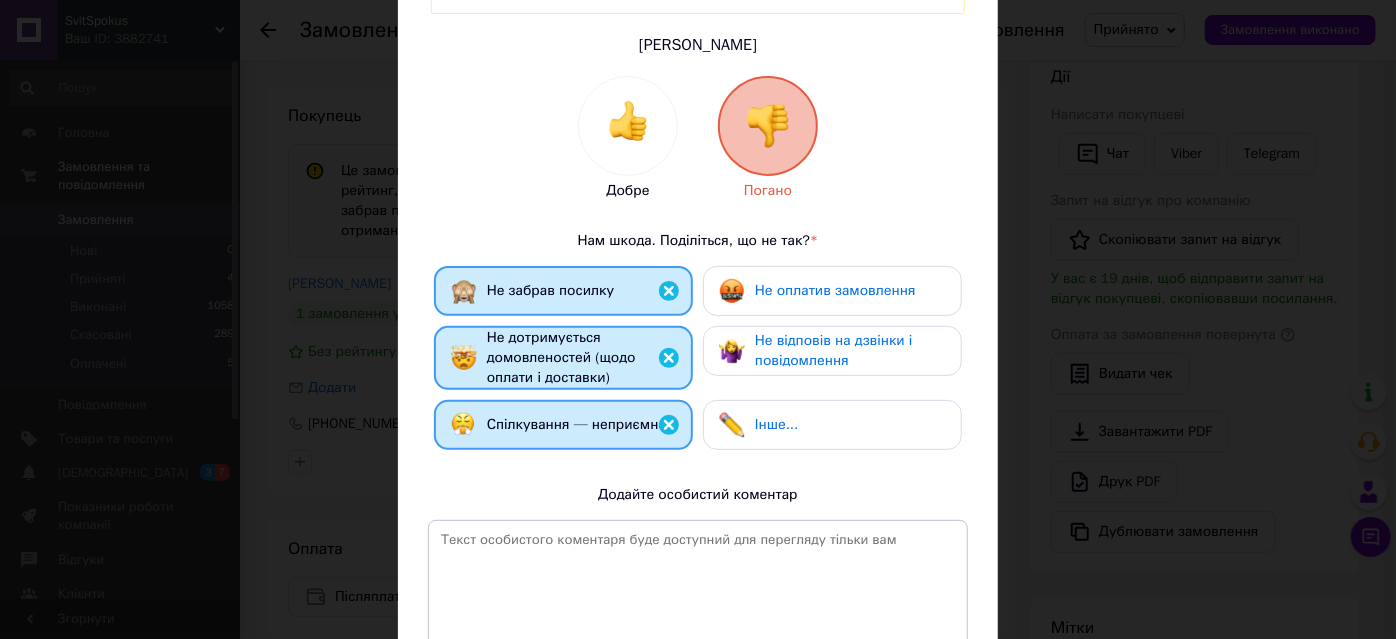 click on "Не оплатив замовлення" at bounding box center (835, 290) 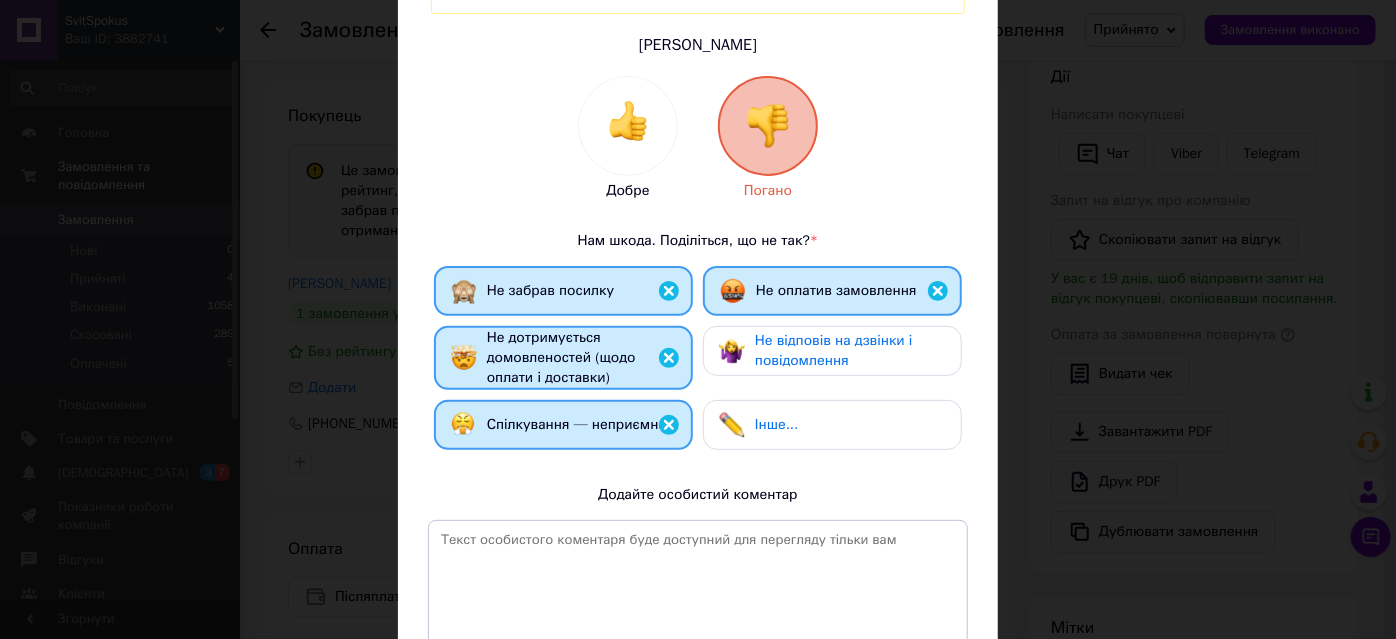 click on "Не відповів на дзвінки і повідомлення" at bounding box center [834, 350] 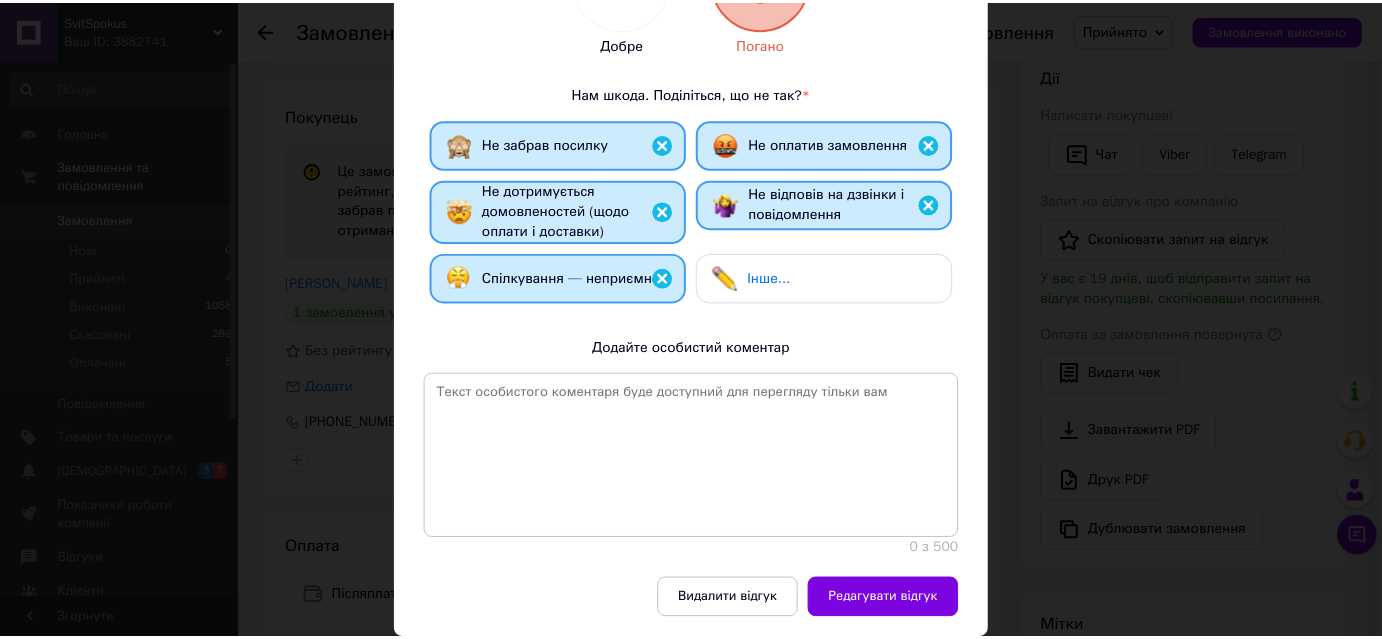 scroll, scrollTop: 409, scrollLeft: 0, axis: vertical 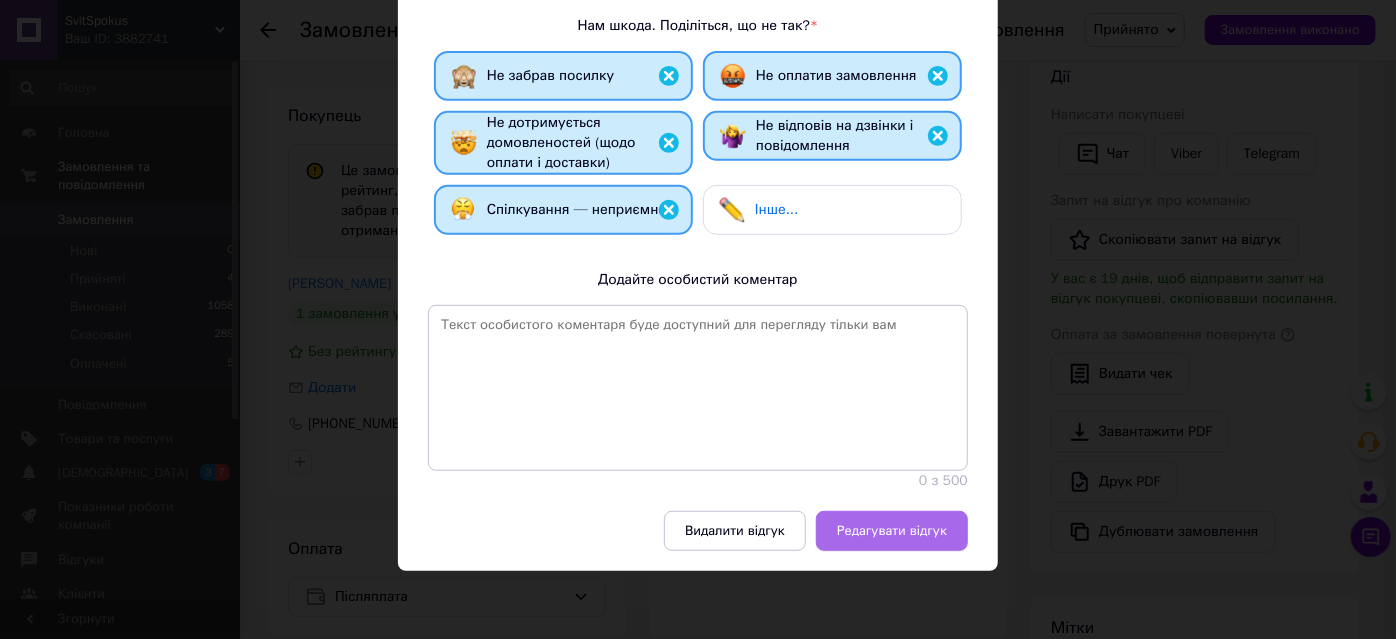 click on "Редагувати відгук" at bounding box center [892, 531] 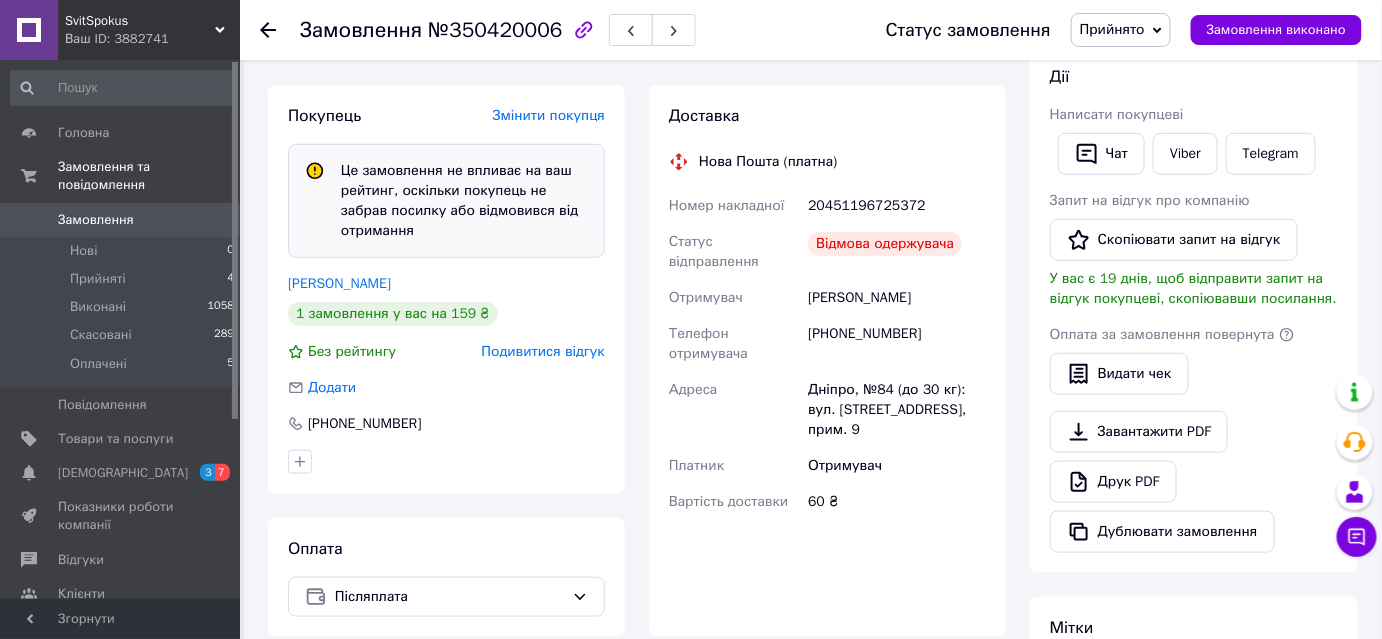 click on "Прийнято" at bounding box center [1112, 29] 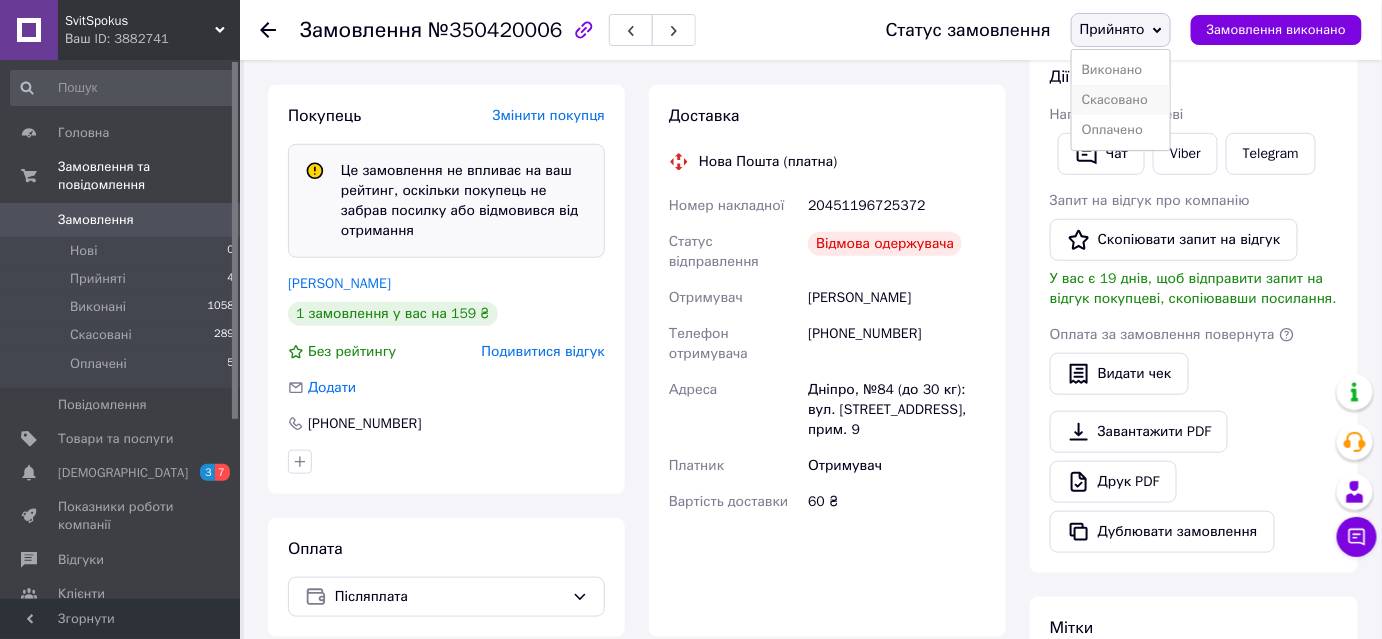 click on "Скасовано" at bounding box center (1121, 100) 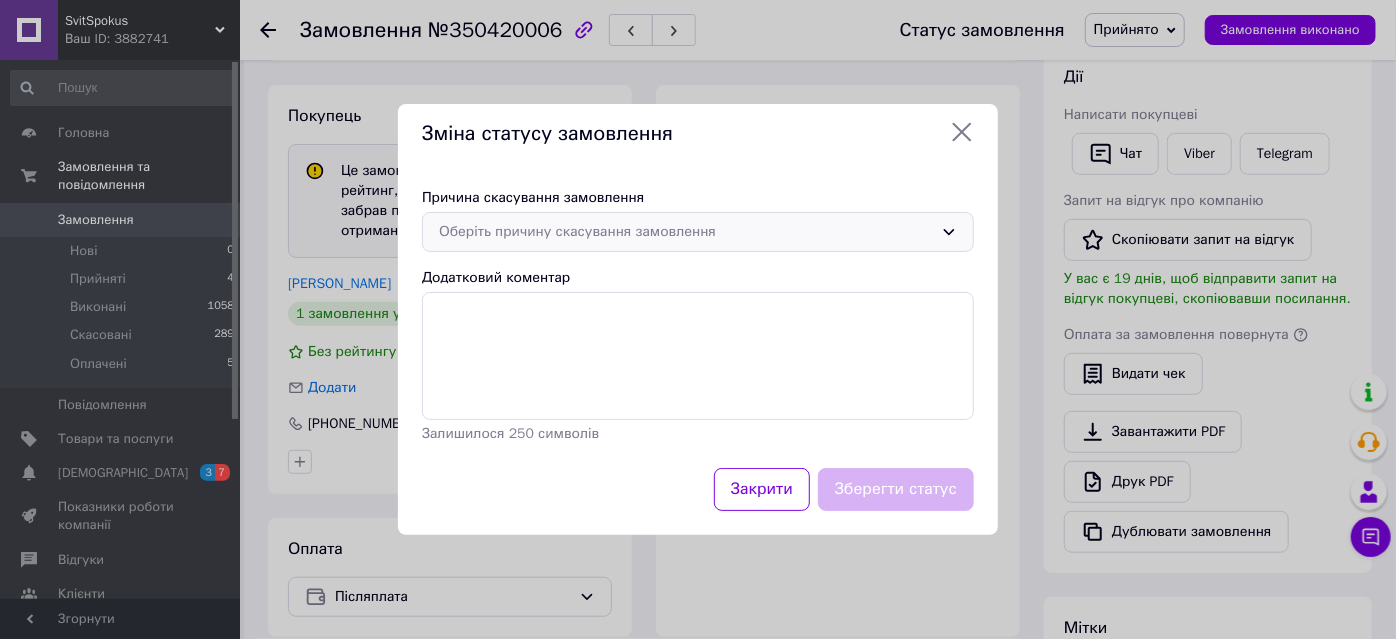 click on "Оберіть причину скасування замовлення" at bounding box center (686, 232) 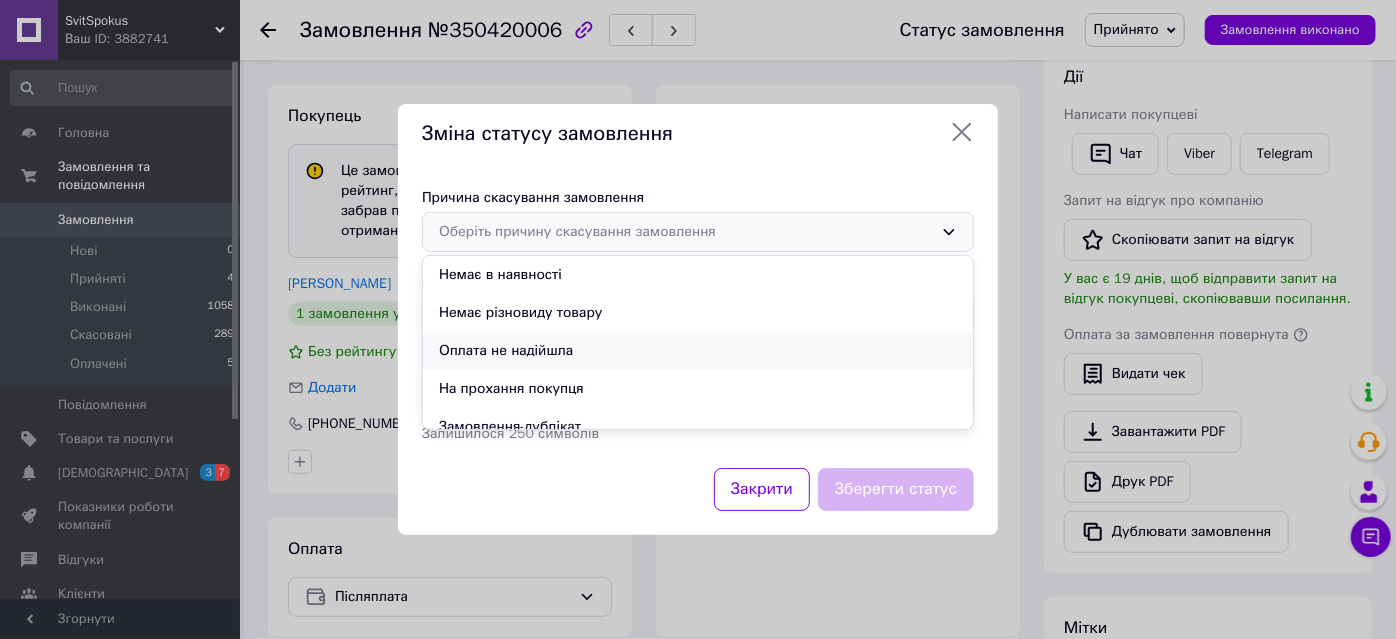 click on "Оплата не надійшла" at bounding box center (698, 351) 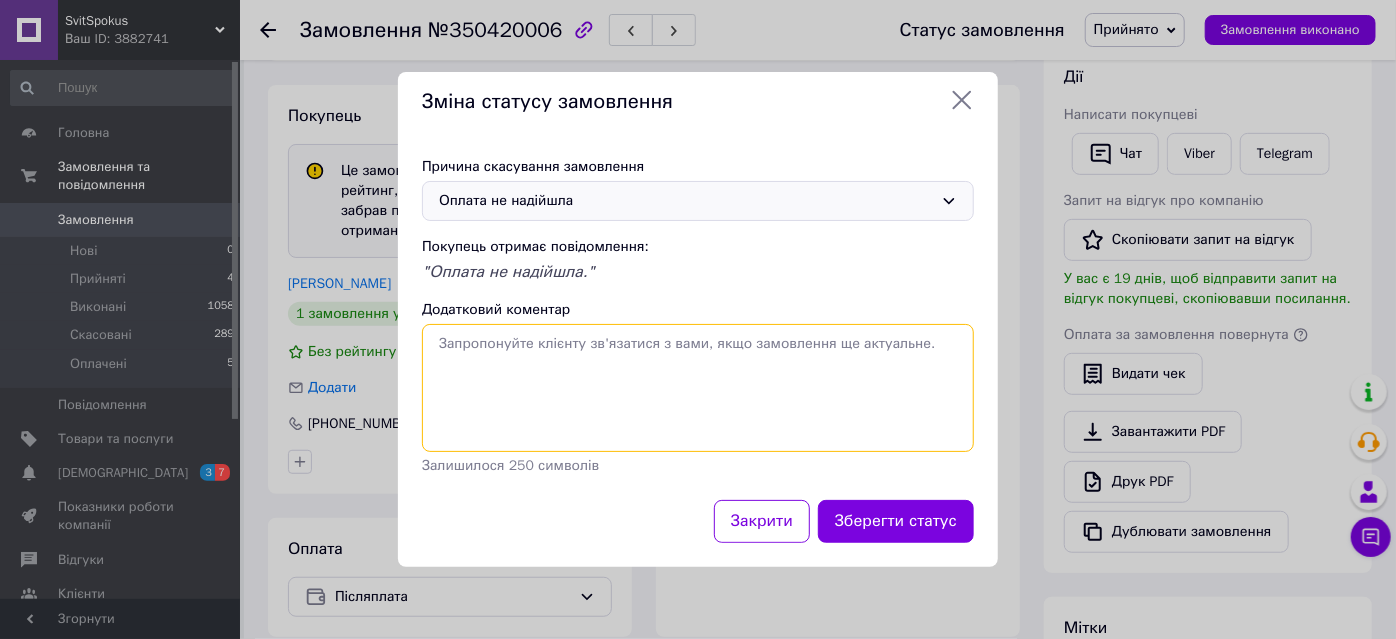 click on "Додатковий коментар" at bounding box center (698, 388) 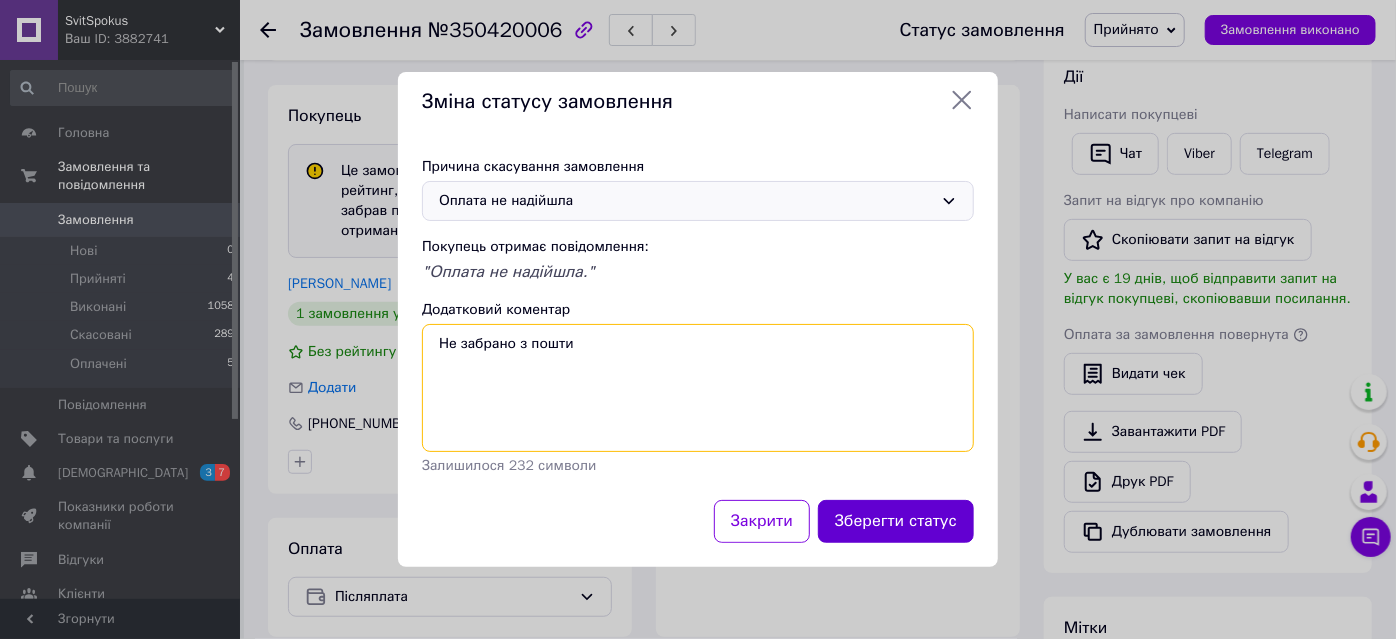 type on "Не забрано з пошти" 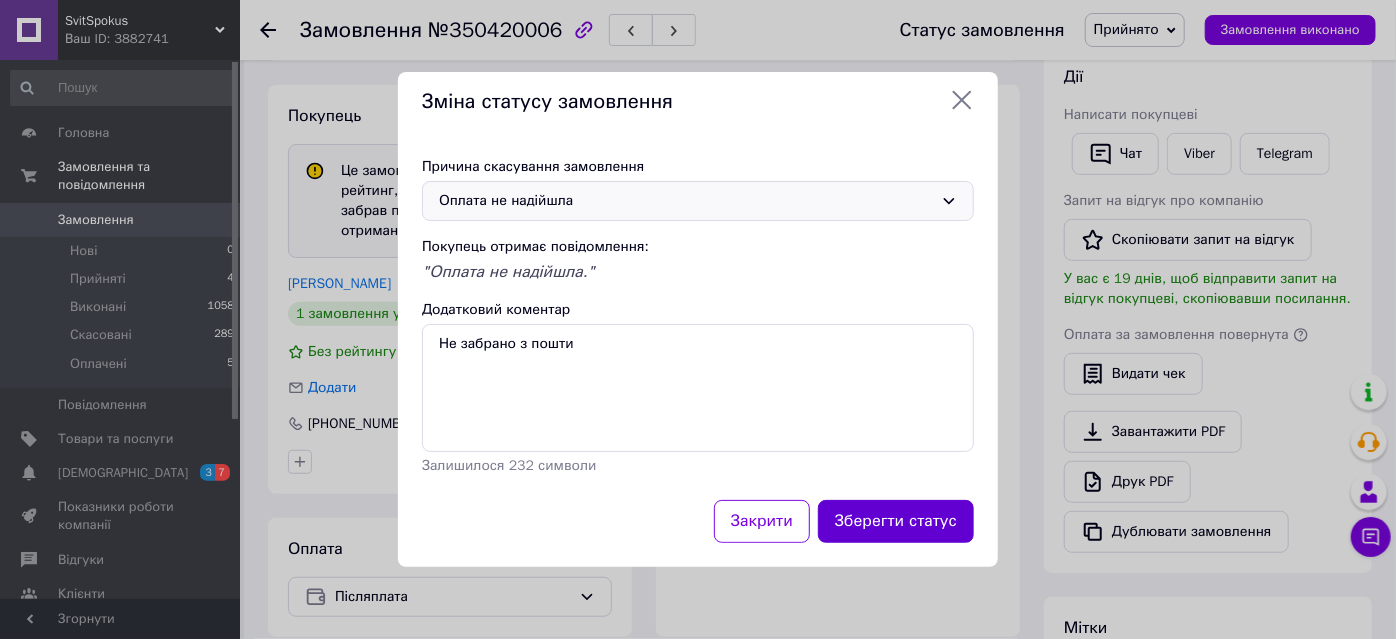 click on "Зберегти статус" at bounding box center [896, 521] 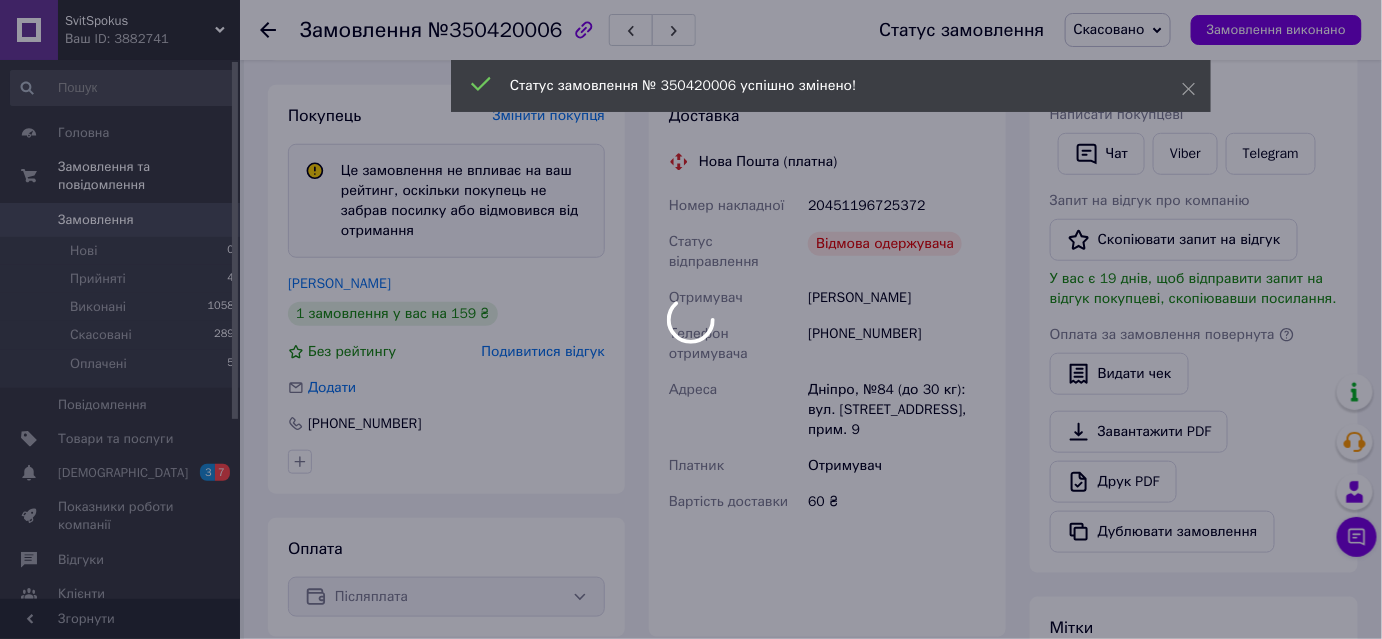 scroll, scrollTop: 374, scrollLeft: 0, axis: vertical 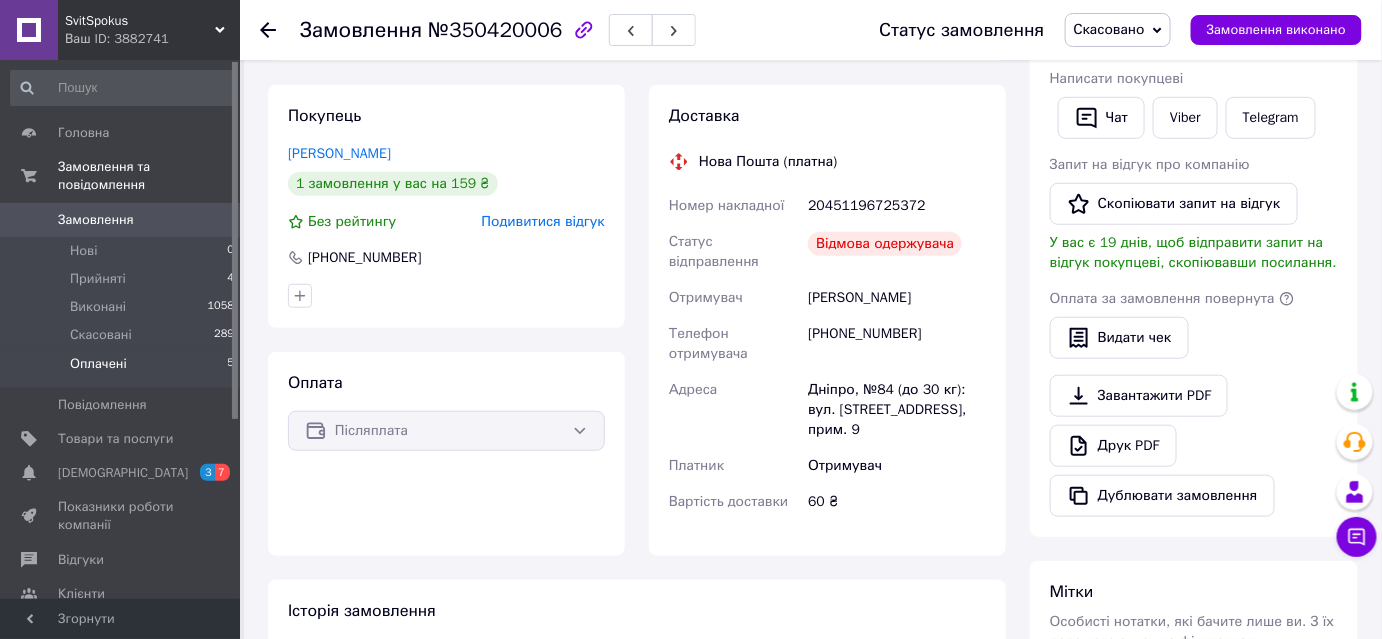 click on "Оплачені 5" at bounding box center [123, 369] 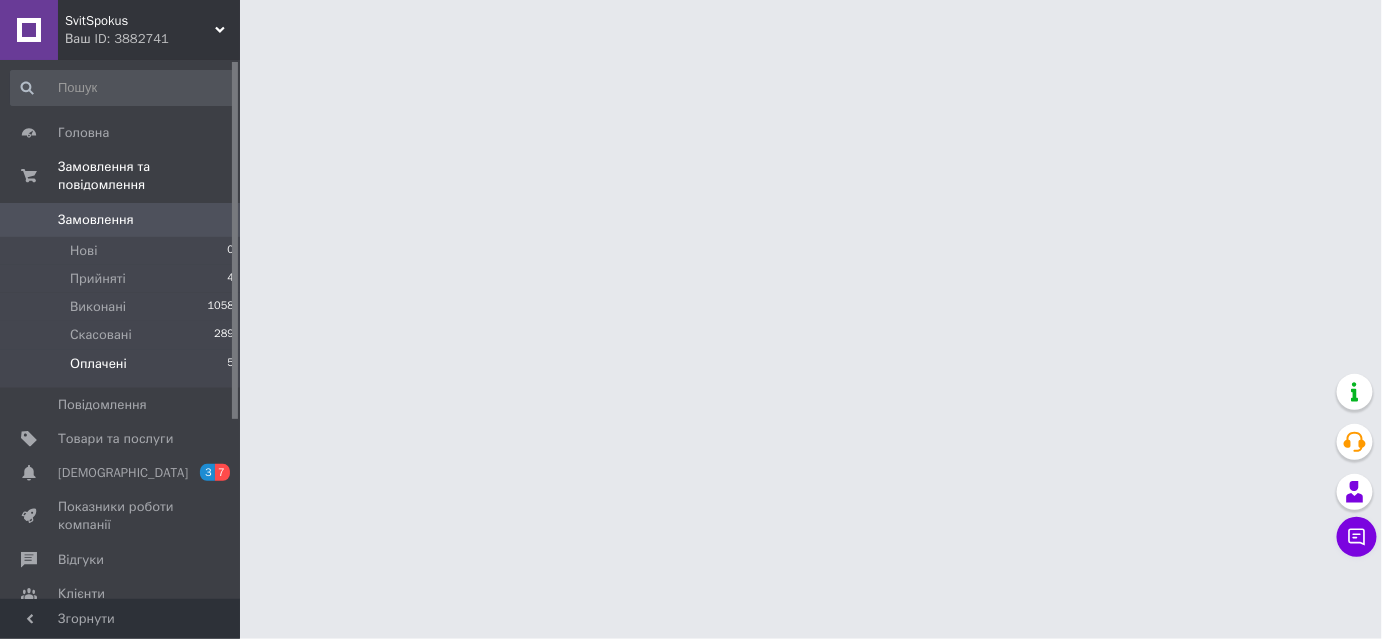 scroll, scrollTop: 0, scrollLeft: 0, axis: both 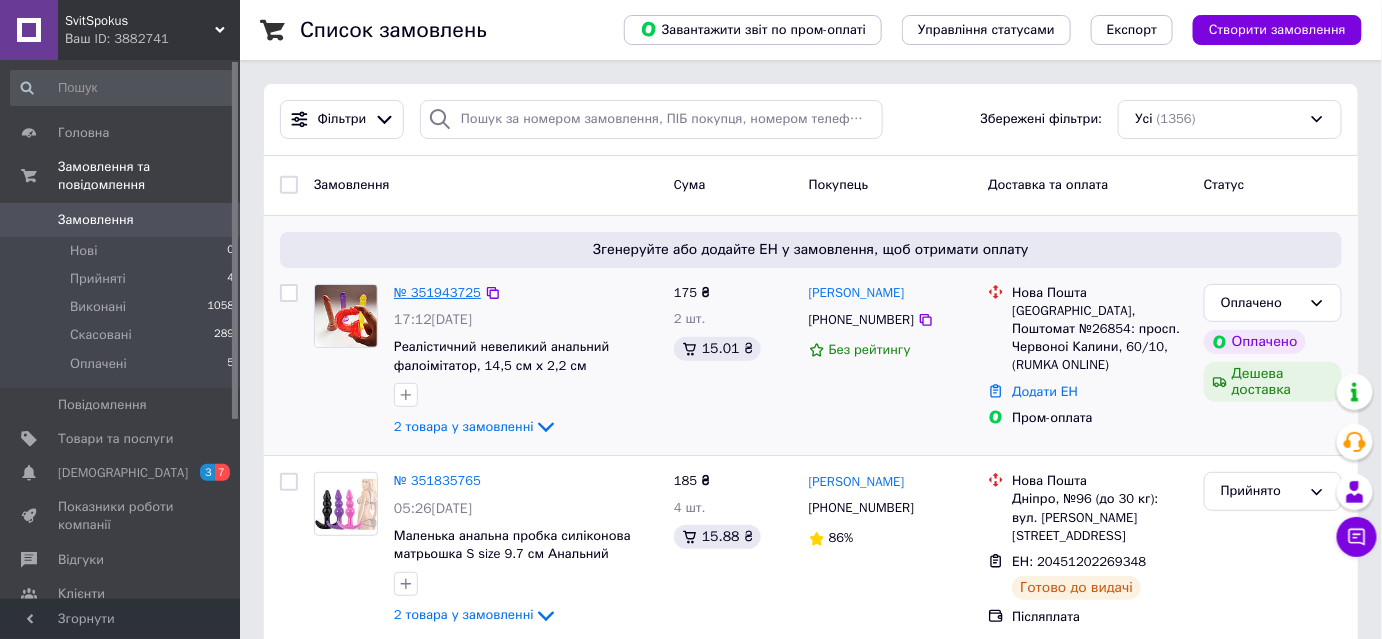 click on "№ 351943725" at bounding box center (437, 292) 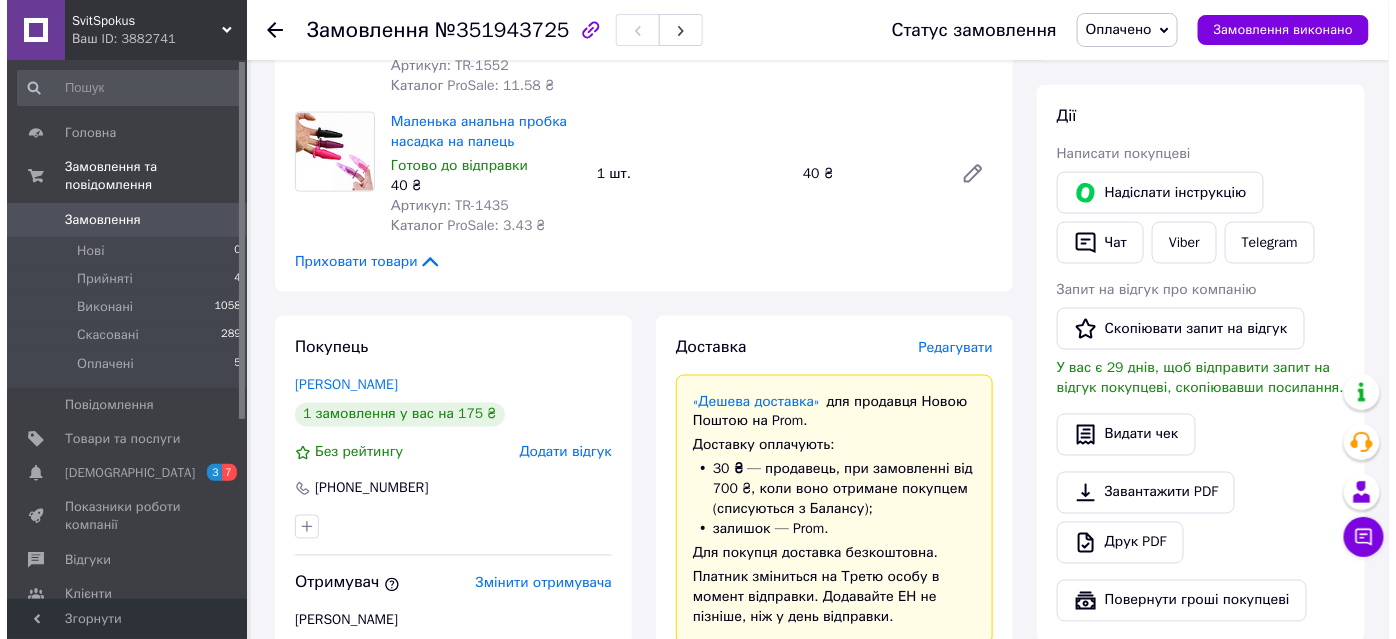 scroll, scrollTop: 878, scrollLeft: 0, axis: vertical 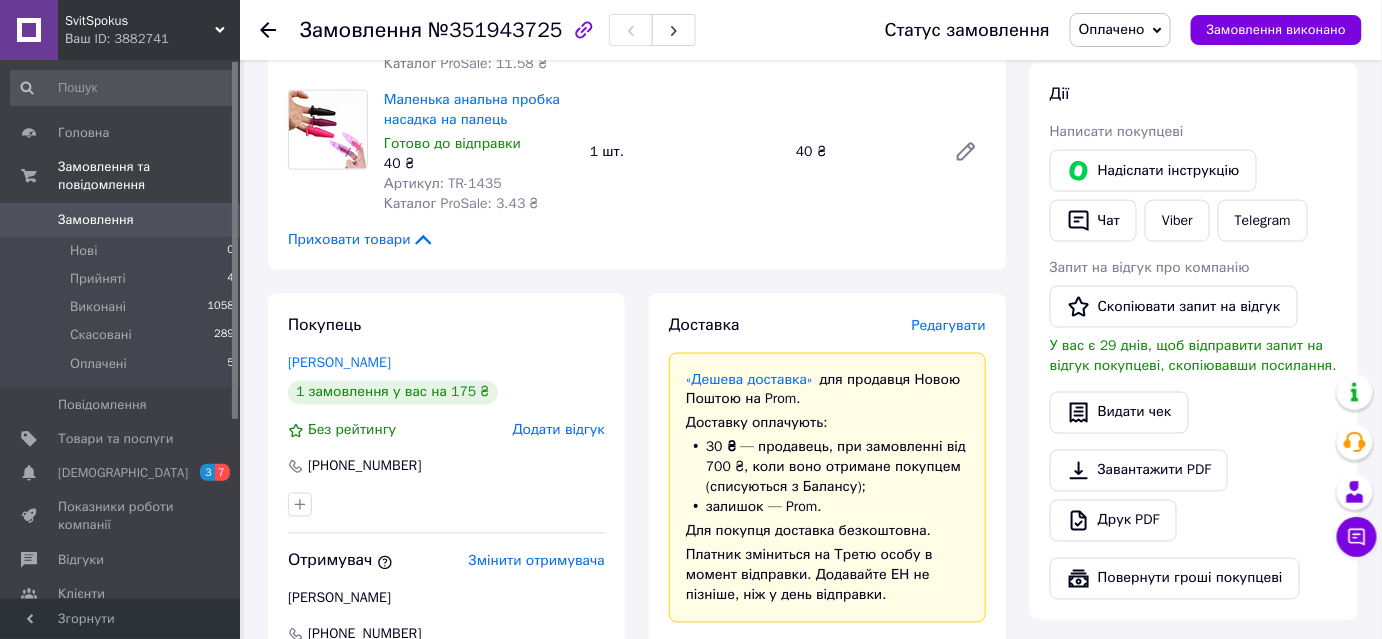 click on "Редагувати" at bounding box center (949, 325) 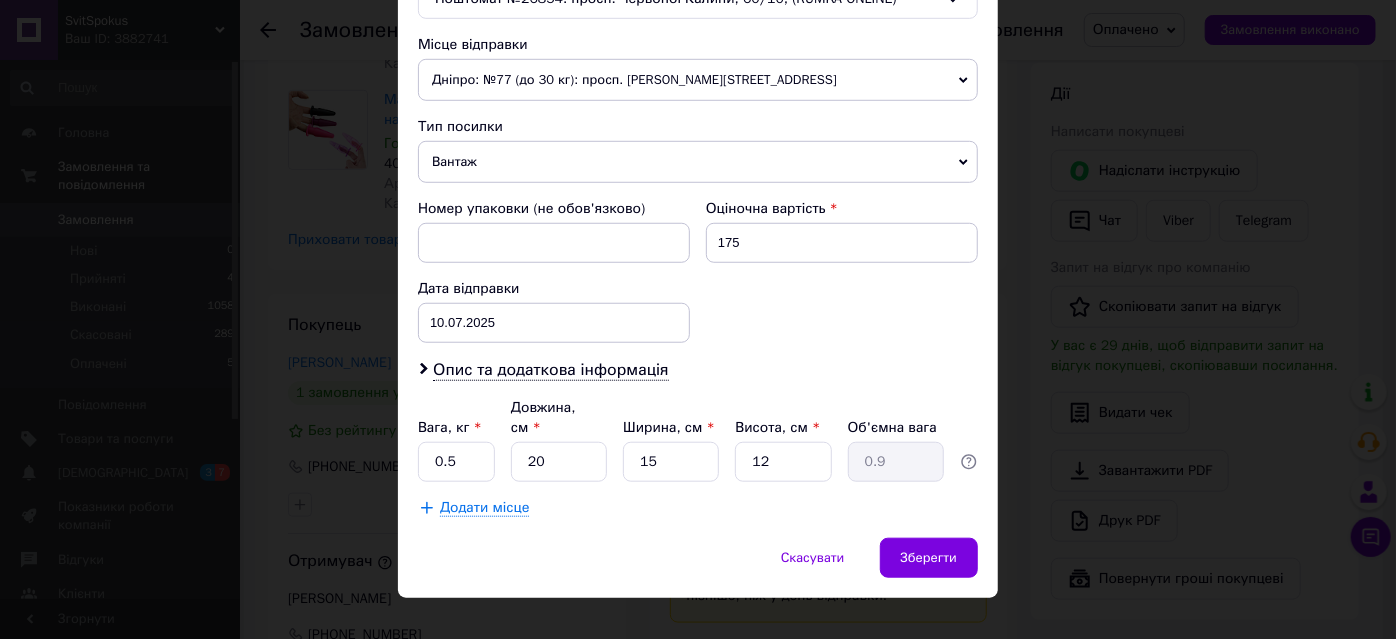 scroll, scrollTop: 681, scrollLeft: 0, axis: vertical 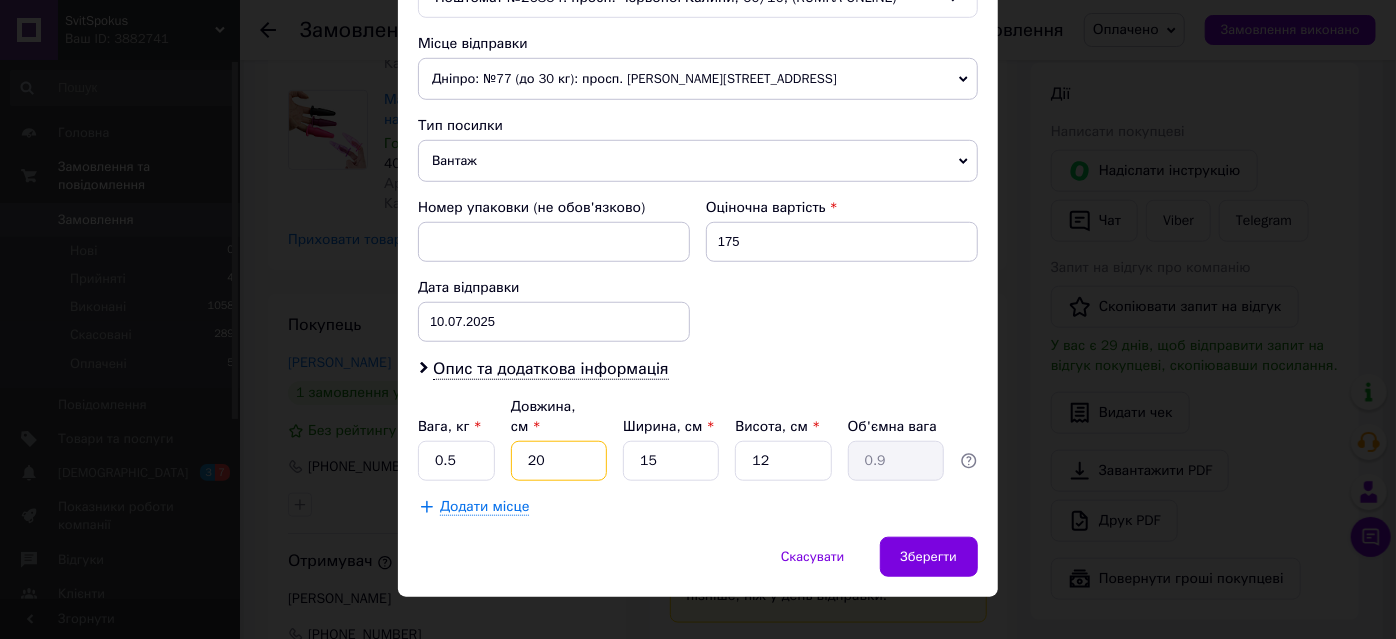 click on "20" at bounding box center (559, 461) 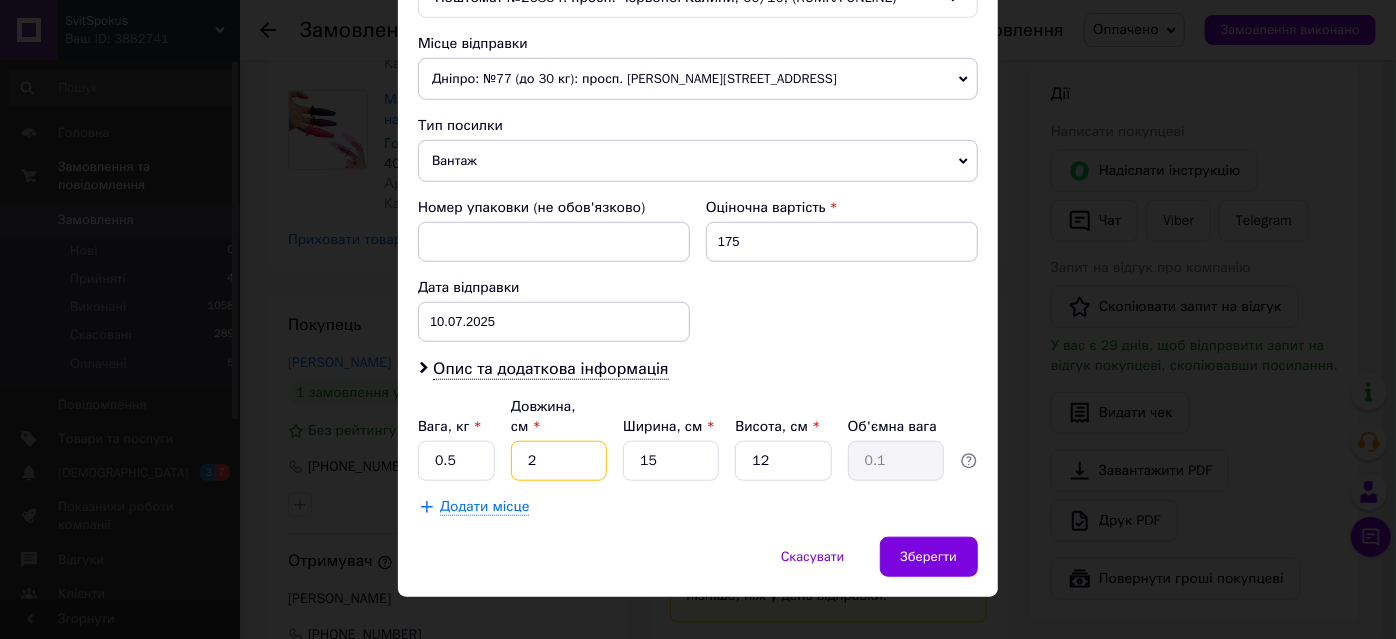 type 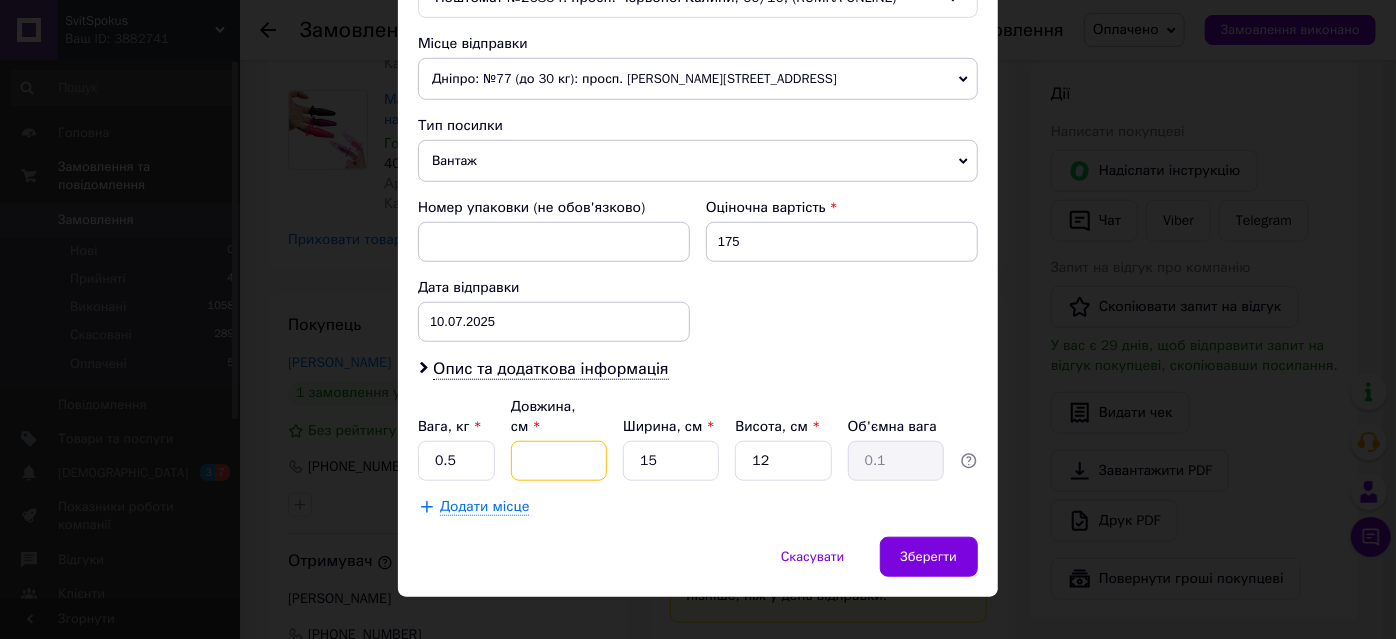 type 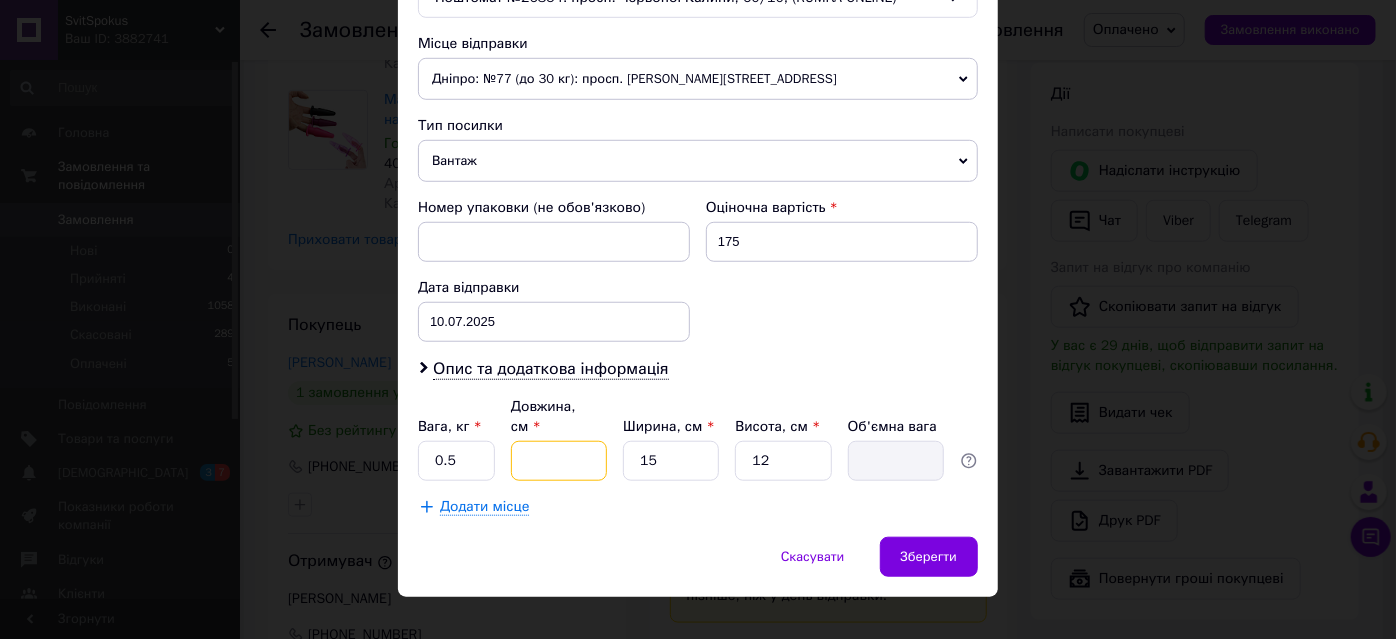 type on "1" 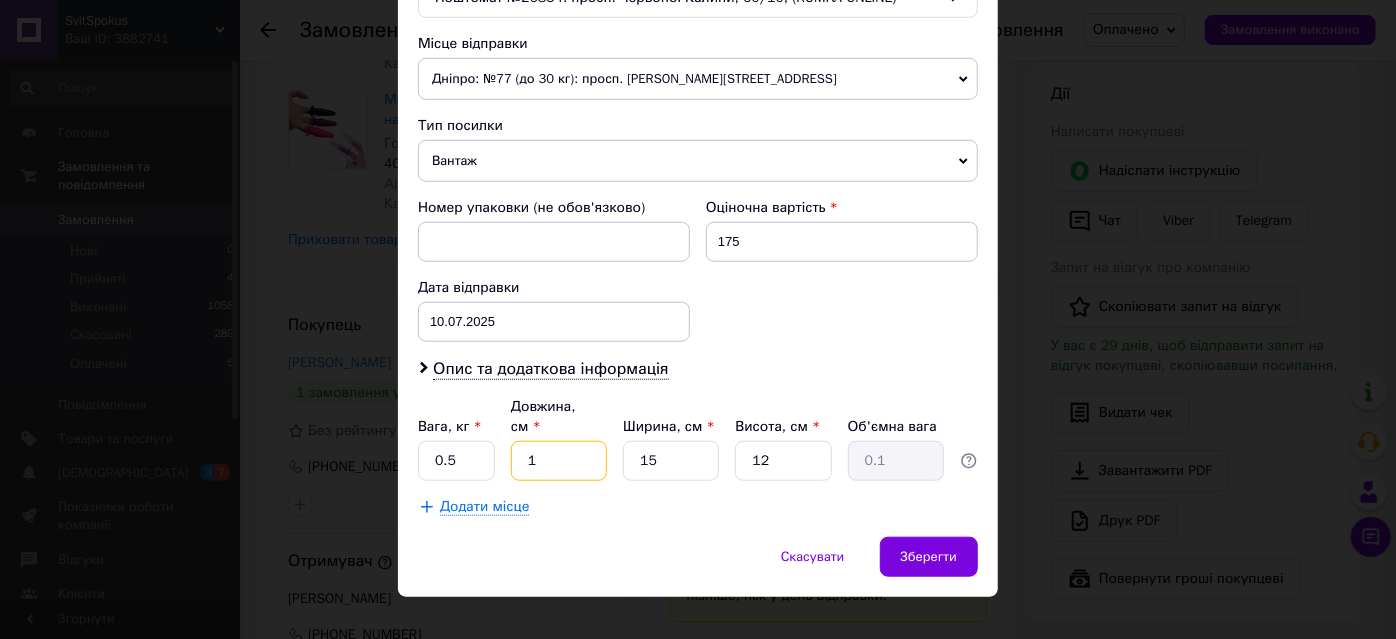 type on "16" 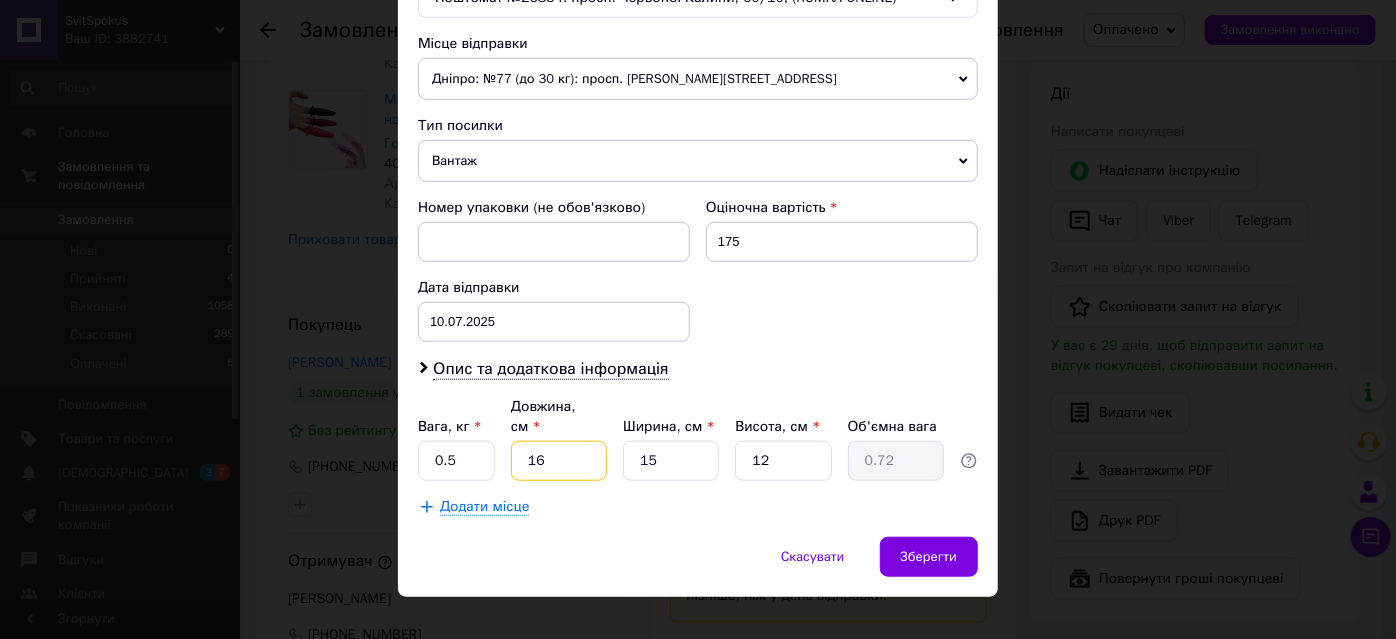 type on "16" 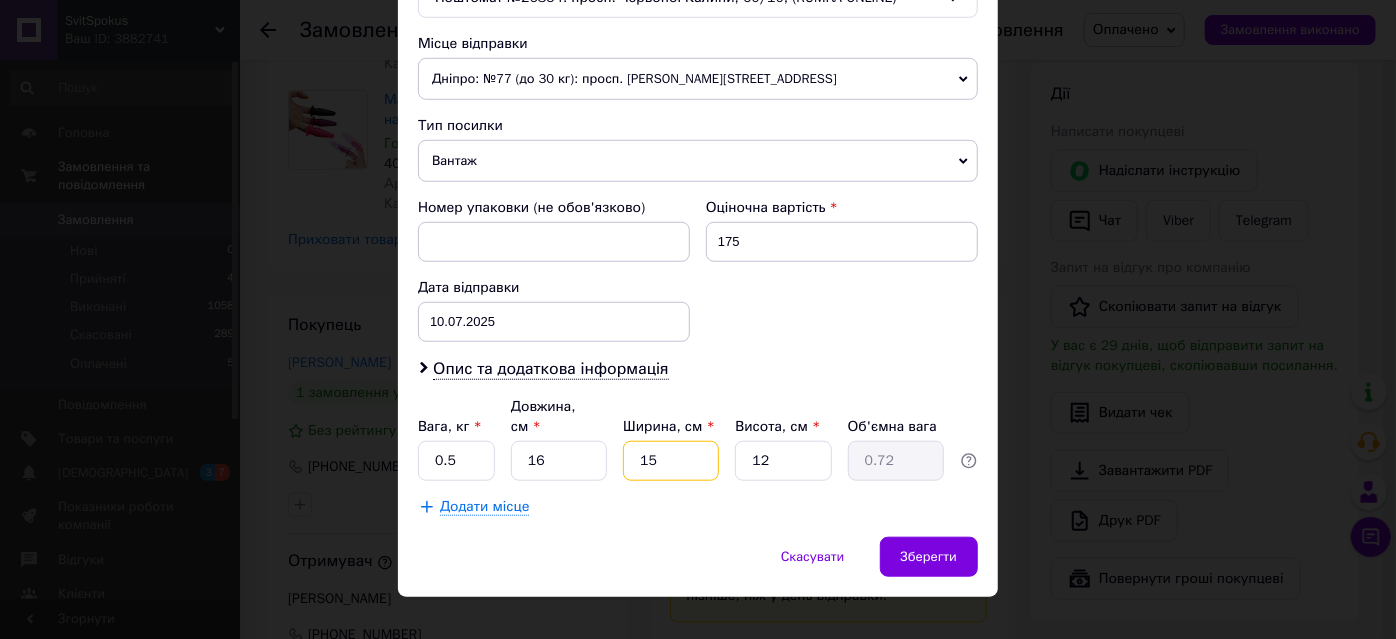 click on "15" at bounding box center (671, 461) 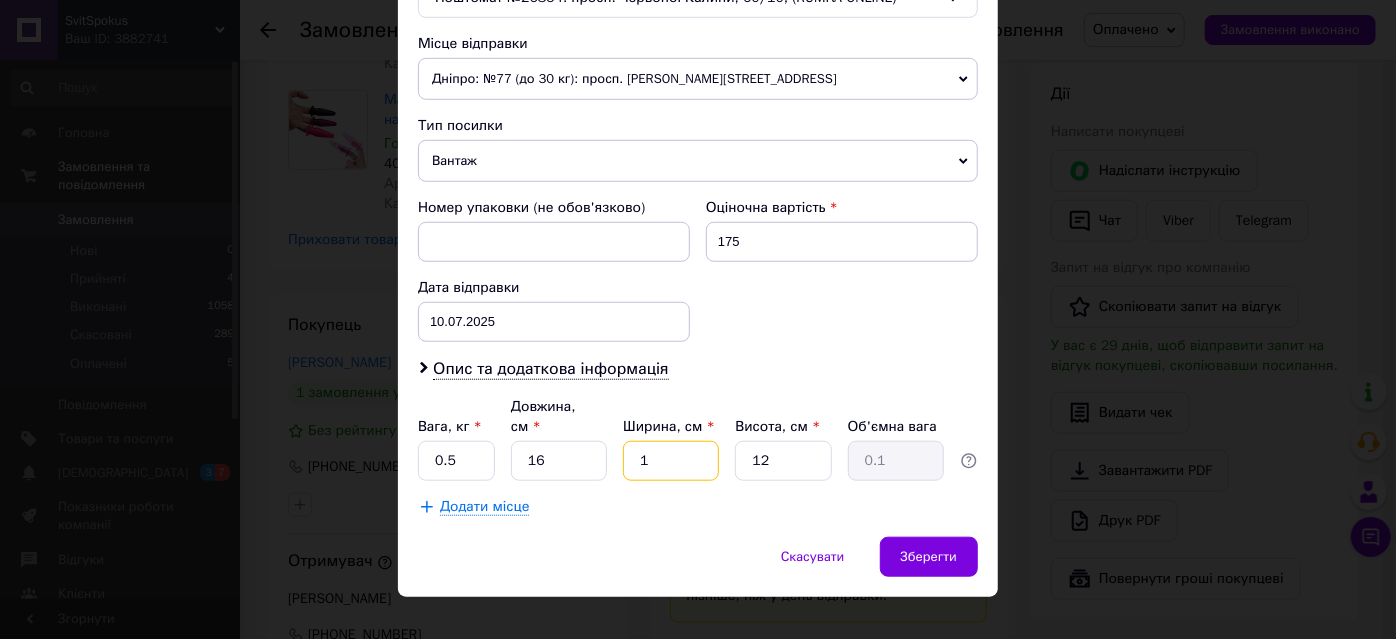 type on "10" 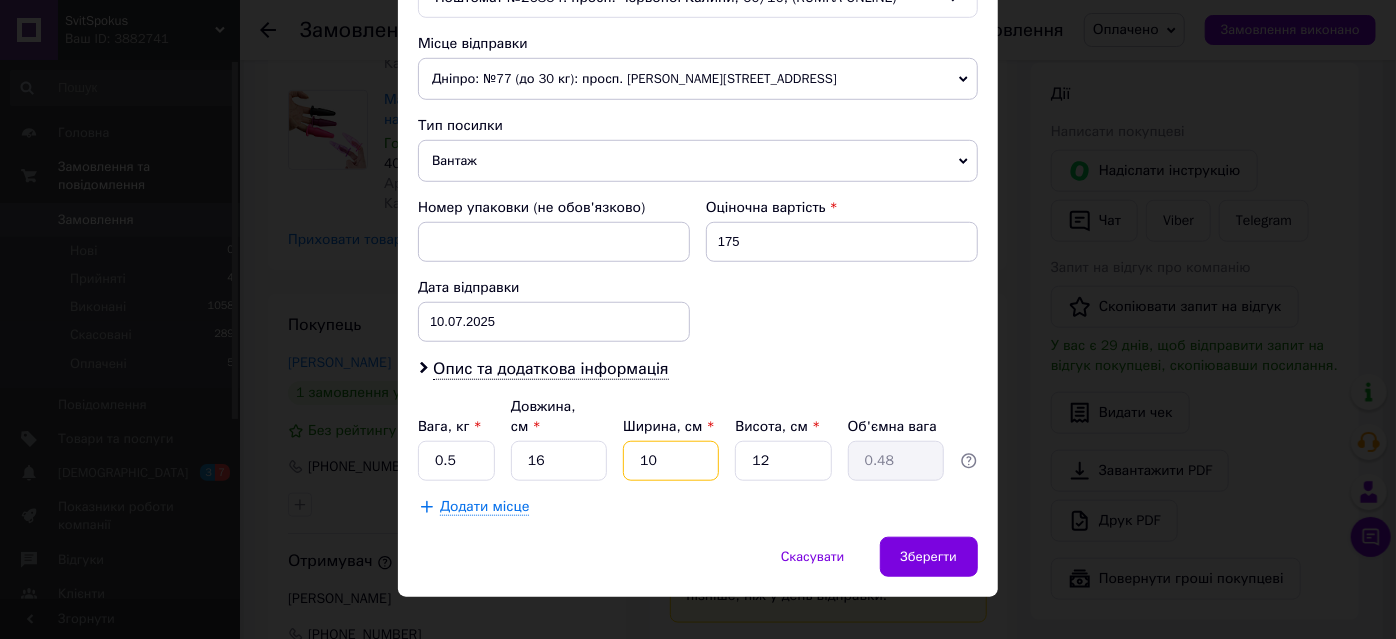 type on "10" 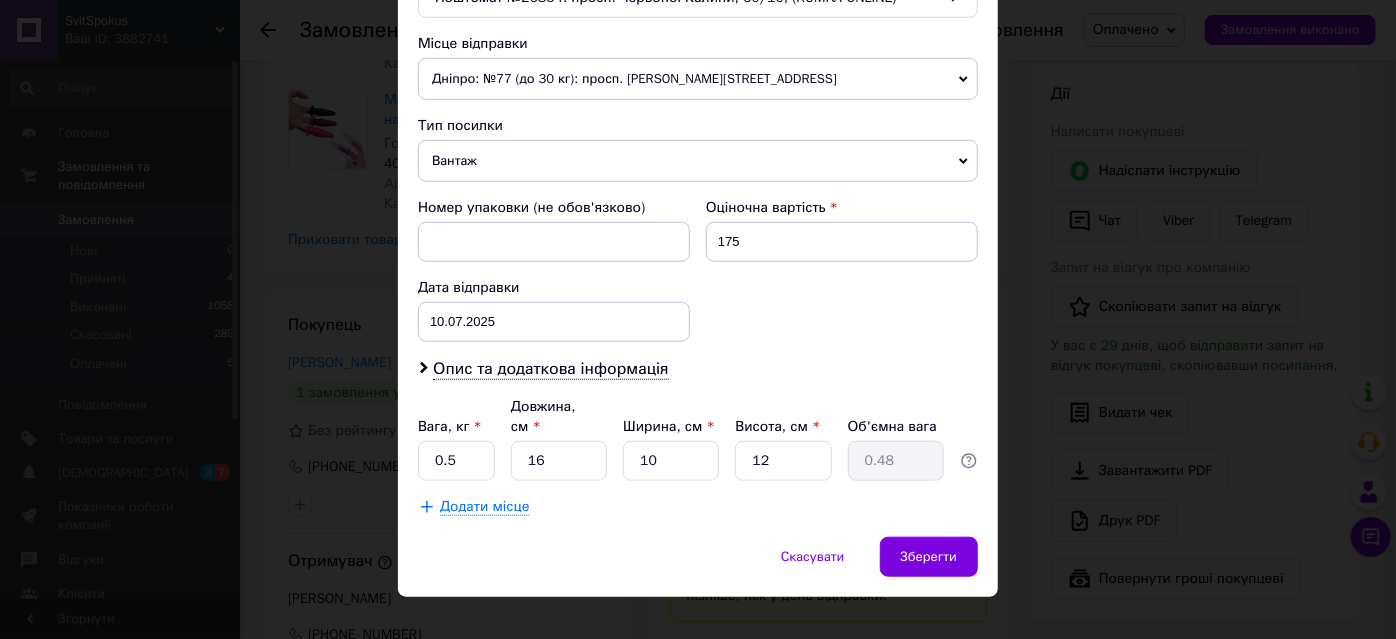 click on "Платник Отримувач Відправник Прізвище отримувача [PERSON_NAME] Ім'я отримувача [PERSON_NAME] По батькові отримувача Телефон отримувача [PHONE_NUMBER] Тип доставки В поштоматі У відділенні Кур'єром Місто м. [GEOGRAPHIC_DATA] ([GEOGRAPHIC_DATA].) Поштомат Поштомат №26854: просп. Червоноі Калини, 60/10, (RUMKA ONLINE) Місце відправки Дніпро: №77 (до 30 кг): просп. [PERSON_NAME], 108 Немає збігів. Спробуйте змінити умови пошуку Додати ще місце відправки Тип посилки Вантаж Документи Номер упаковки (не обов'язково) Оціночна вартість 175 Дата відправки [DATE] < 2025 > < Июль > Пн Вт Ср Чт Пт Сб Вс 30 1 2 3 4 5 6 7 8 9 10 11 12 13 14 15" at bounding box center [698, 33] 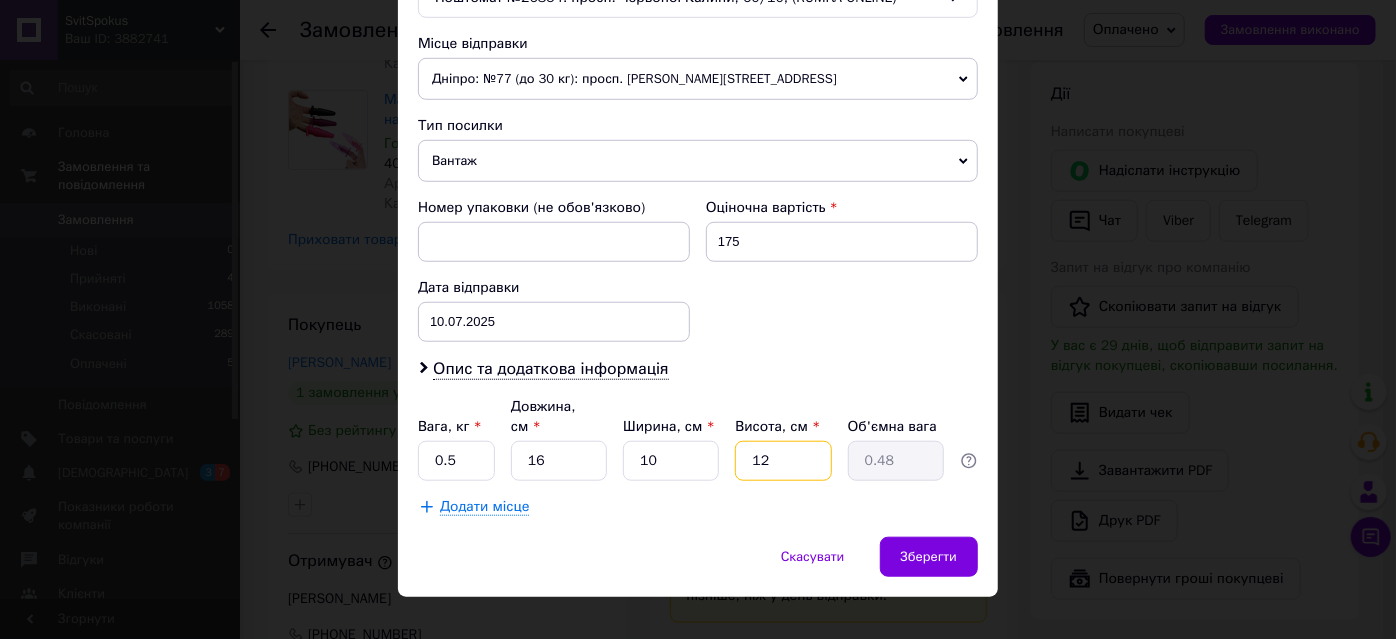 click on "12" at bounding box center [783, 461] 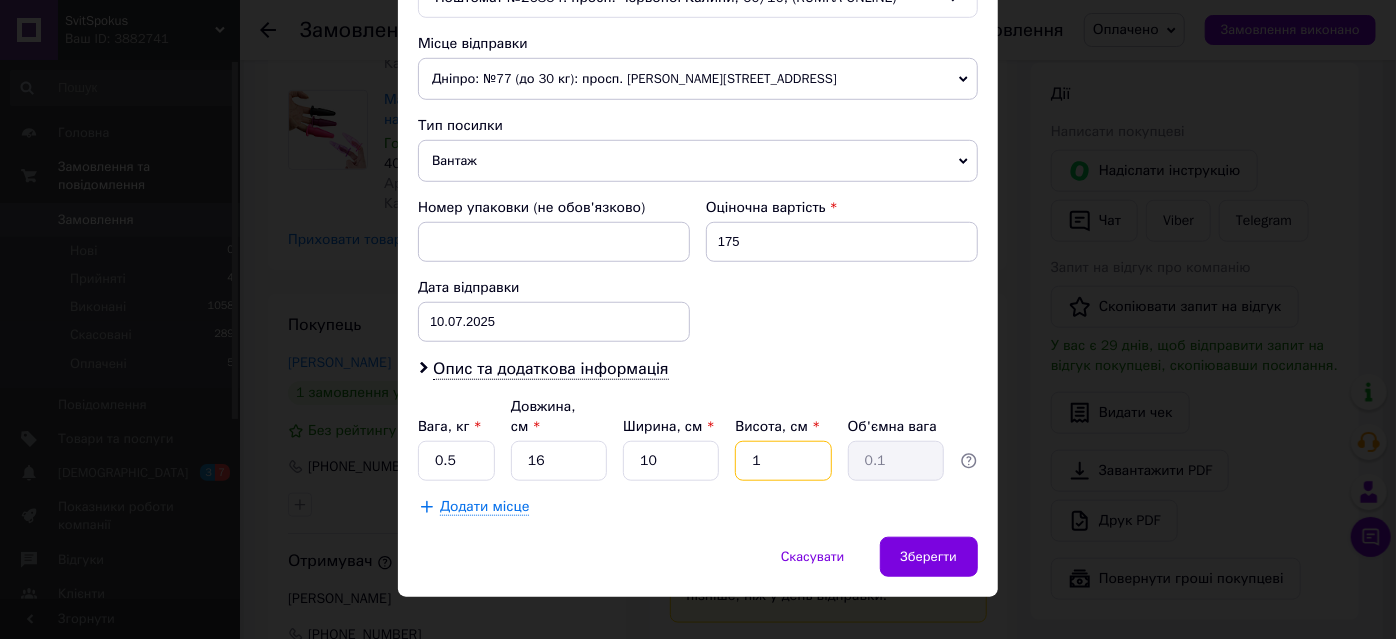 type 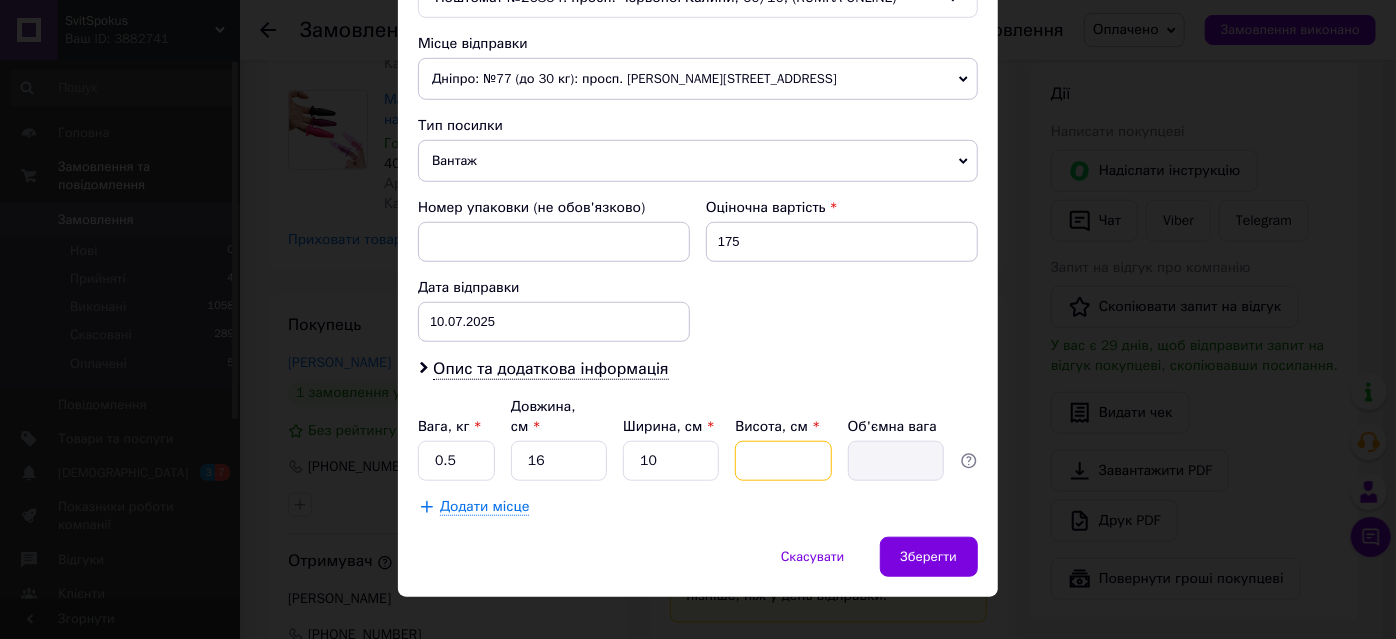 type on "8" 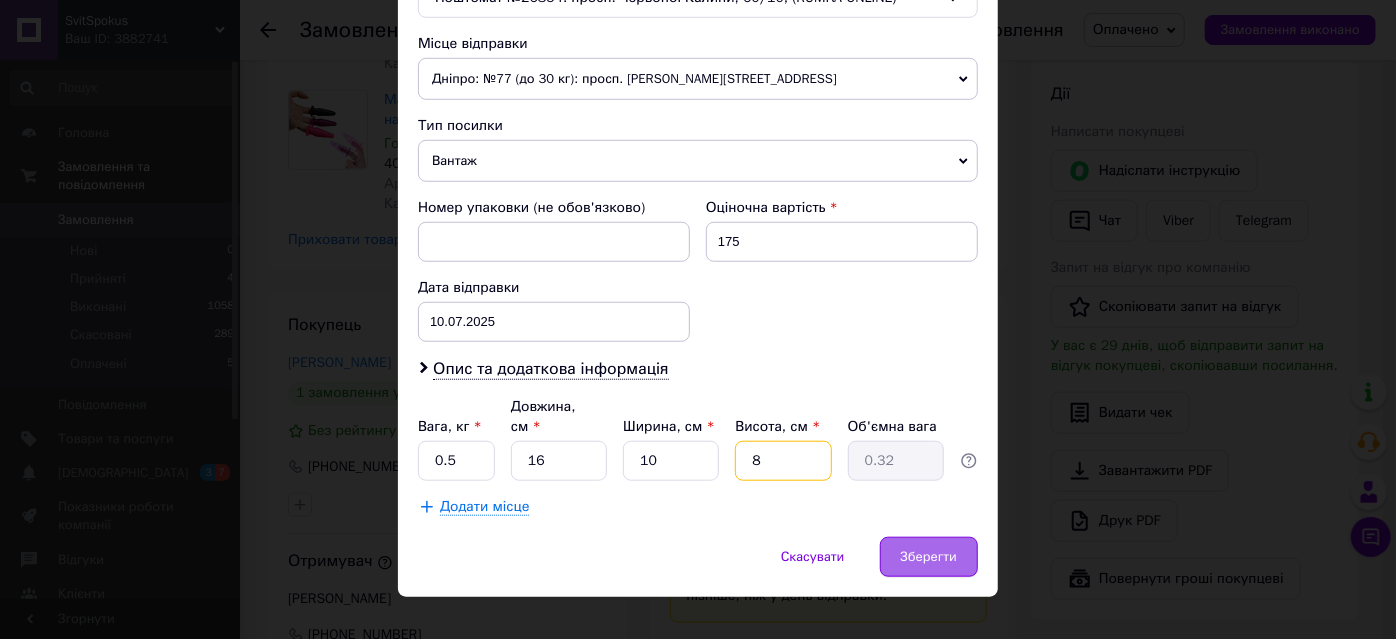 type on "8" 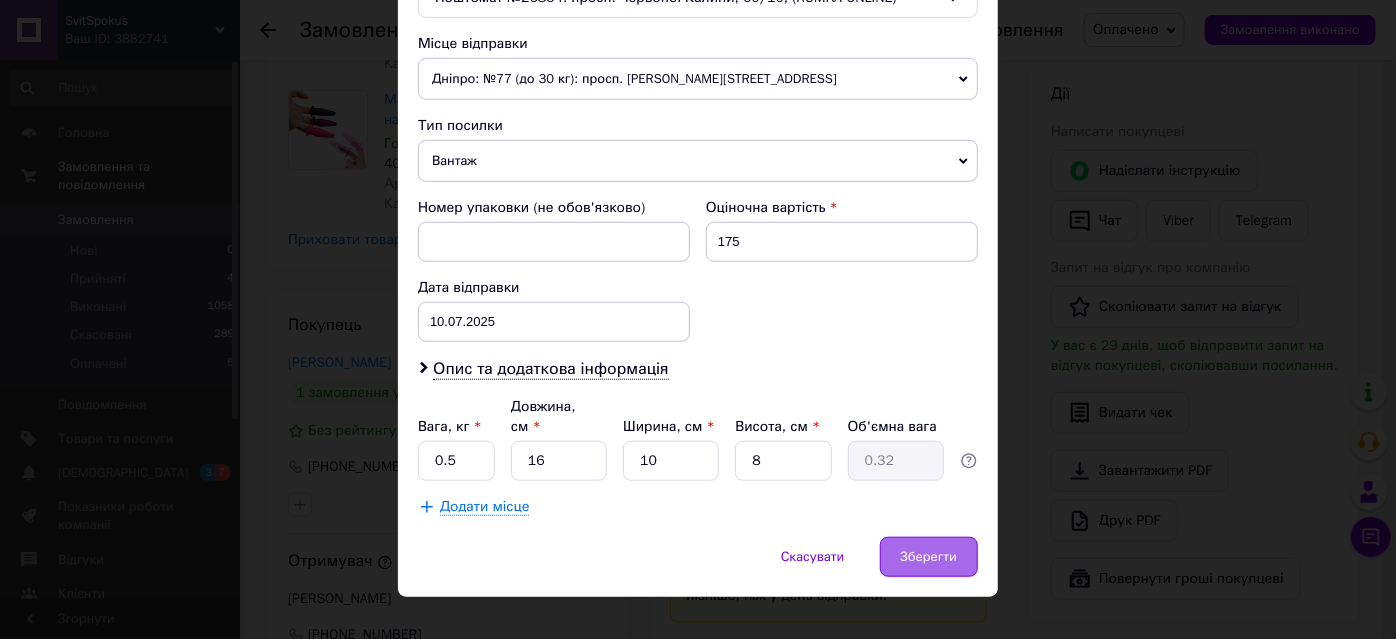 click on "Зберегти" at bounding box center (929, 557) 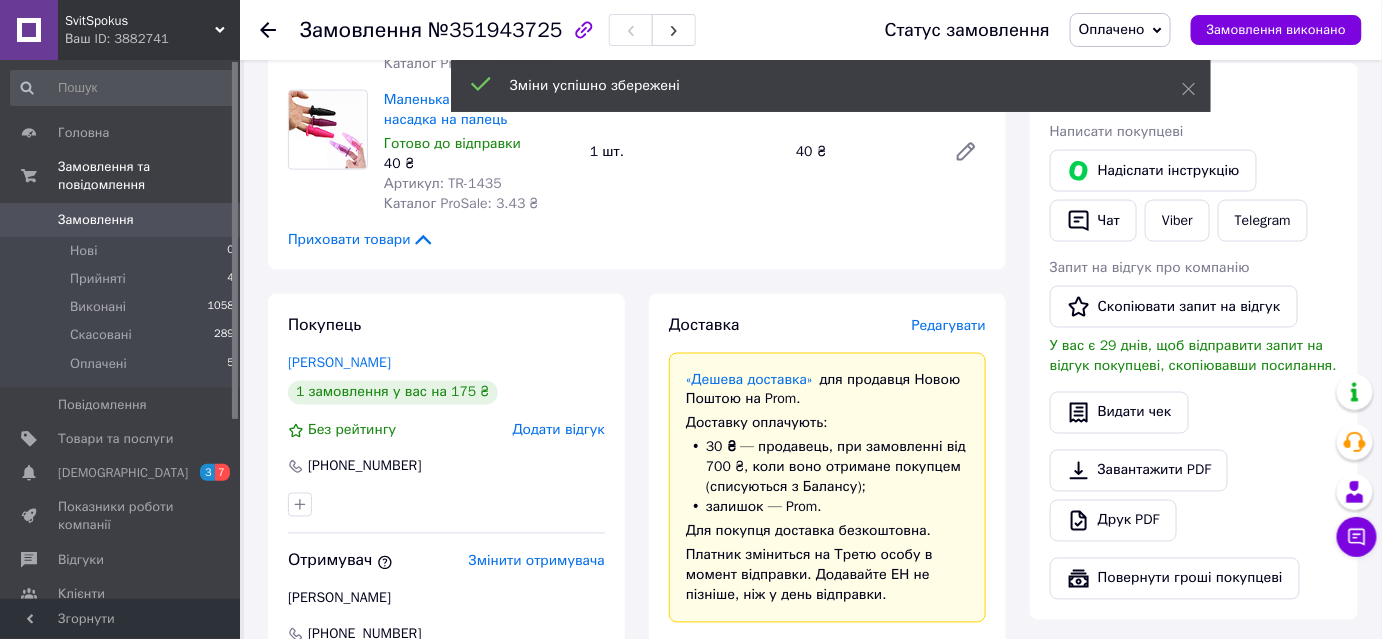 click on "Редагувати" at bounding box center (949, 325) 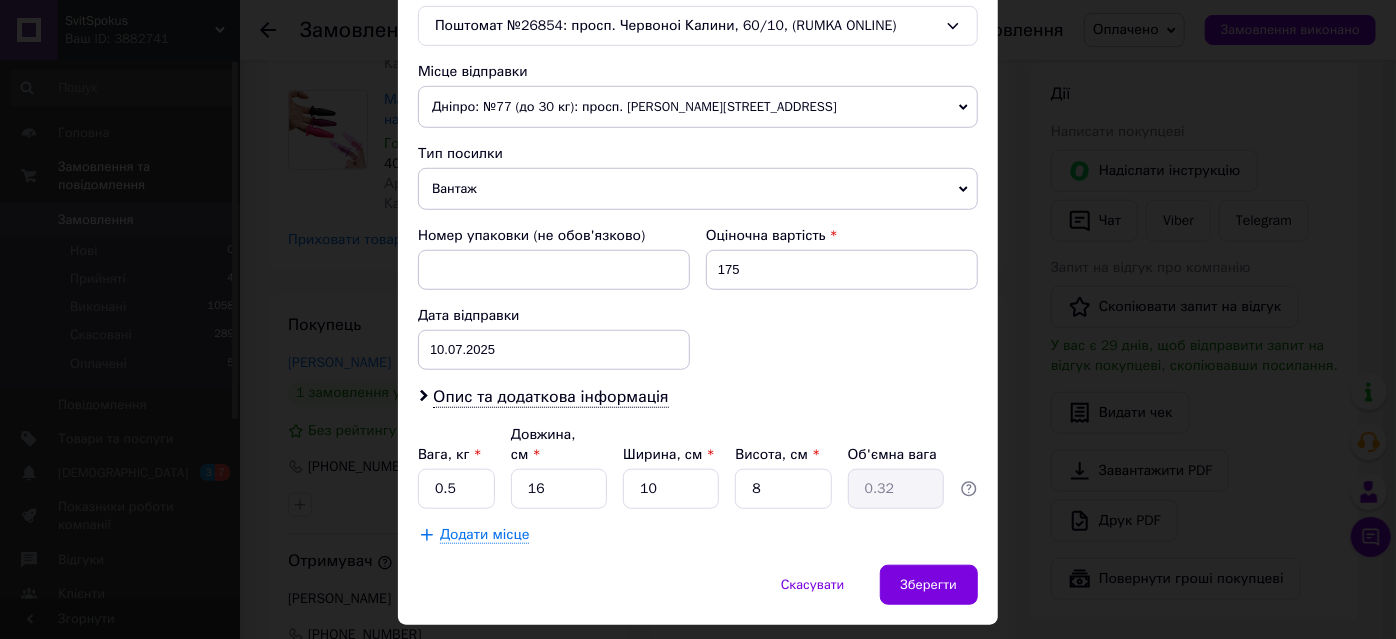 scroll, scrollTop: 681, scrollLeft: 0, axis: vertical 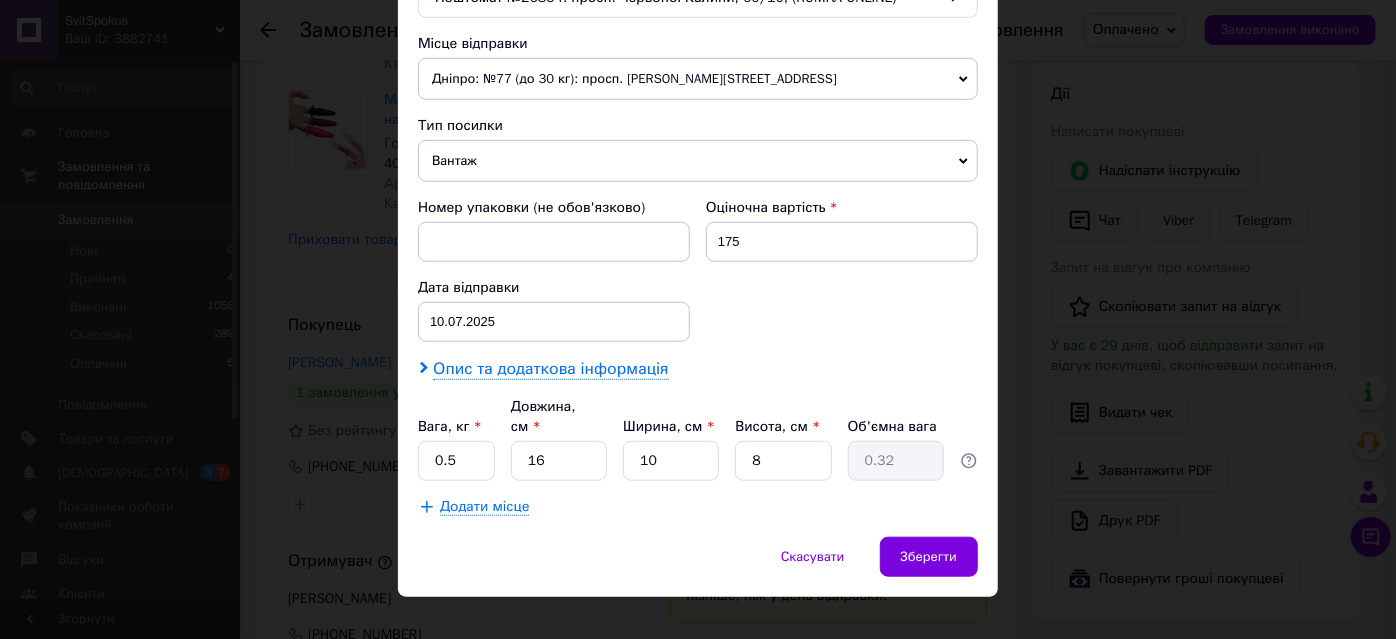 click on "Опис та додаткова інформація" at bounding box center [550, 369] 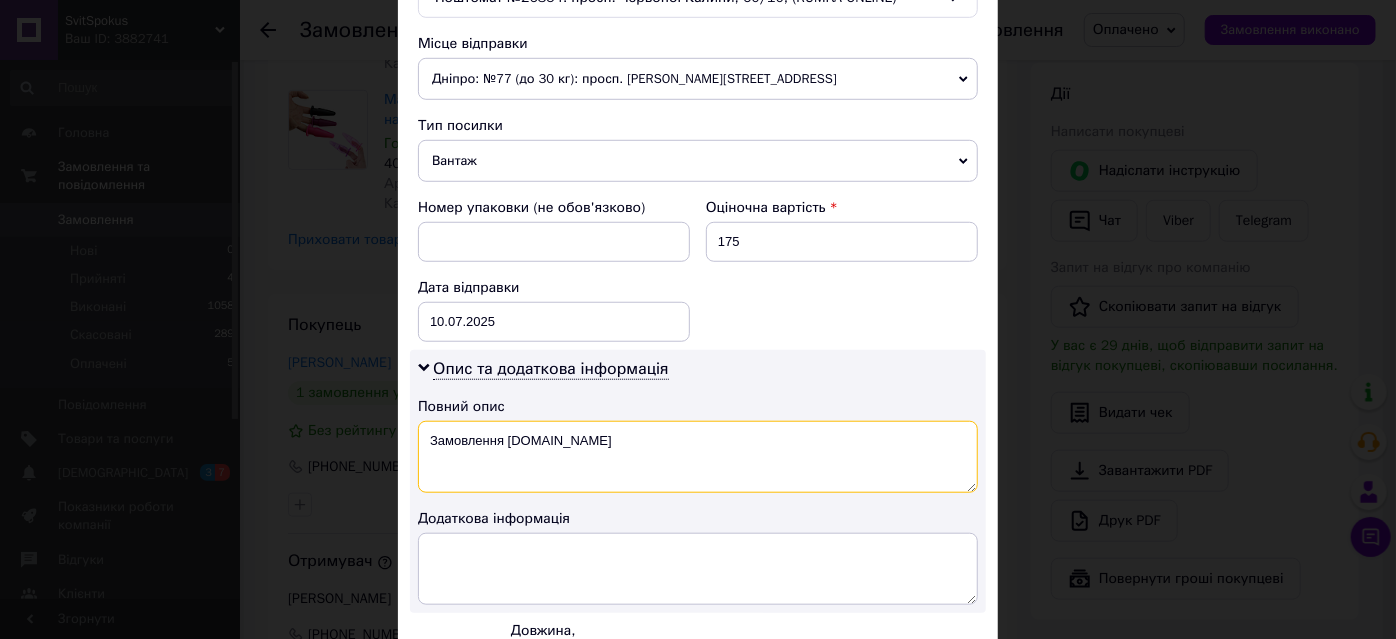 click on "Замовлення [DOMAIN_NAME]" at bounding box center [698, 457] 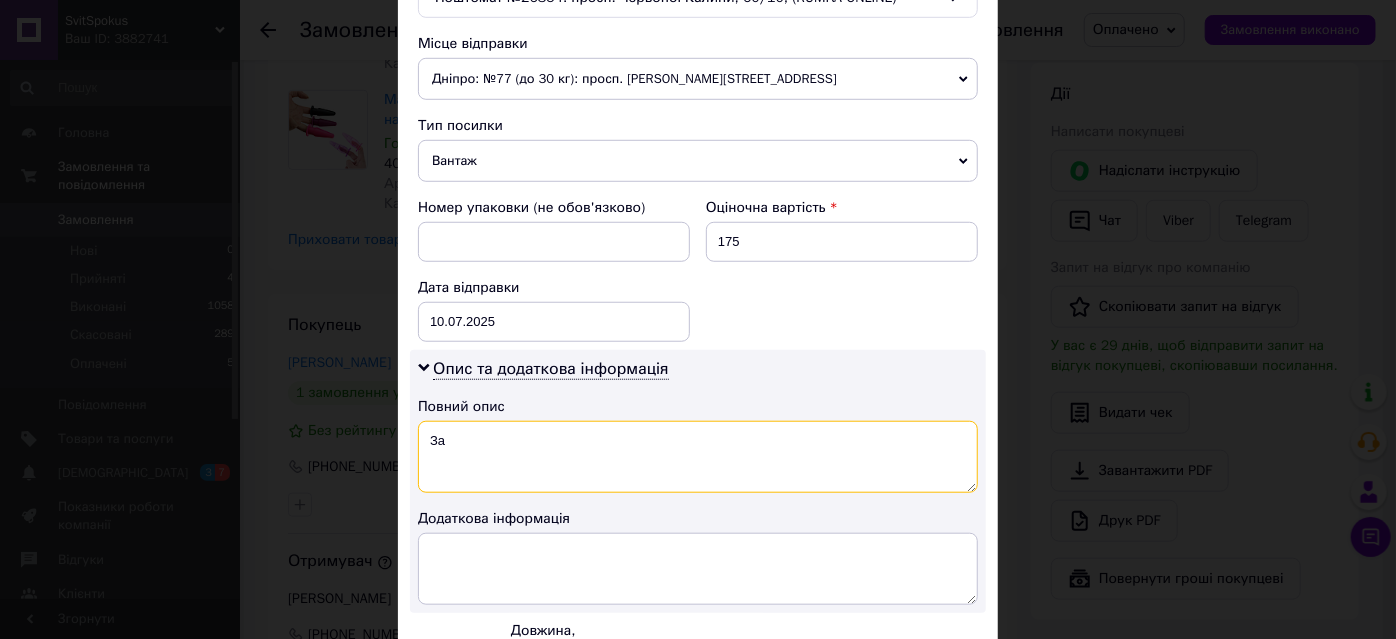 type on "З" 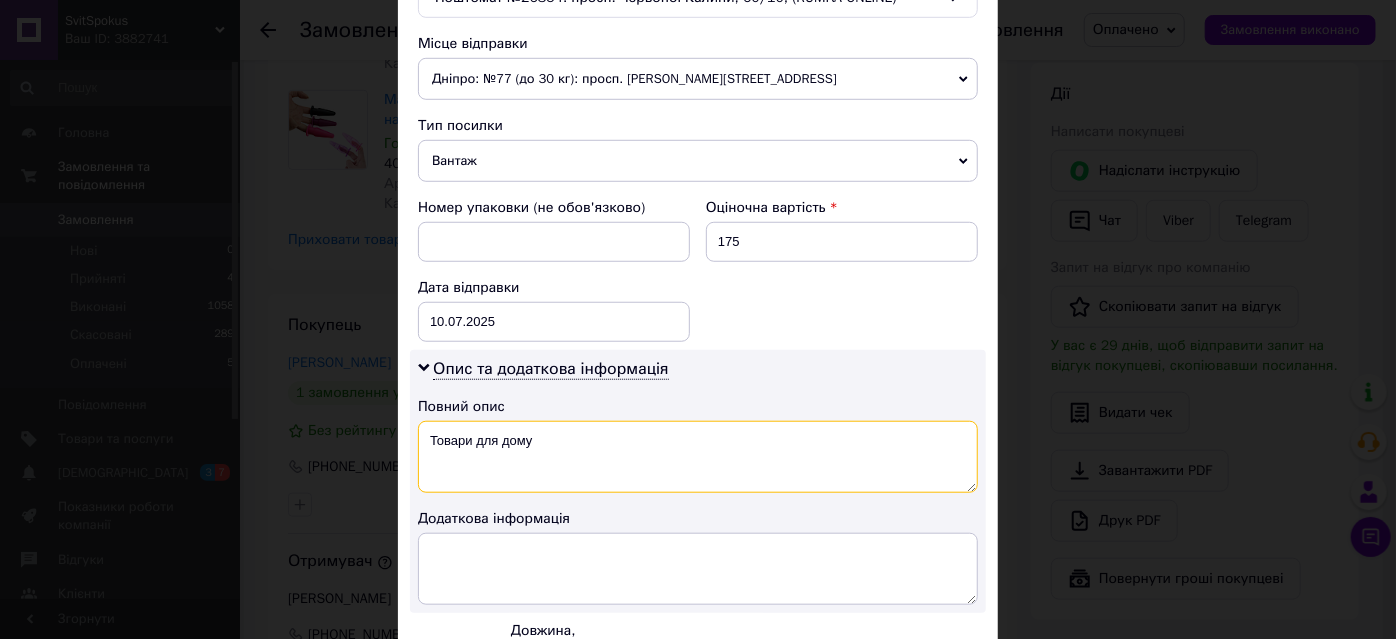 type on "Товари для дому" 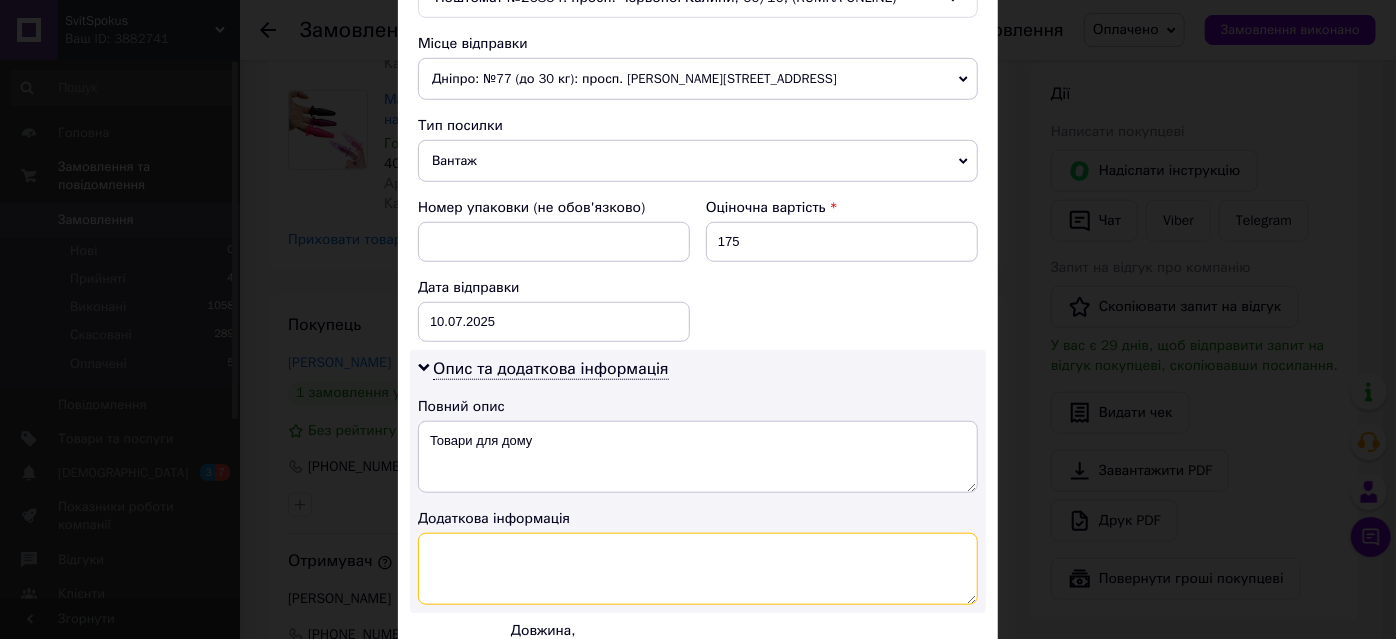 click at bounding box center (698, 569) 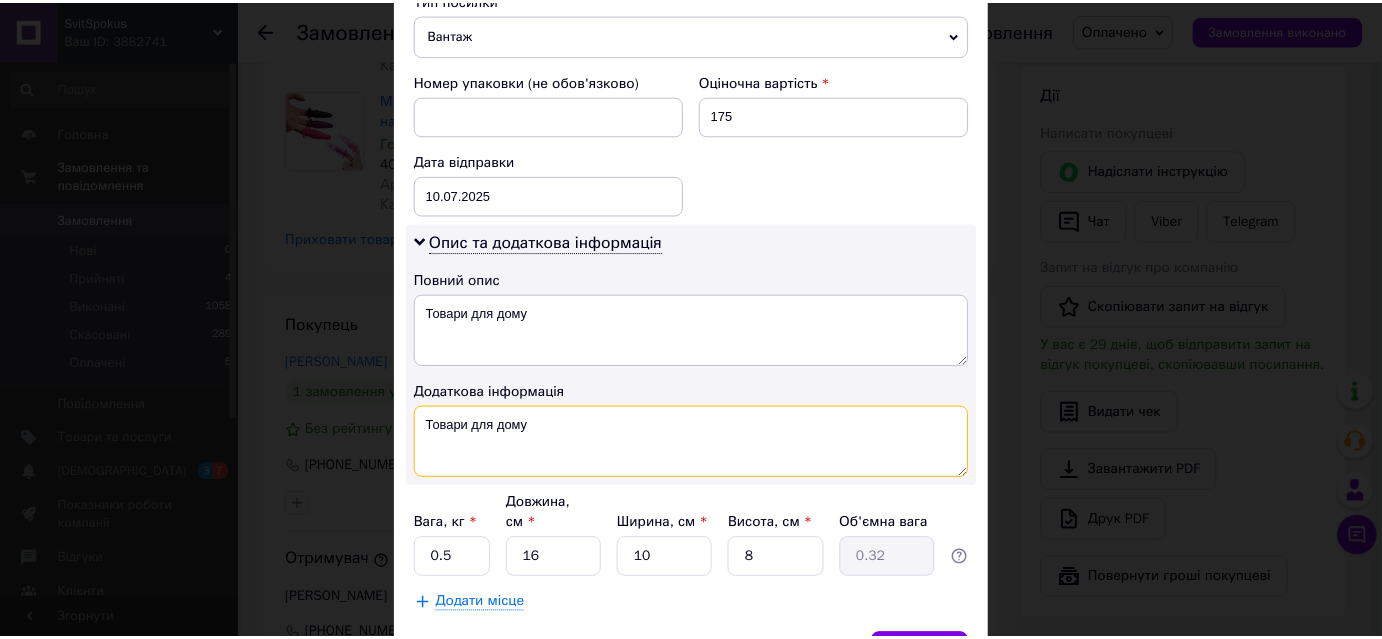 scroll, scrollTop: 904, scrollLeft: 0, axis: vertical 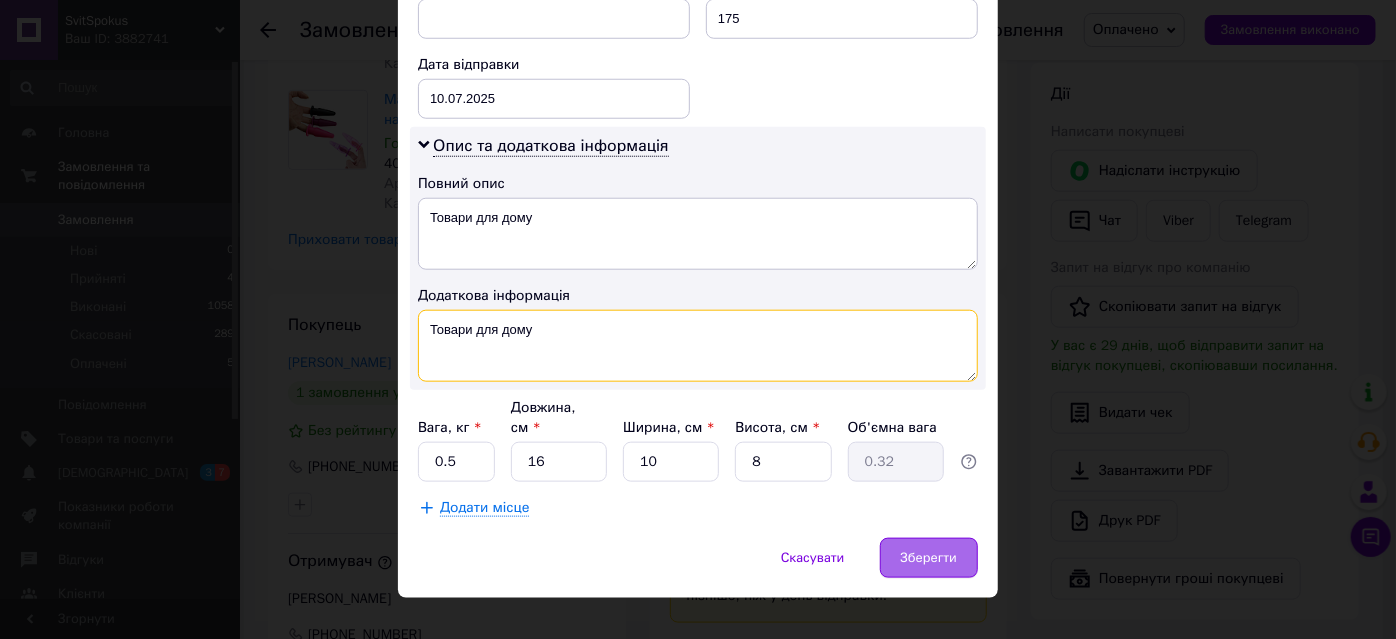 type on "Товари для дому" 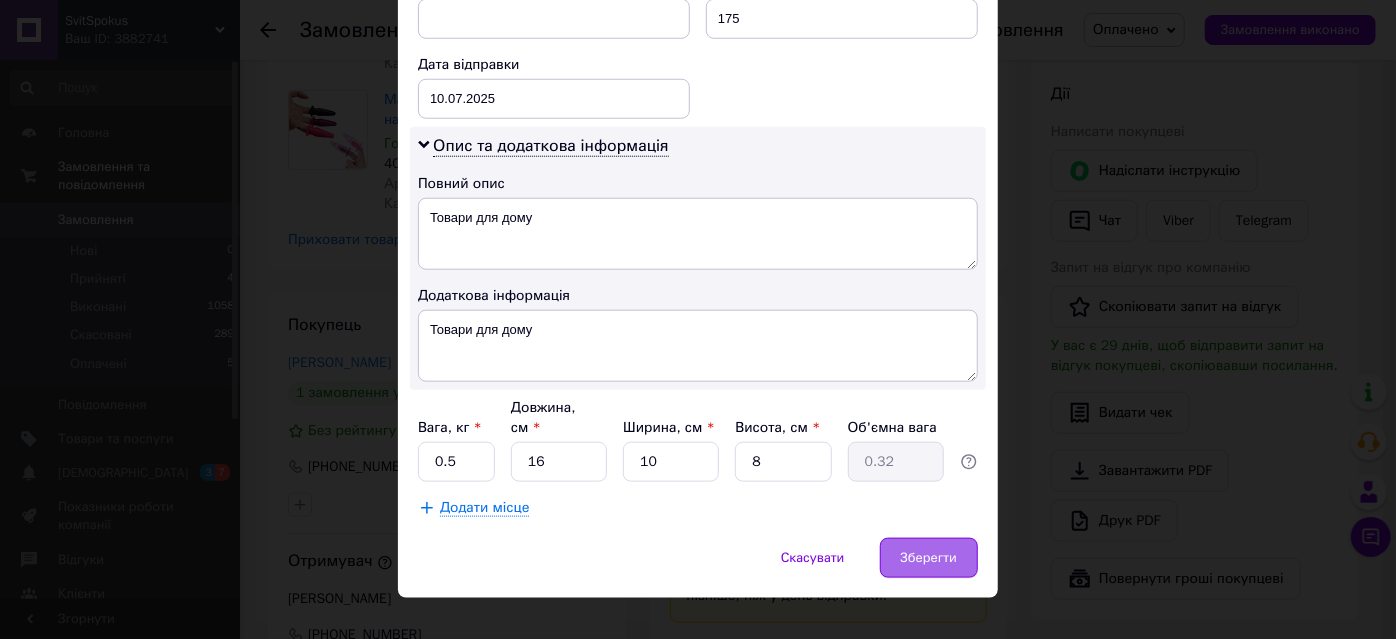 click on "Зберегти" at bounding box center [929, 558] 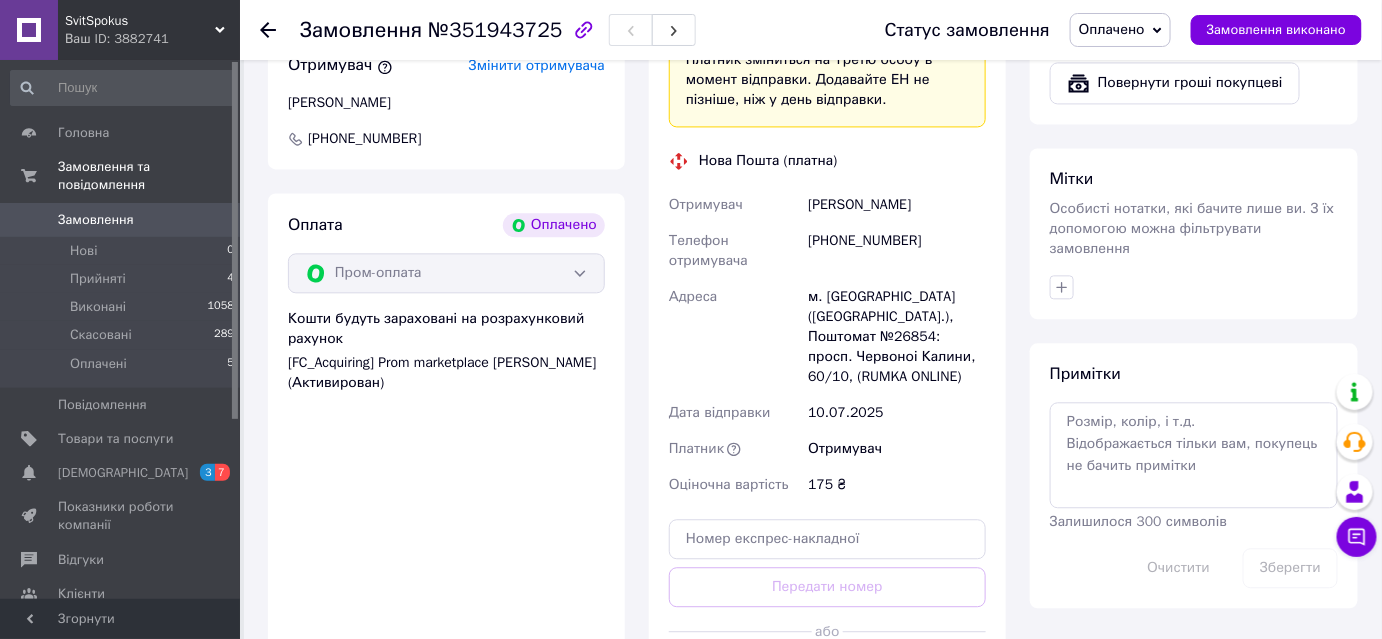 scroll, scrollTop: 1405, scrollLeft: 0, axis: vertical 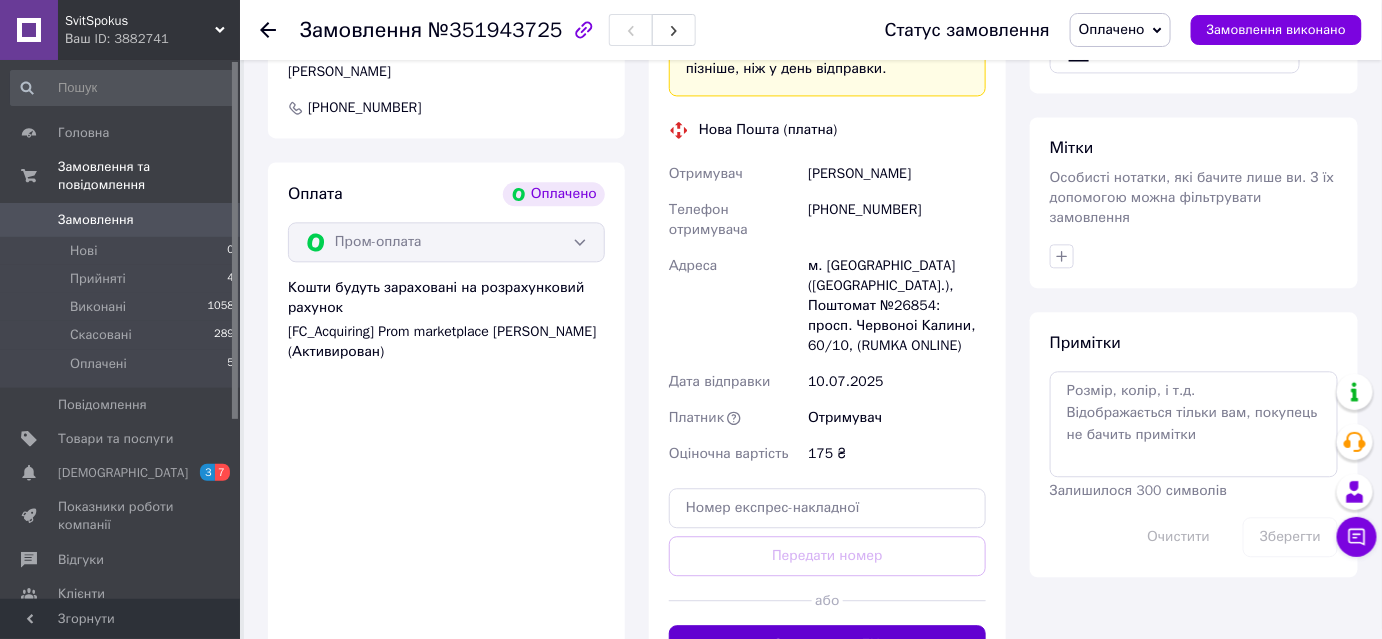 click on "Згенерувати ЕН" at bounding box center (827, 645) 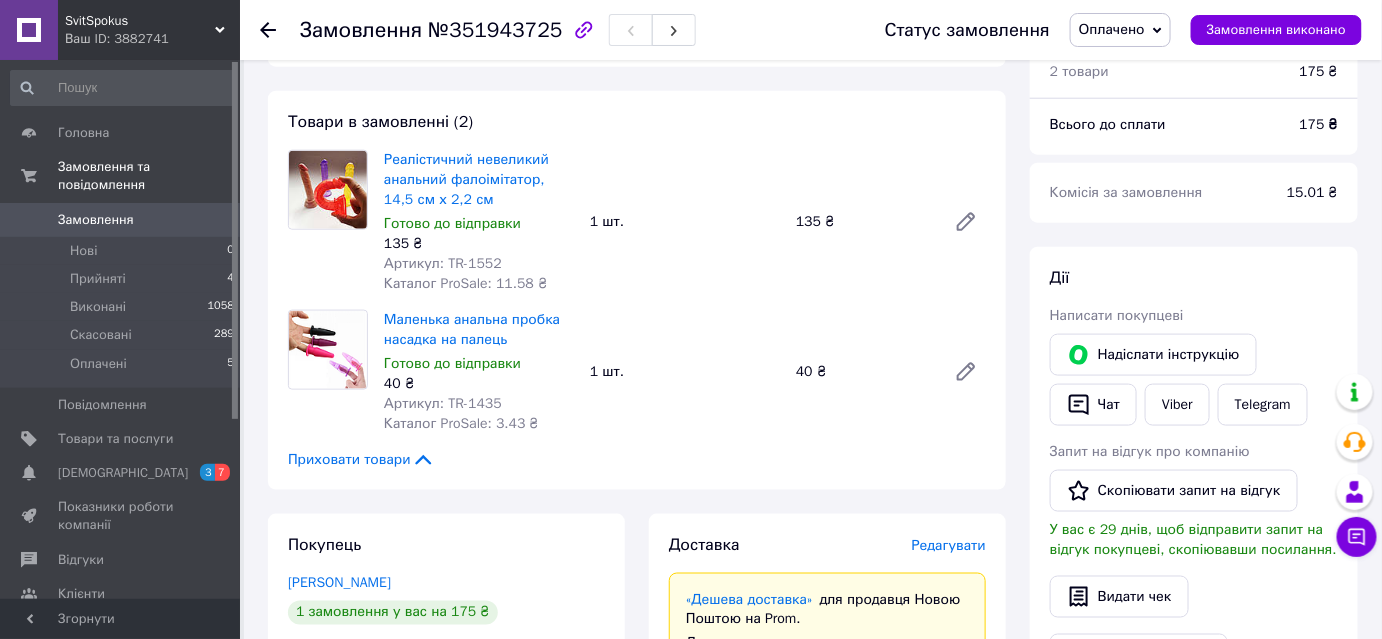 scroll, scrollTop: 630, scrollLeft: 0, axis: vertical 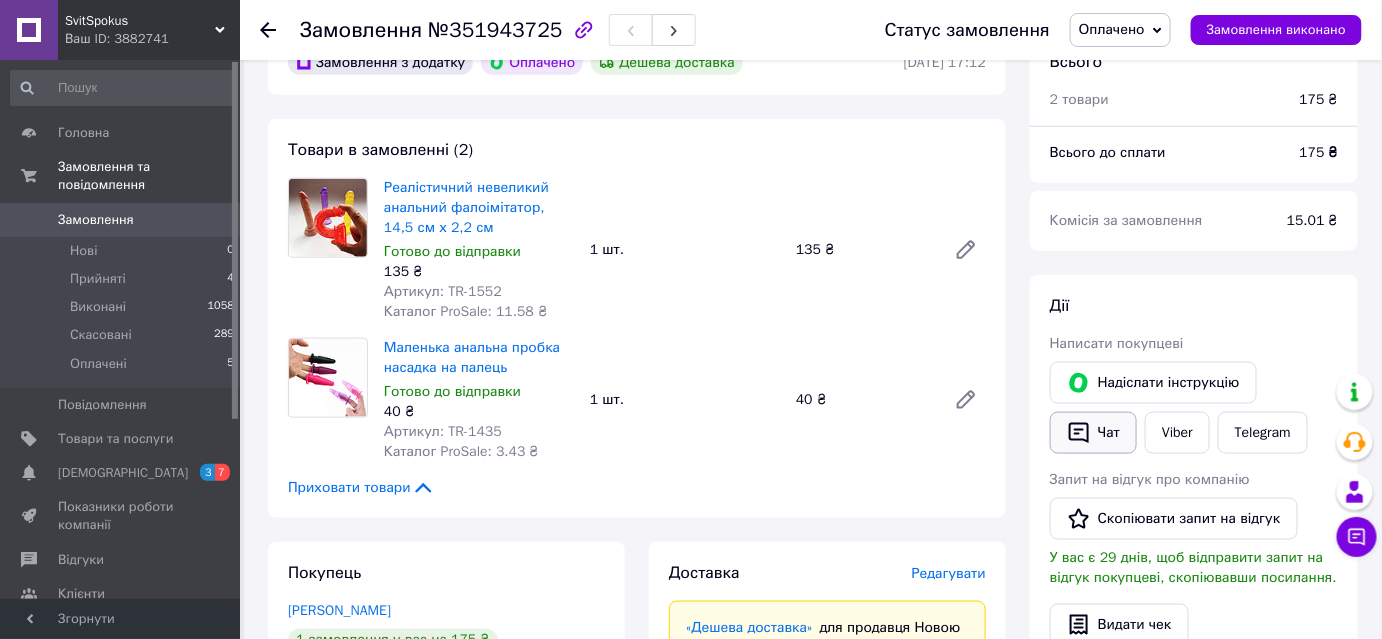 click on "Чат" at bounding box center (1093, 433) 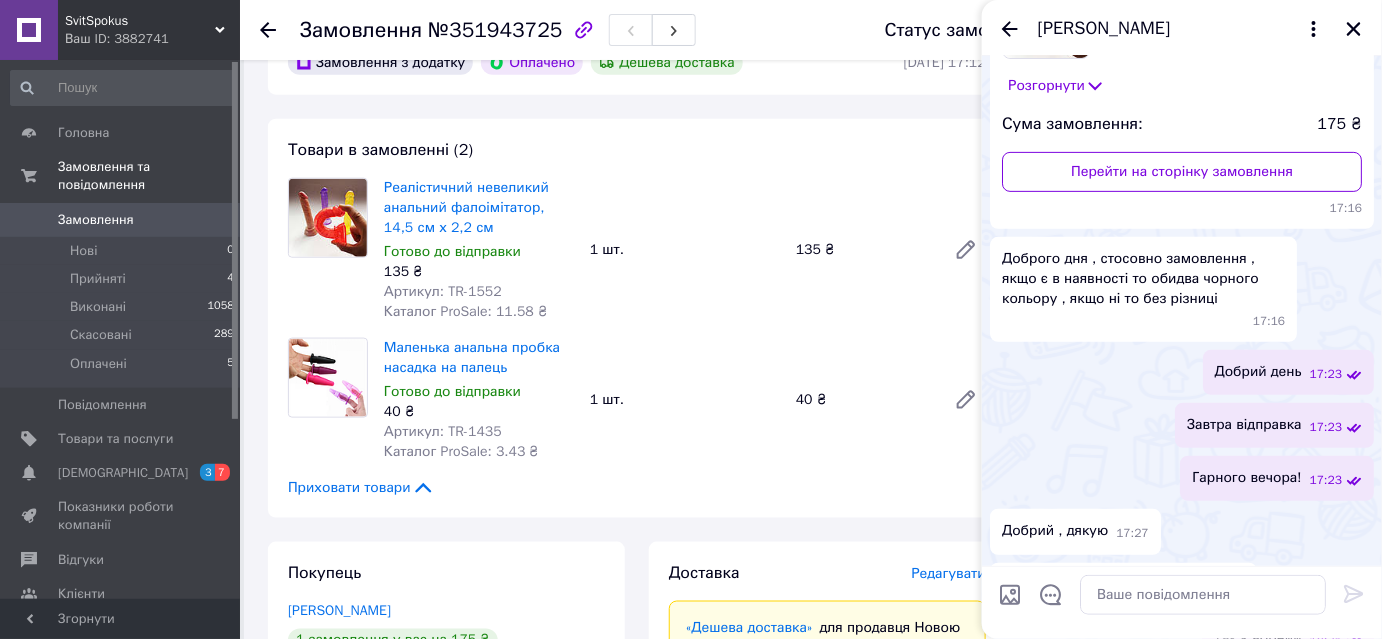 scroll, scrollTop: 553, scrollLeft: 0, axis: vertical 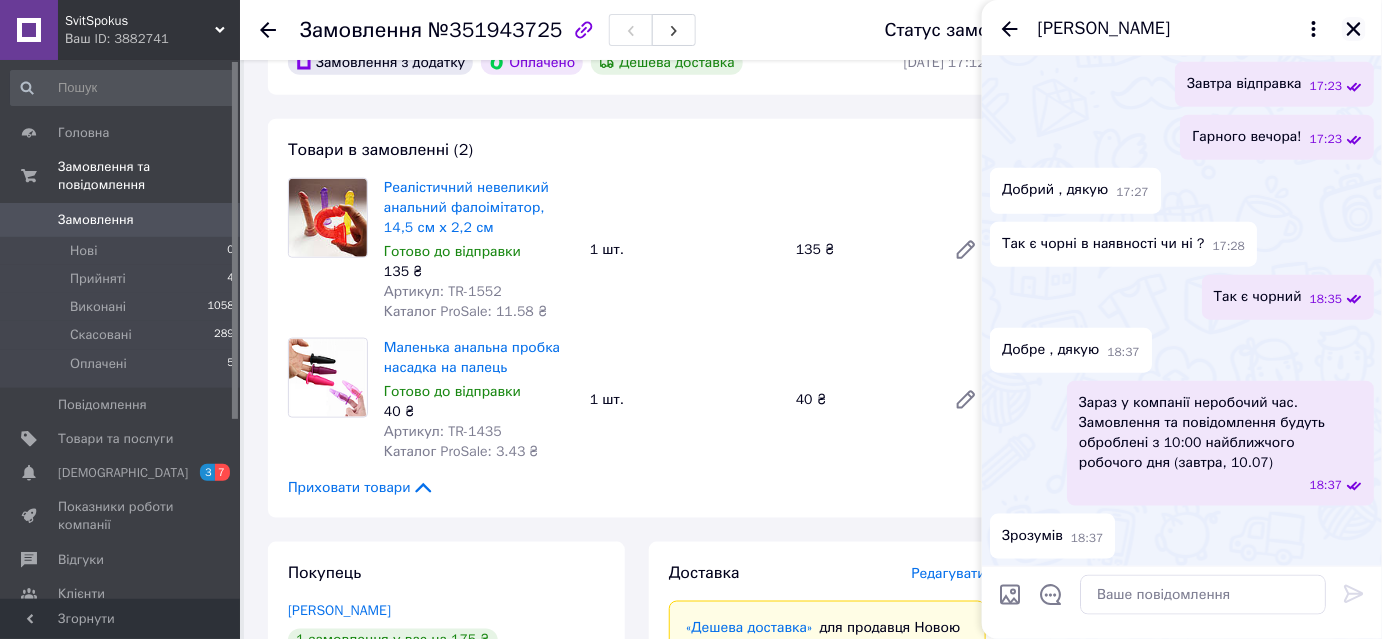 click 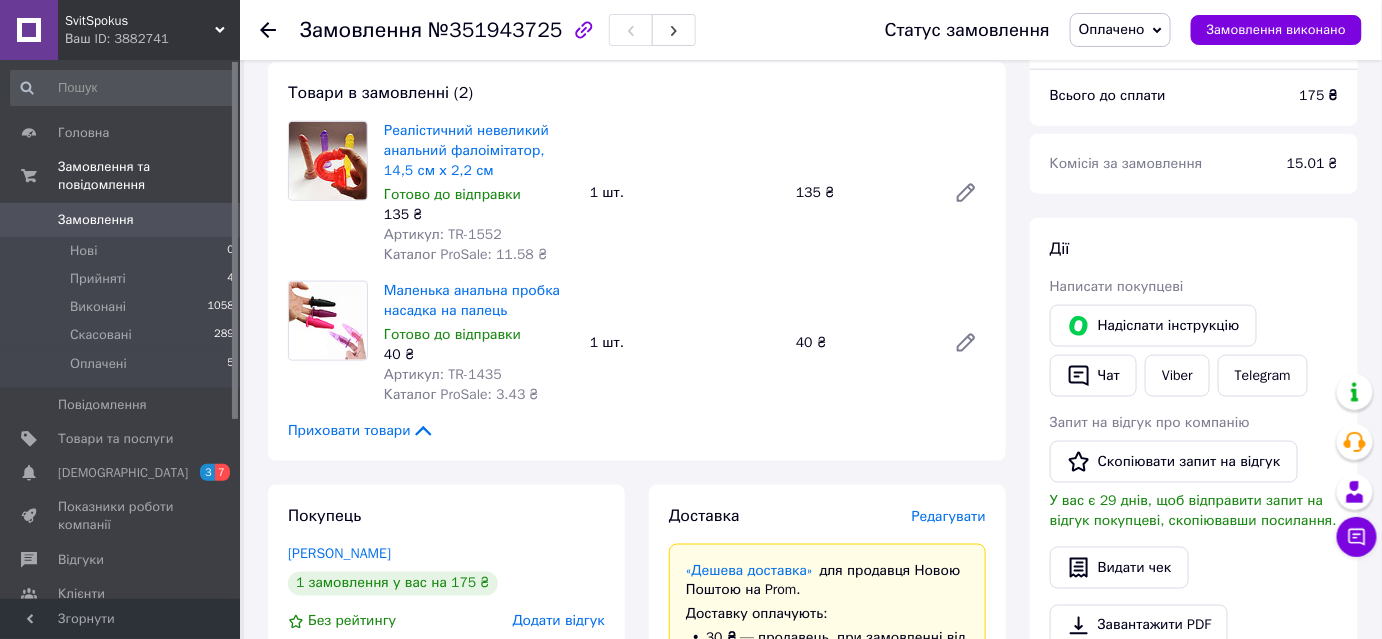 scroll, scrollTop: 812, scrollLeft: 0, axis: vertical 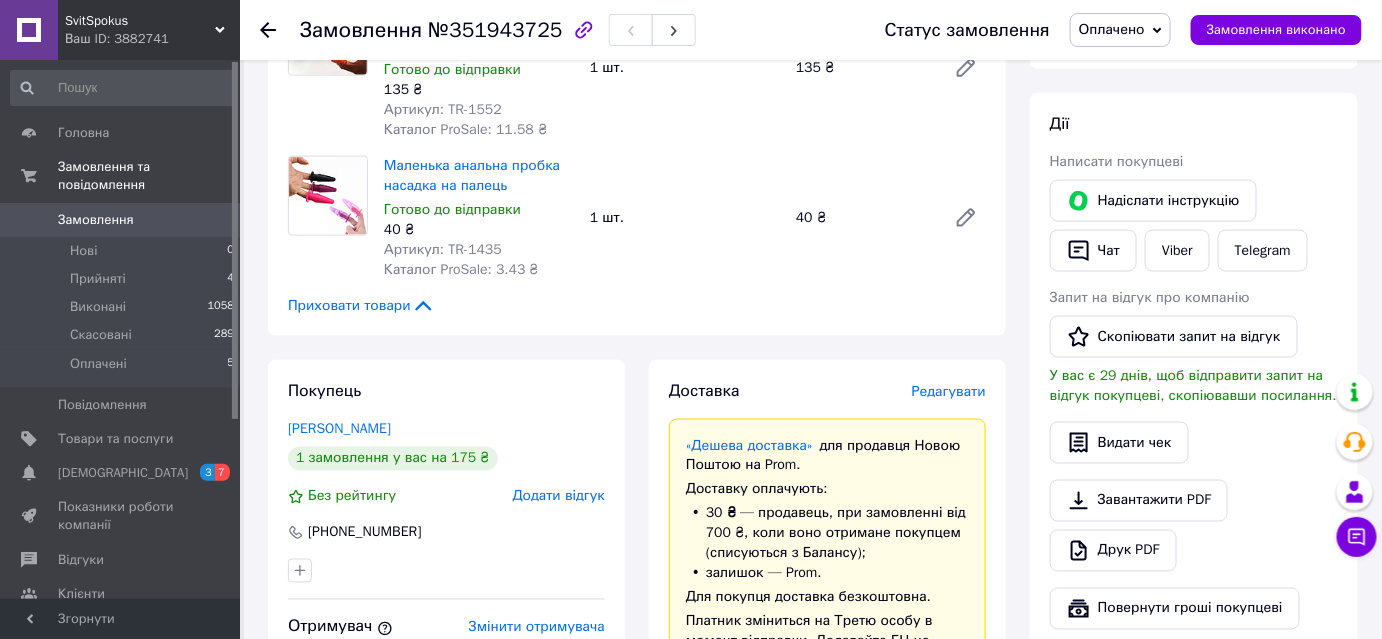 click on "Редагувати" at bounding box center (949, 391) 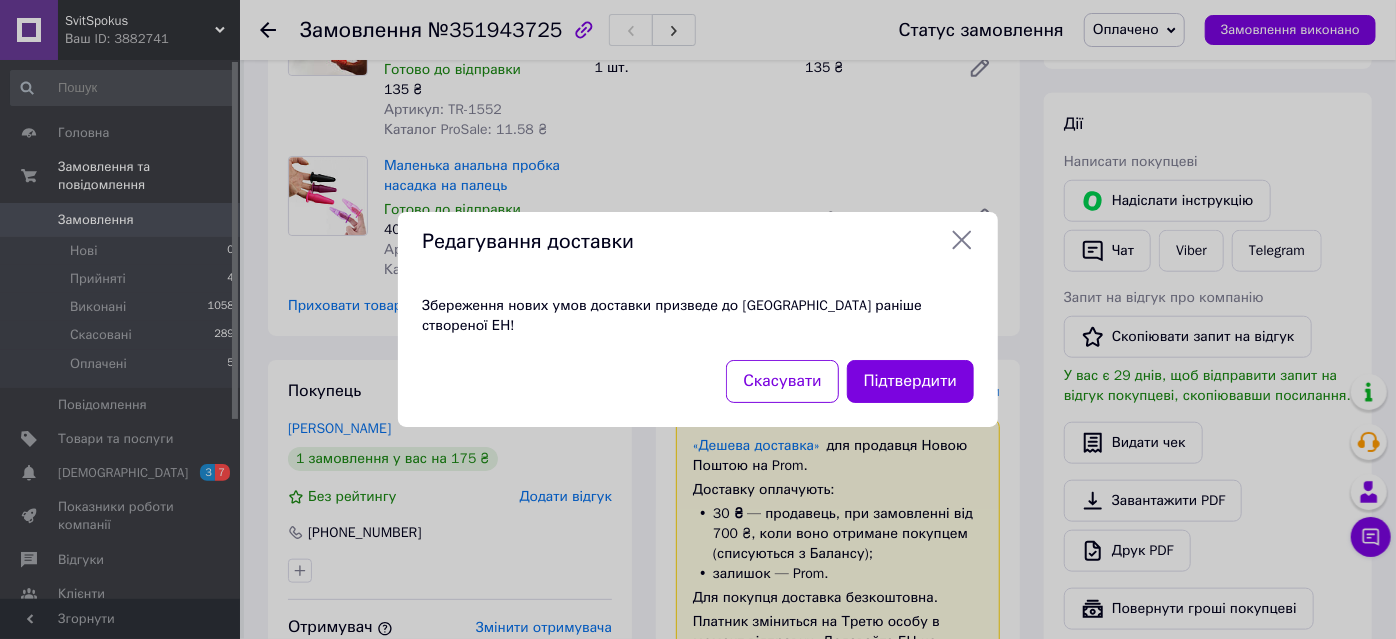 click 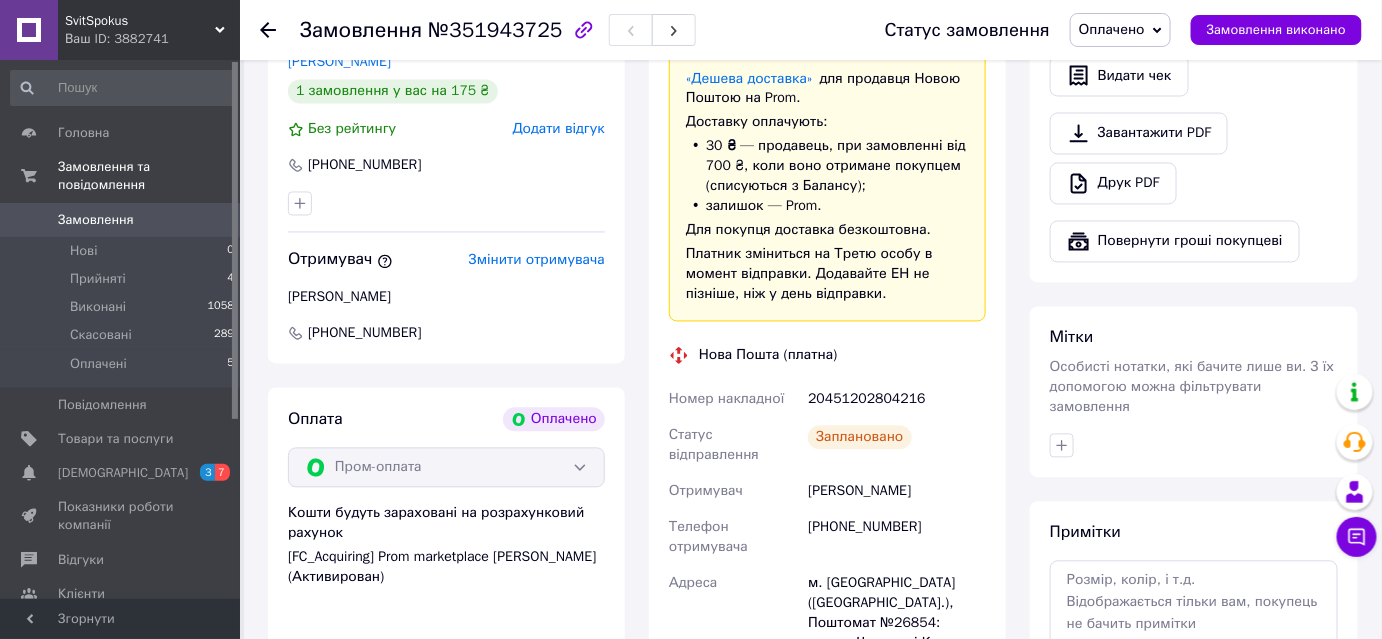 scroll, scrollTop: 1212, scrollLeft: 0, axis: vertical 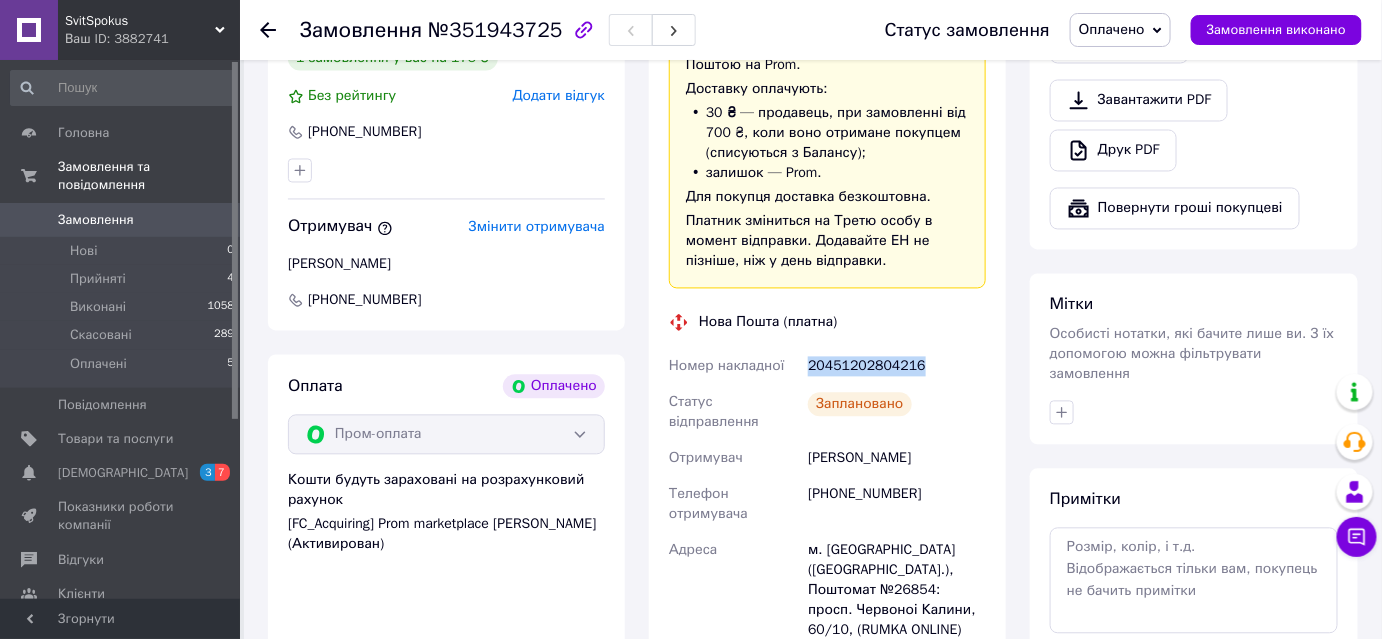 drag, startPoint x: 806, startPoint y: 347, endPoint x: 926, endPoint y: 353, distance: 120.14991 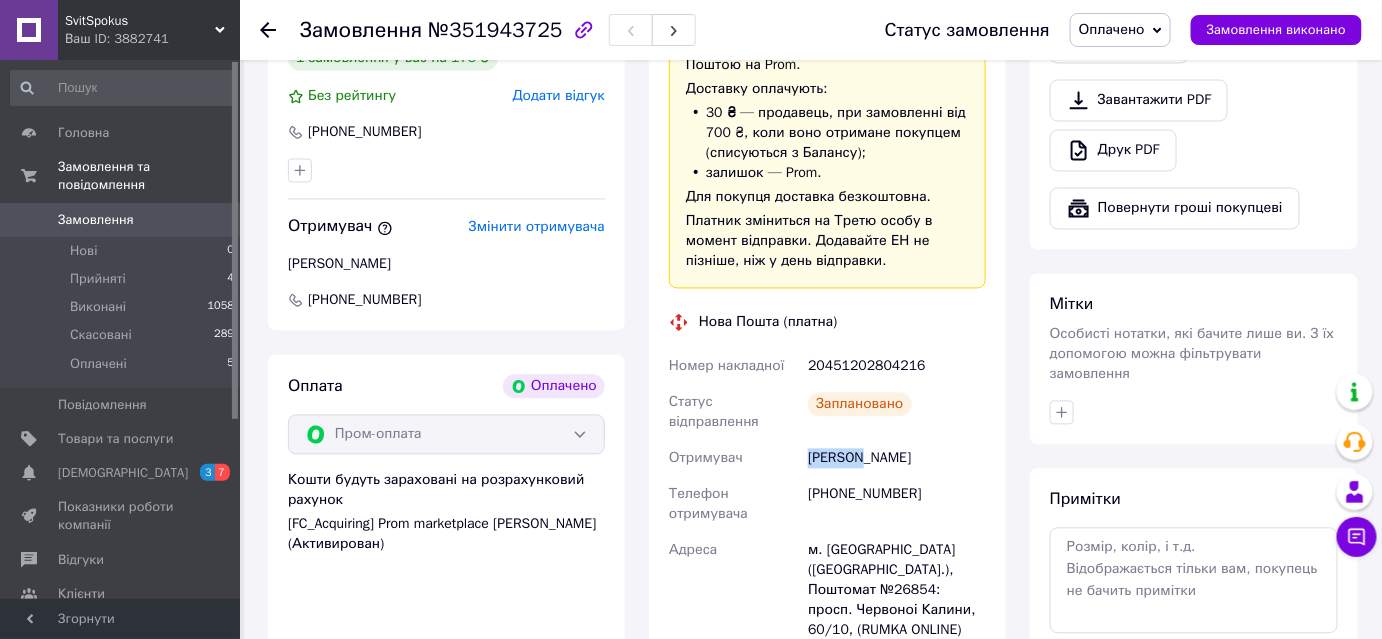 drag, startPoint x: 802, startPoint y: 435, endPoint x: 856, endPoint y: 440, distance: 54.230988 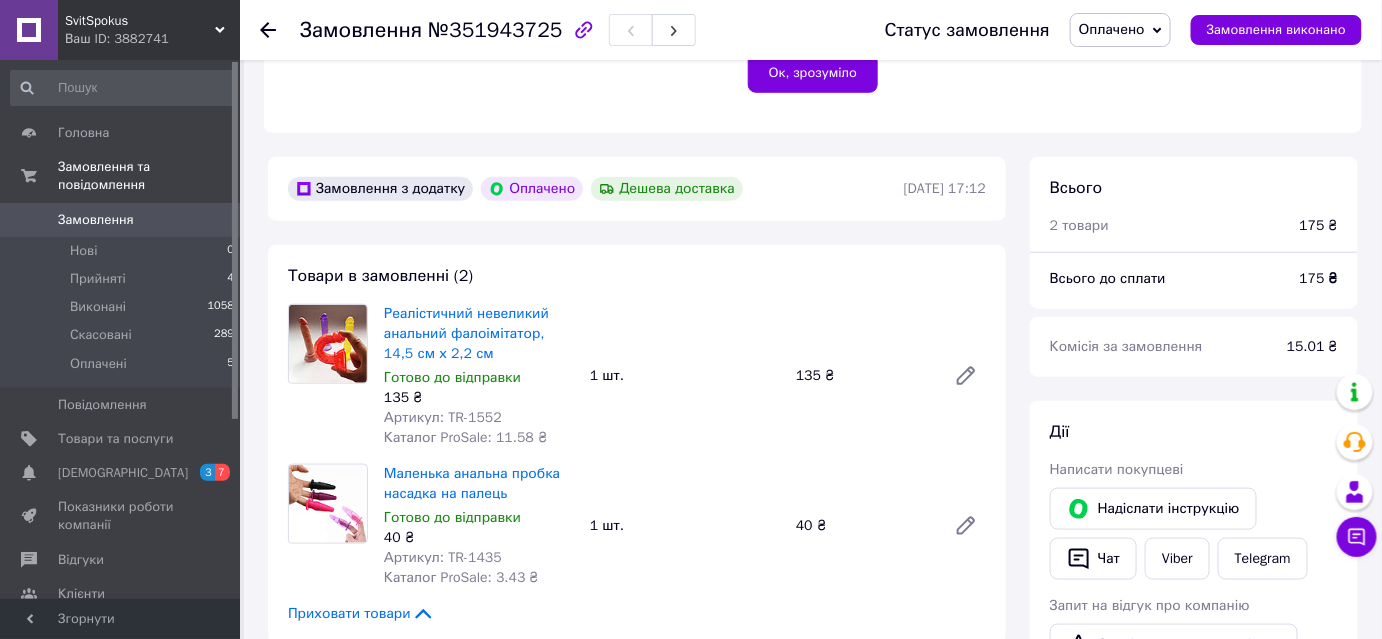 scroll, scrollTop: 503, scrollLeft: 0, axis: vertical 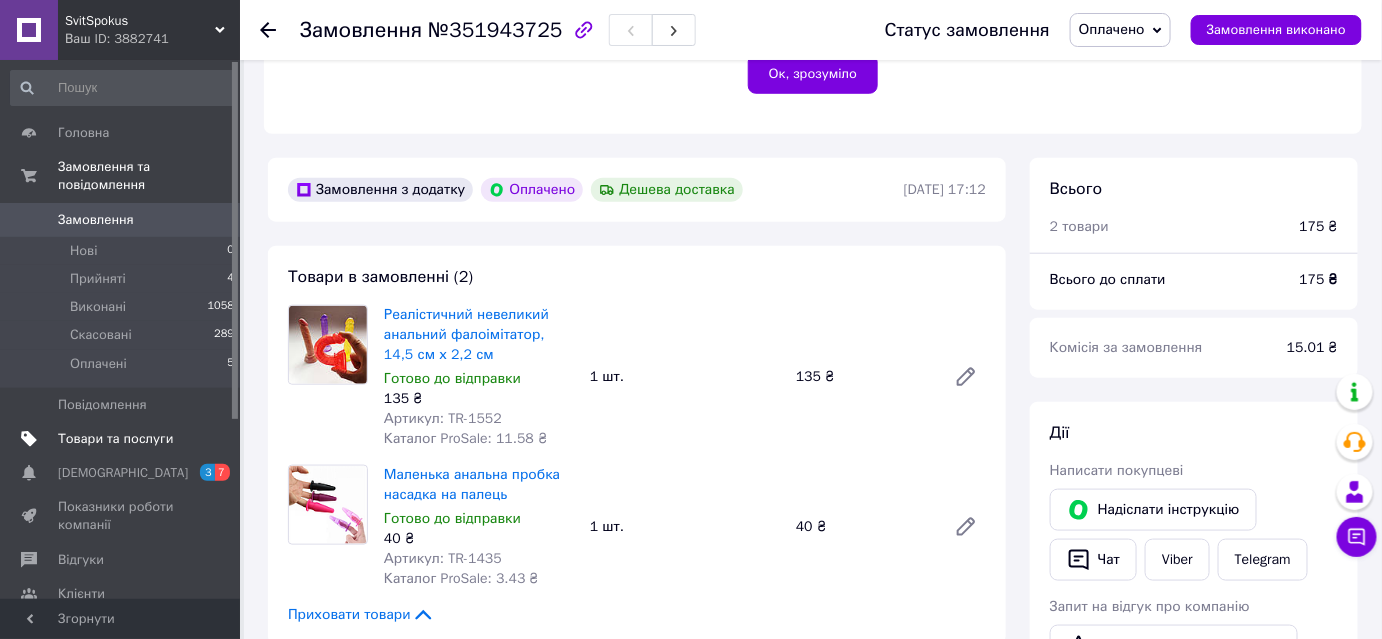 click on "Товари та послуги" at bounding box center [115, 439] 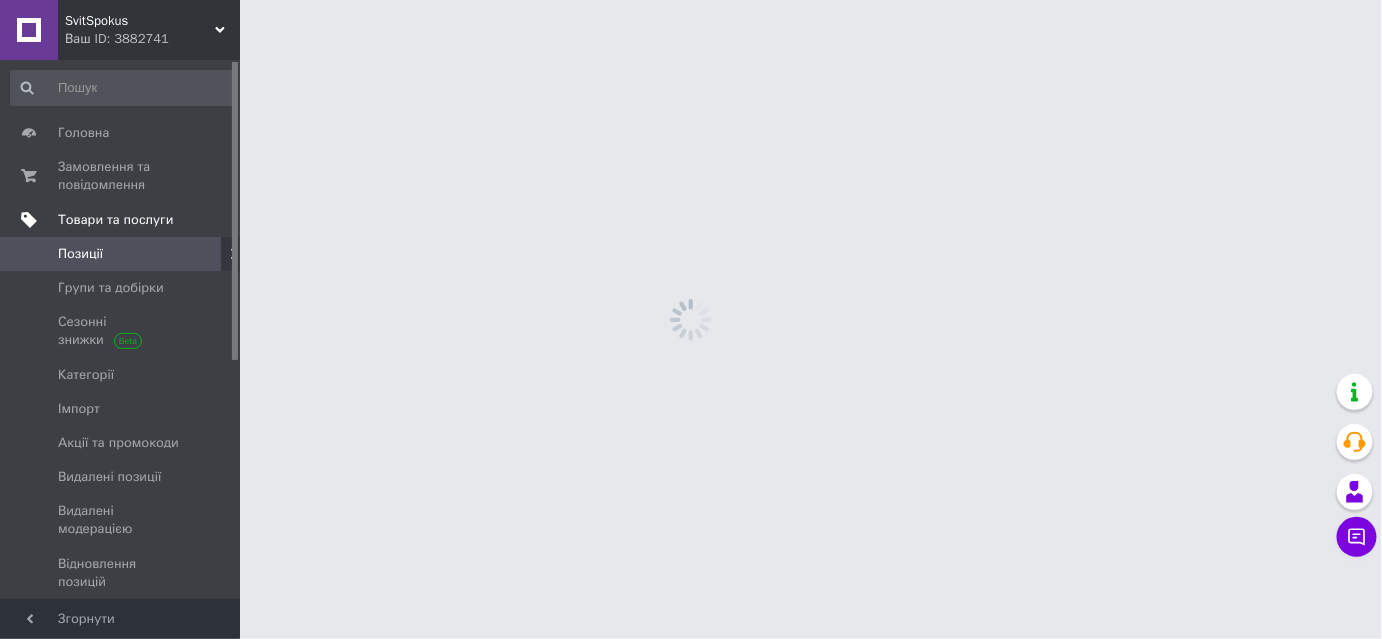 scroll, scrollTop: 0, scrollLeft: 0, axis: both 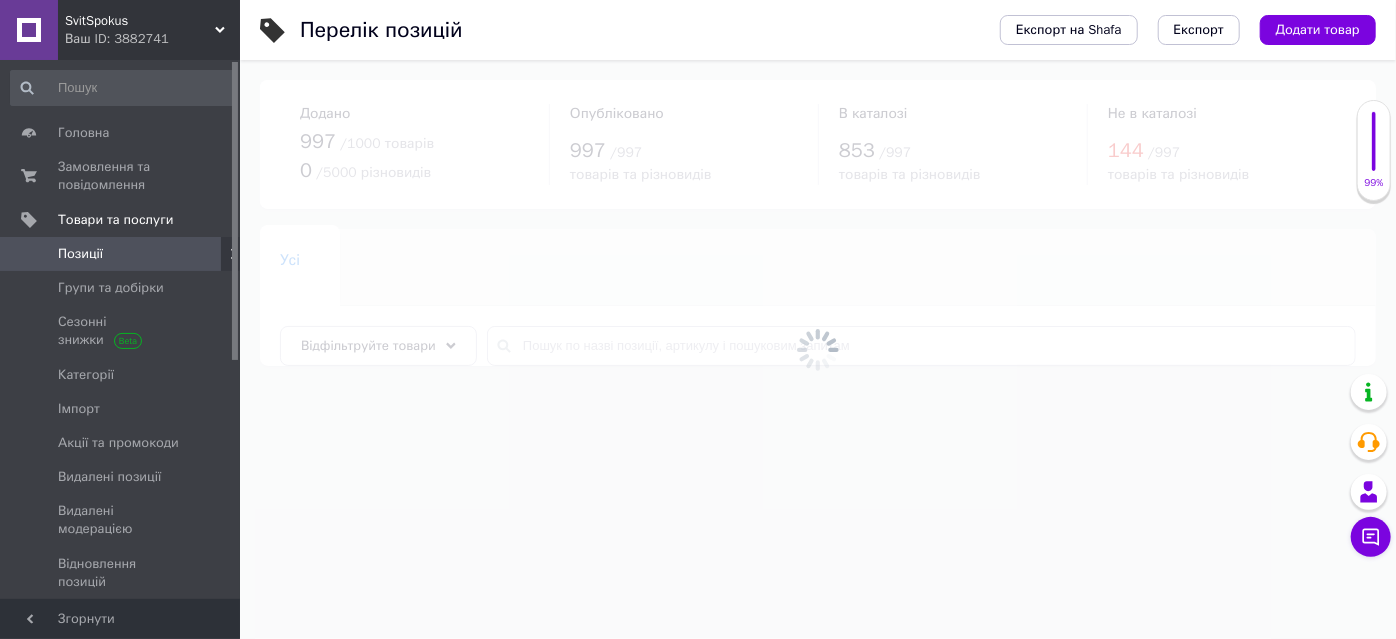 click at bounding box center [818, 349] 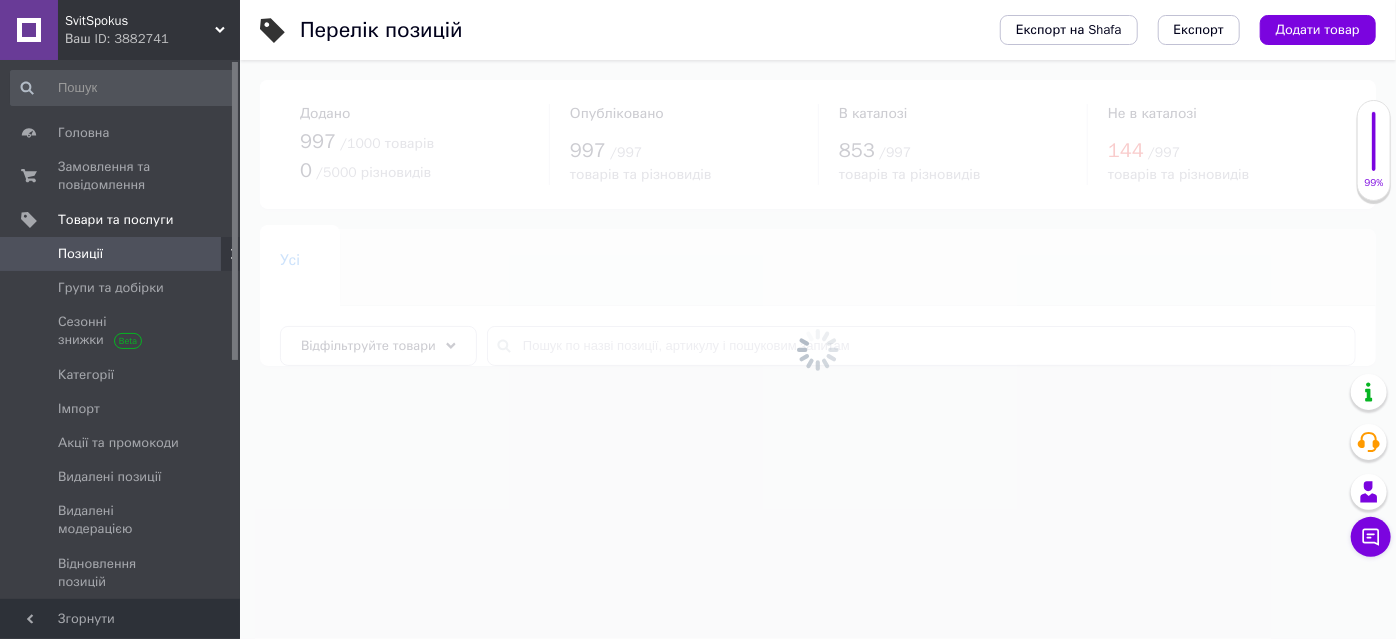 click at bounding box center [818, 349] 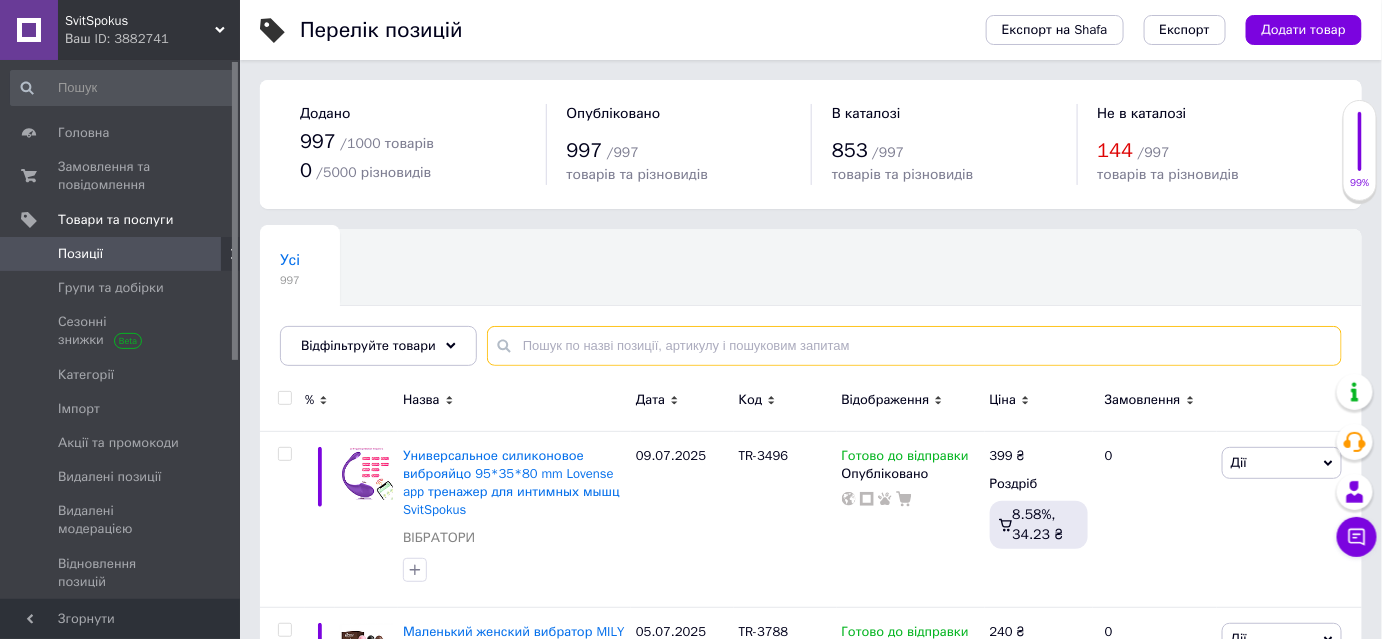 click at bounding box center (914, 346) 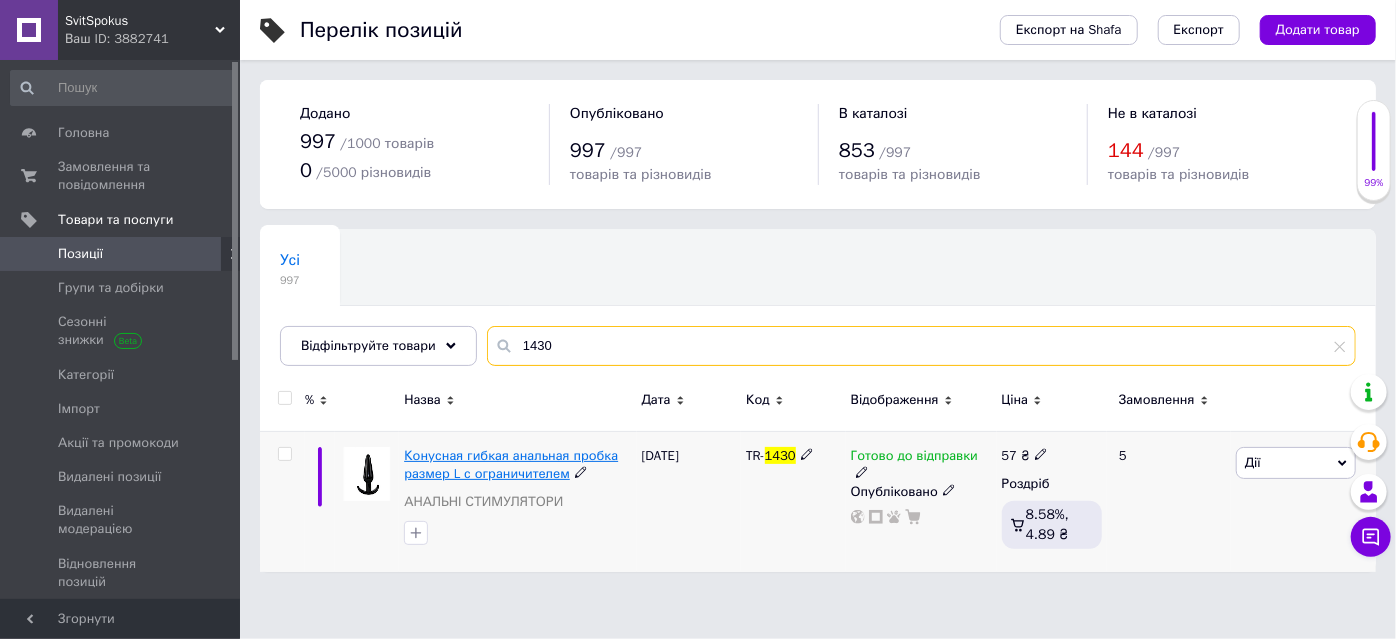 type on "1430" 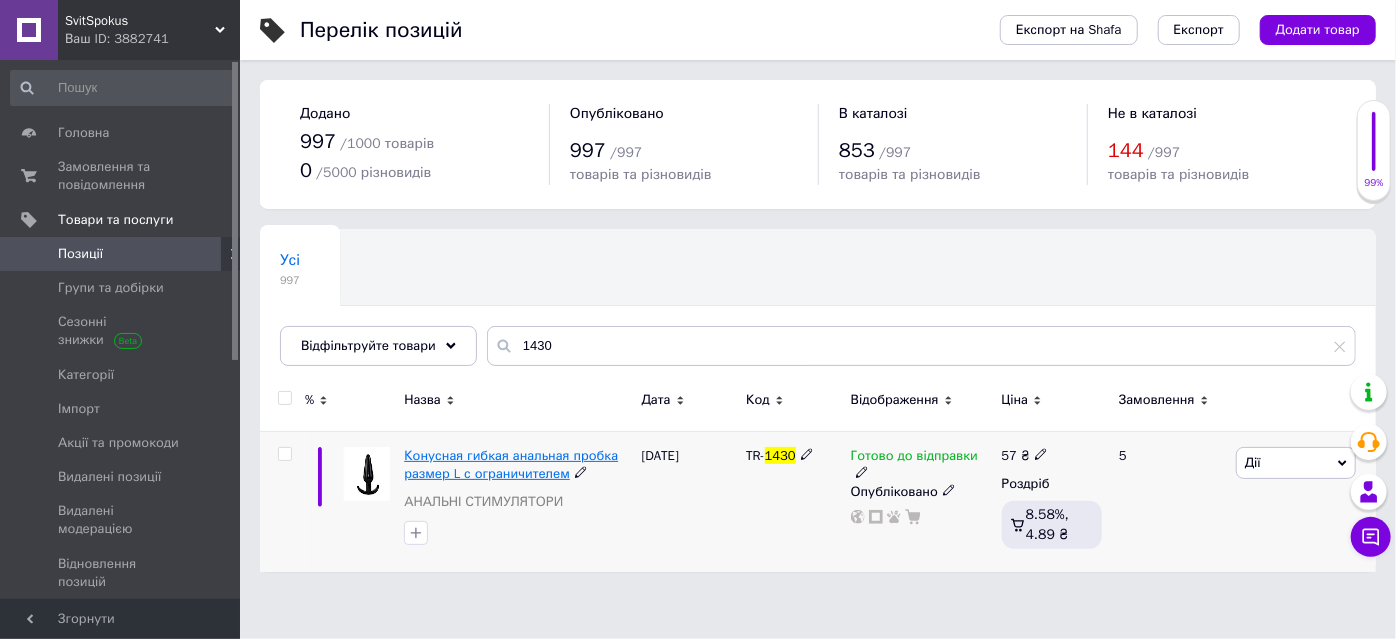 click on "Конусная гибкая анальная пробка размер L  с ограничителем" at bounding box center [511, 464] 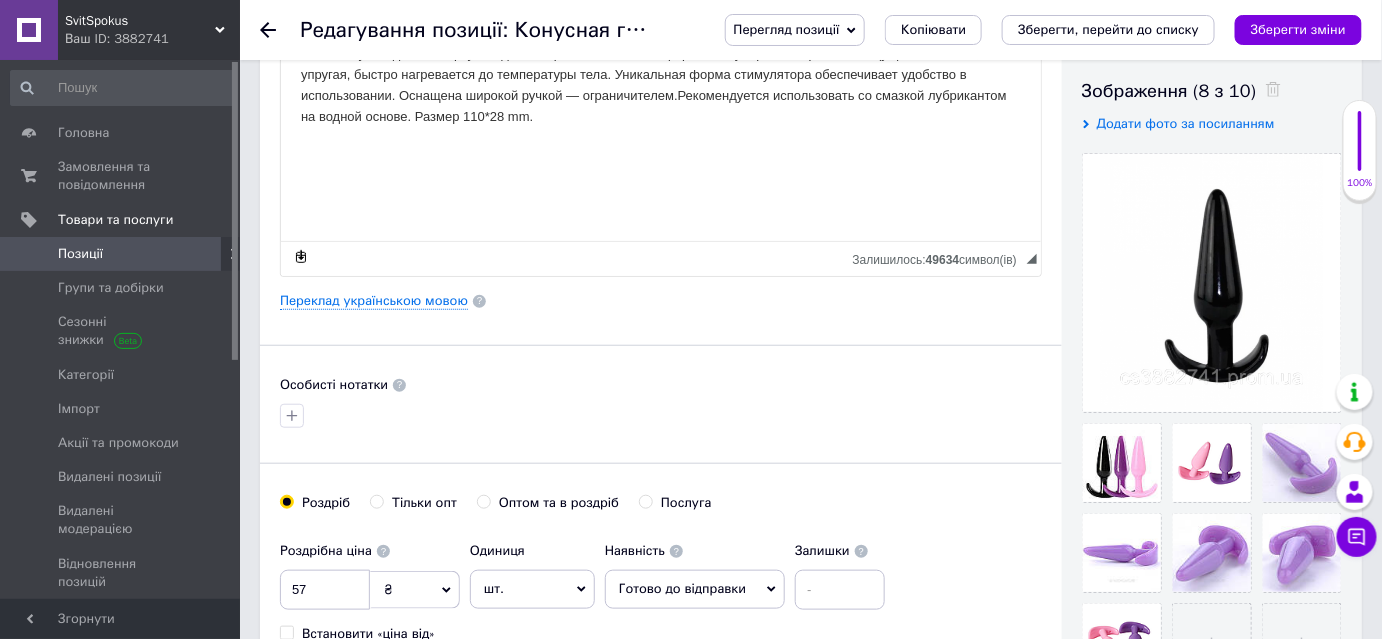 scroll, scrollTop: 345, scrollLeft: 0, axis: vertical 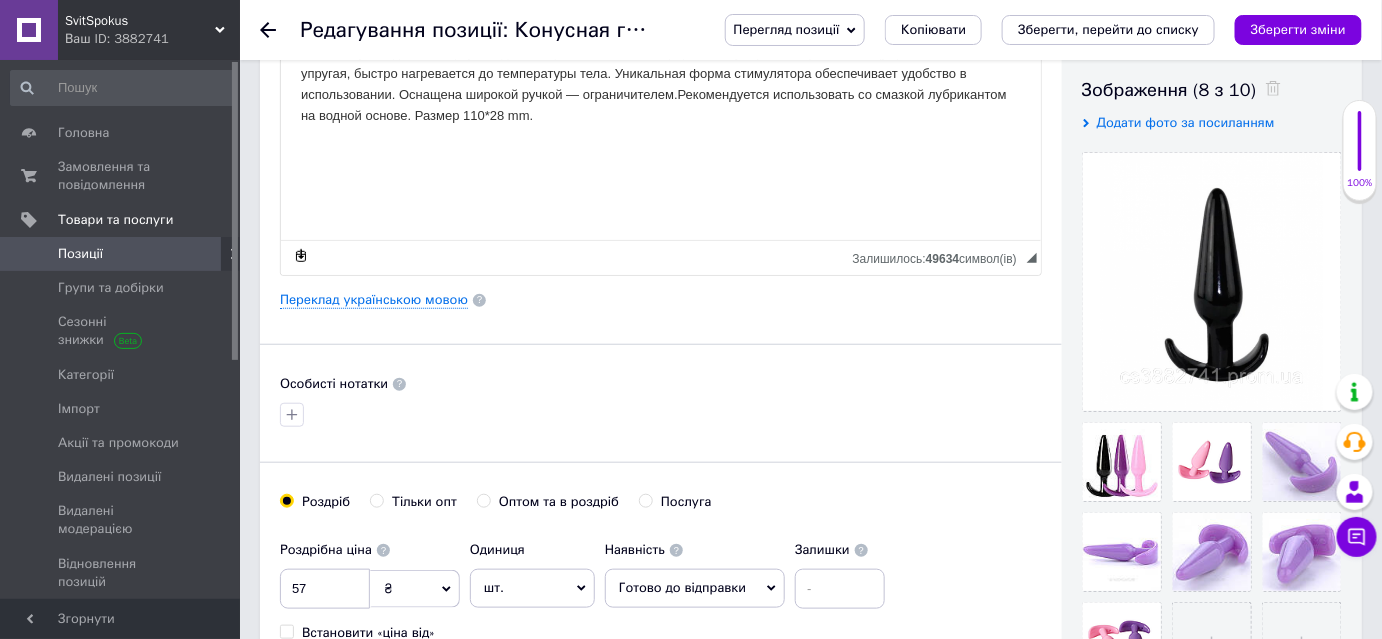 click on "Готово до відправки" at bounding box center [682, 587] 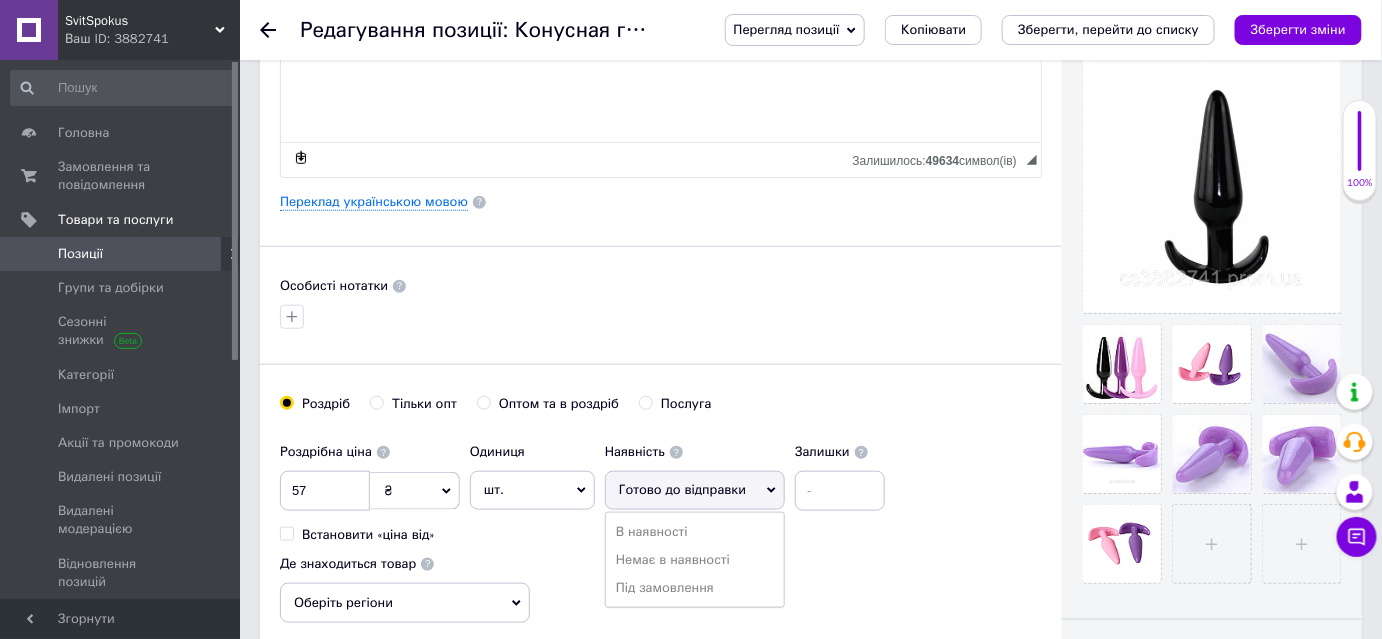 scroll, scrollTop: 472, scrollLeft: 0, axis: vertical 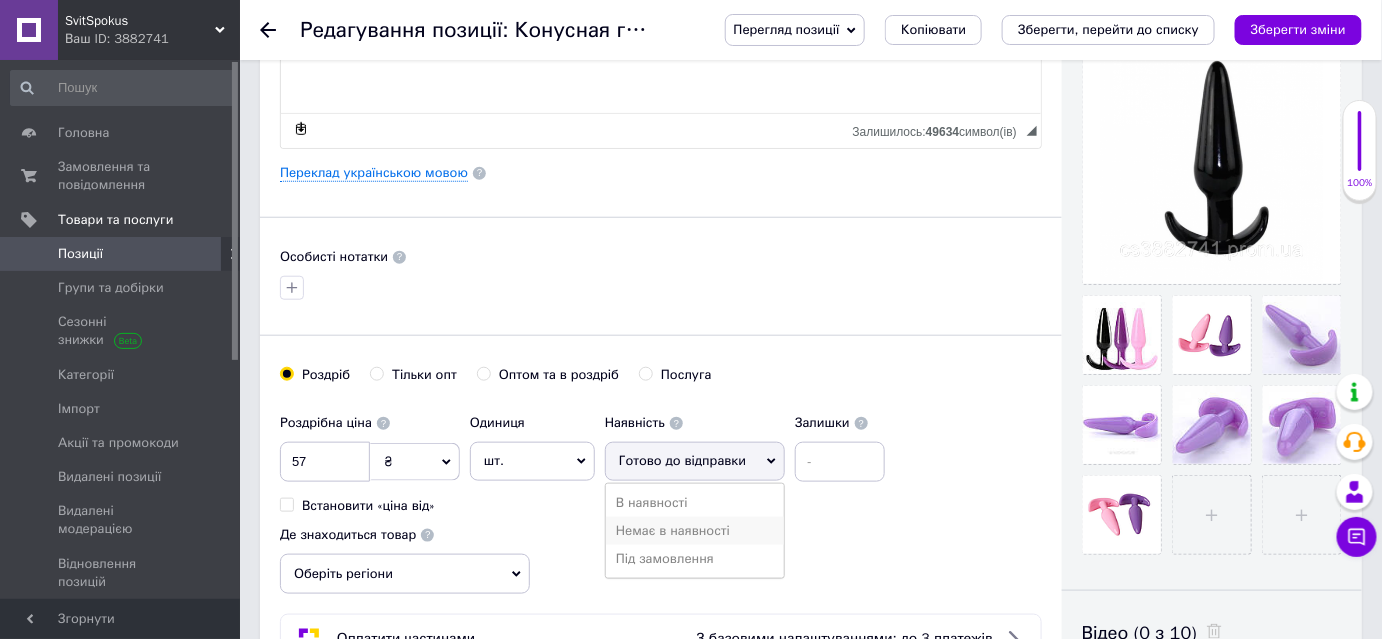 click on "Немає в наявності" at bounding box center (695, 531) 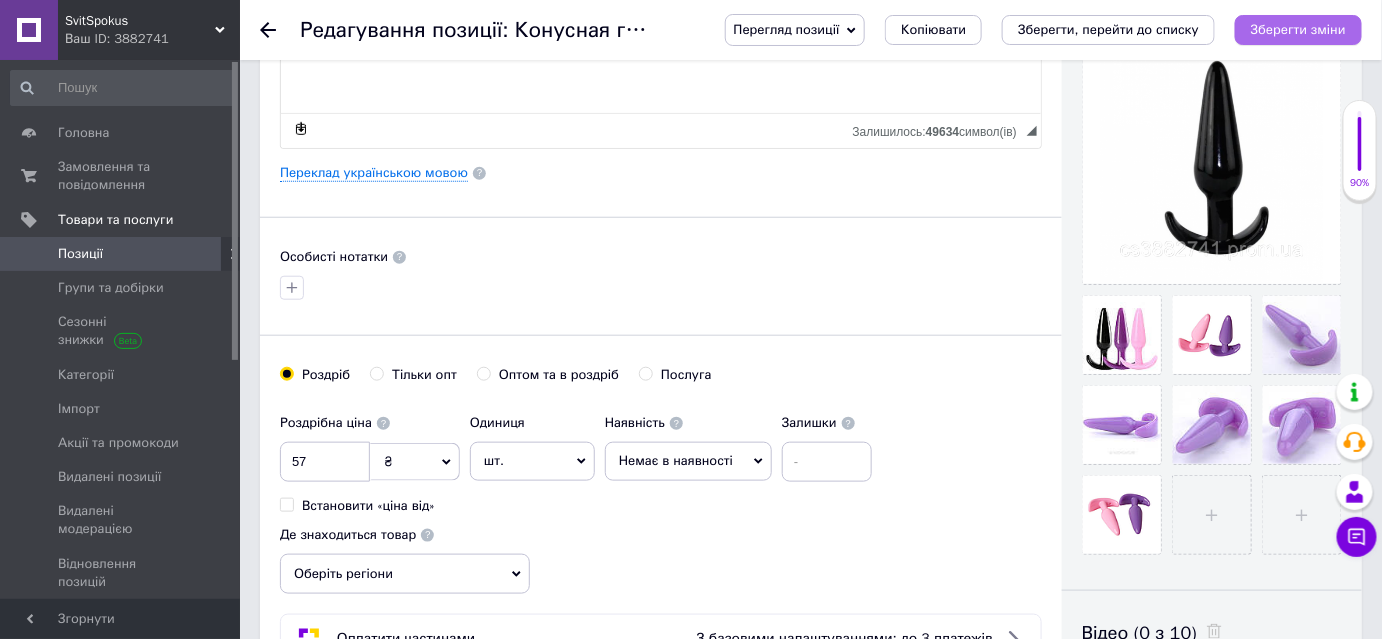 click on "Зберегти зміни" at bounding box center (1298, 29) 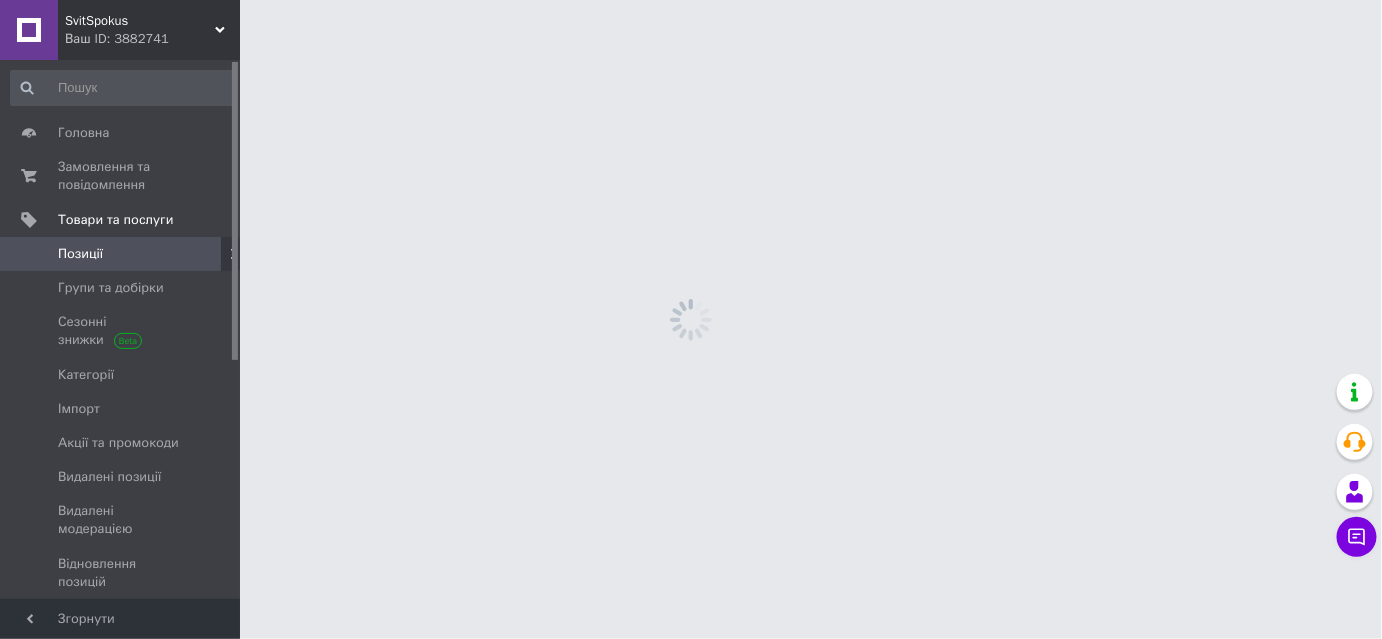 scroll, scrollTop: 0, scrollLeft: 0, axis: both 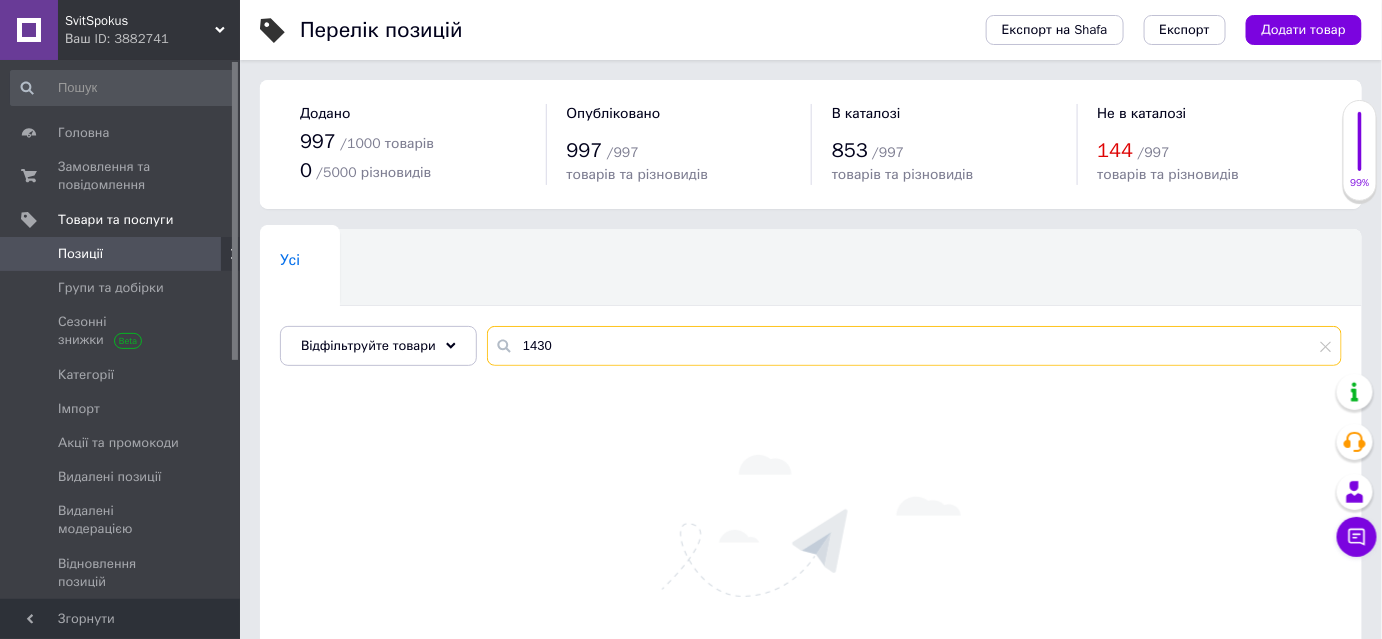 click on "1430" at bounding box center (914, 346) 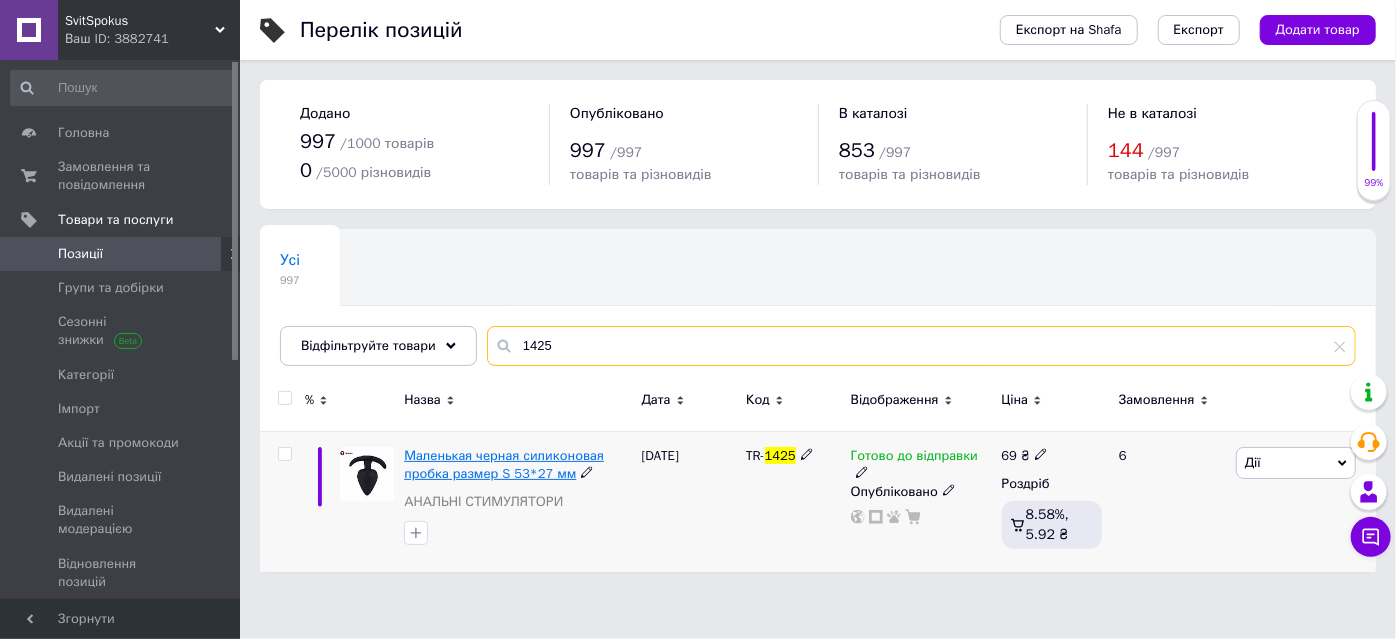 type on "1425" 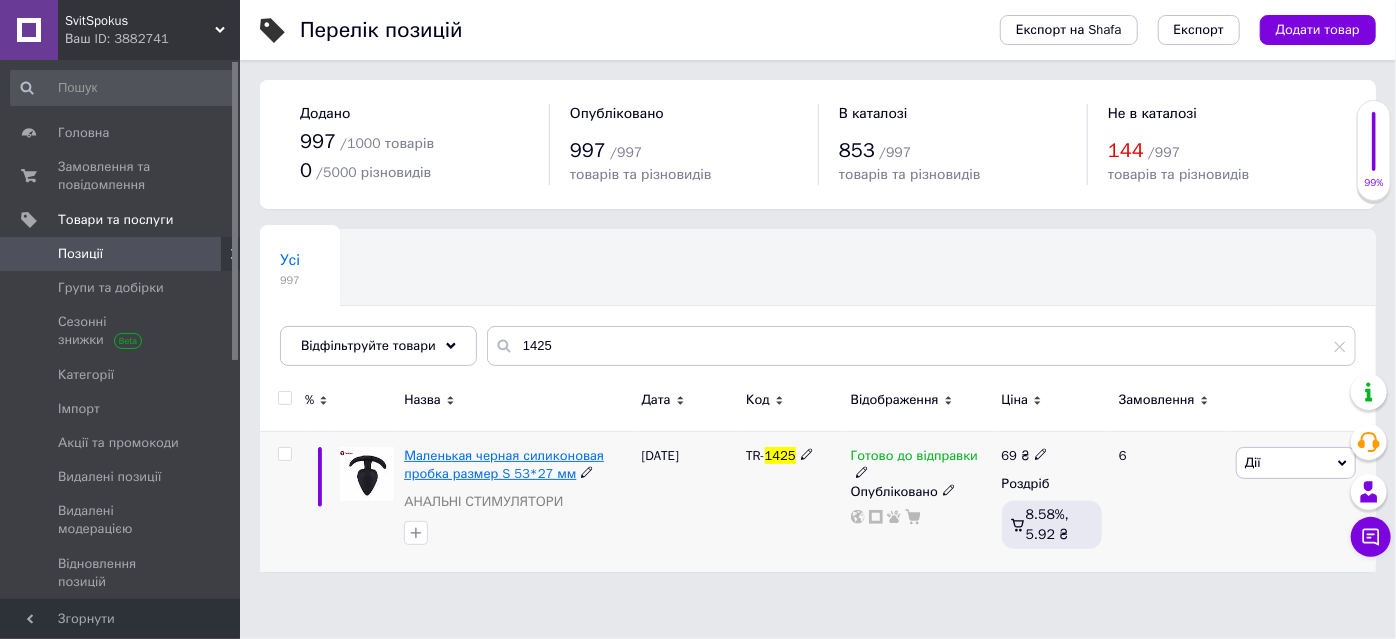 click on "Маленькая черная силиконовая пробка  размер S 53*27 мм" at bounding box center [504, 464] 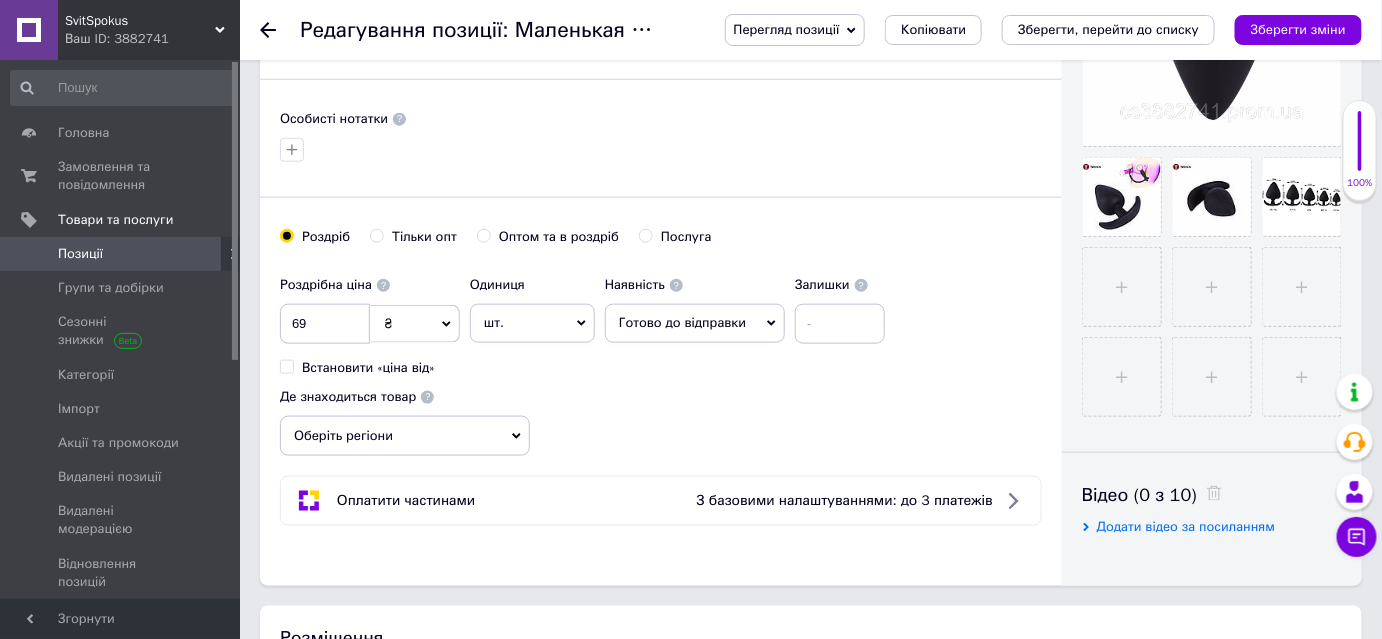 scroll, scrollTop: 612, scrollLeft: 0, axis: vertical 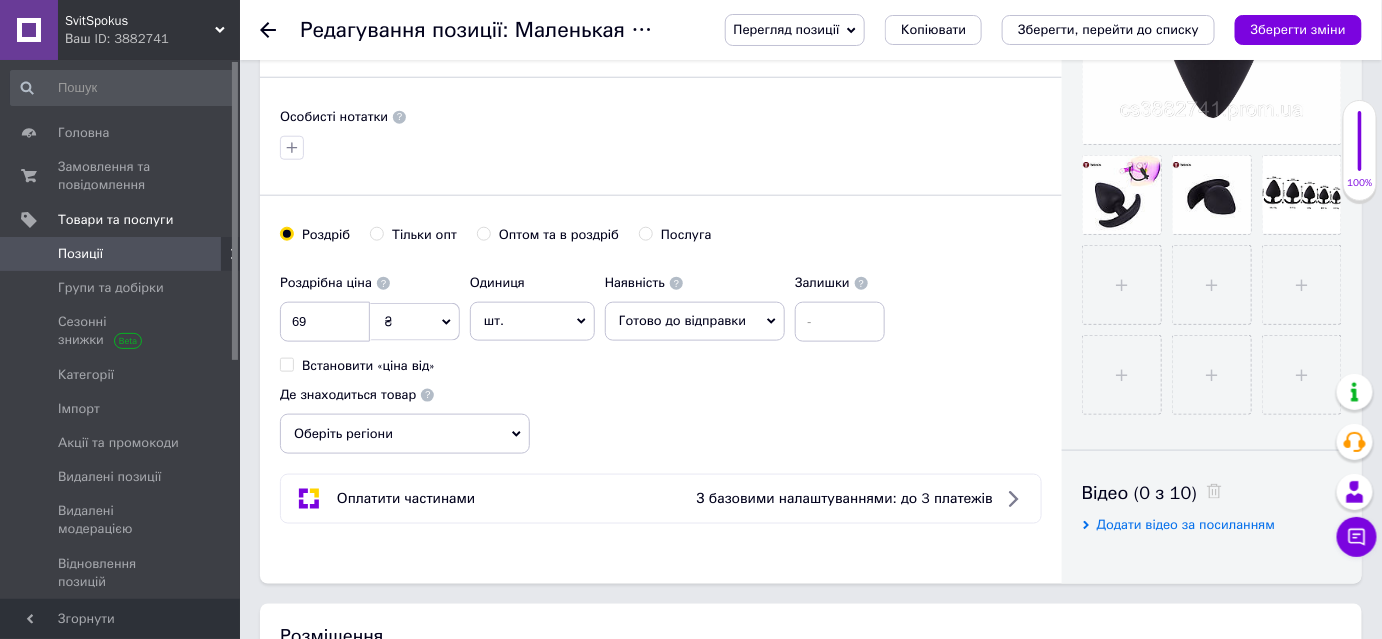 click on "Готово до відправки" at bounding box center (682, 320) 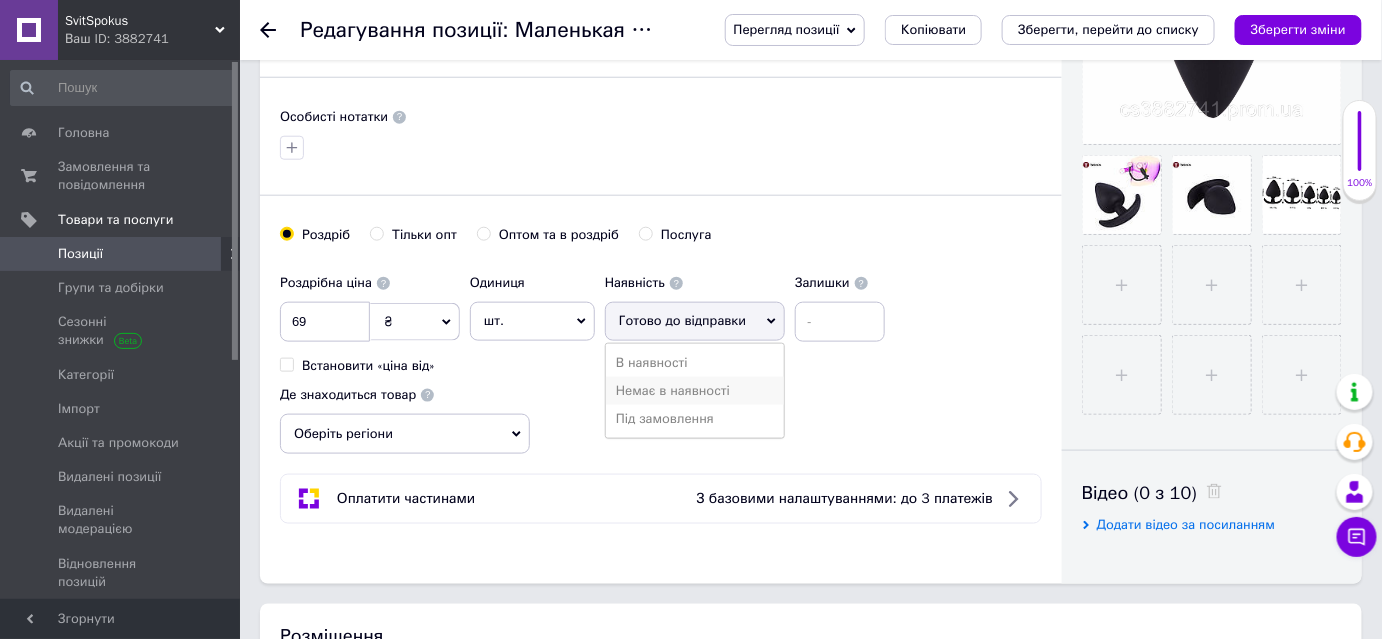 click on "Немає в наявності" at bounding box center (695, 391) 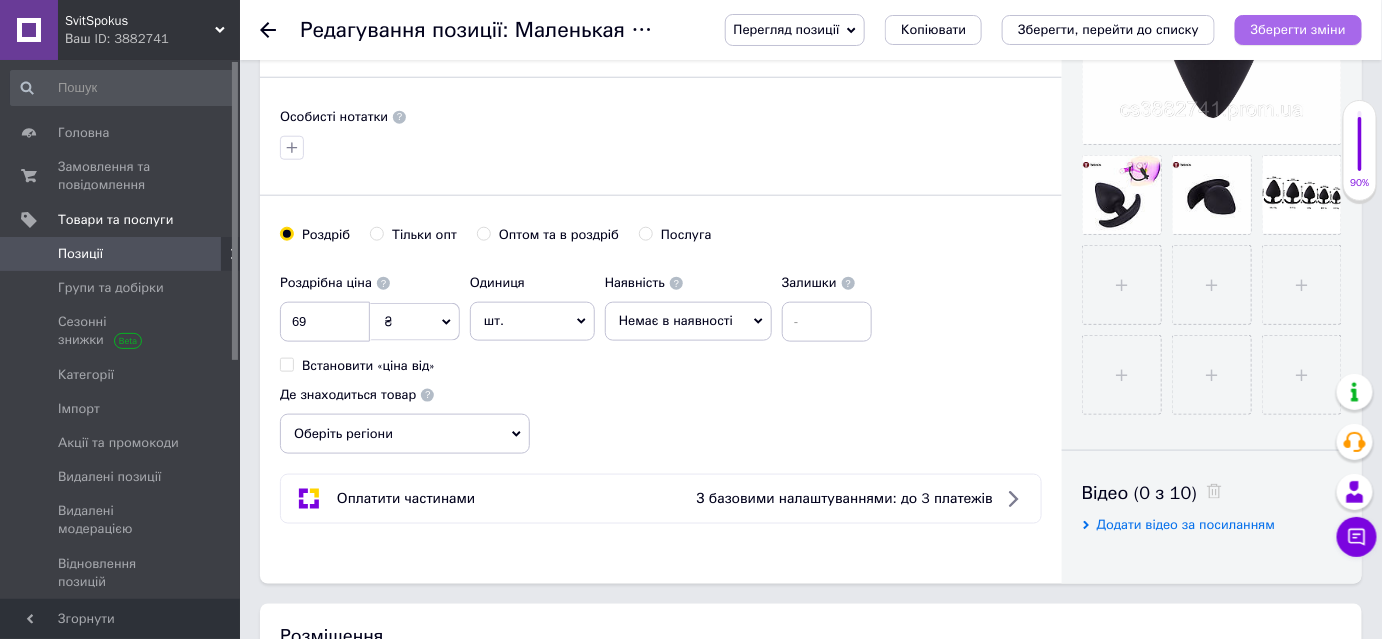 click on "Зберегти зміни" at bounding box center [1298, 29] 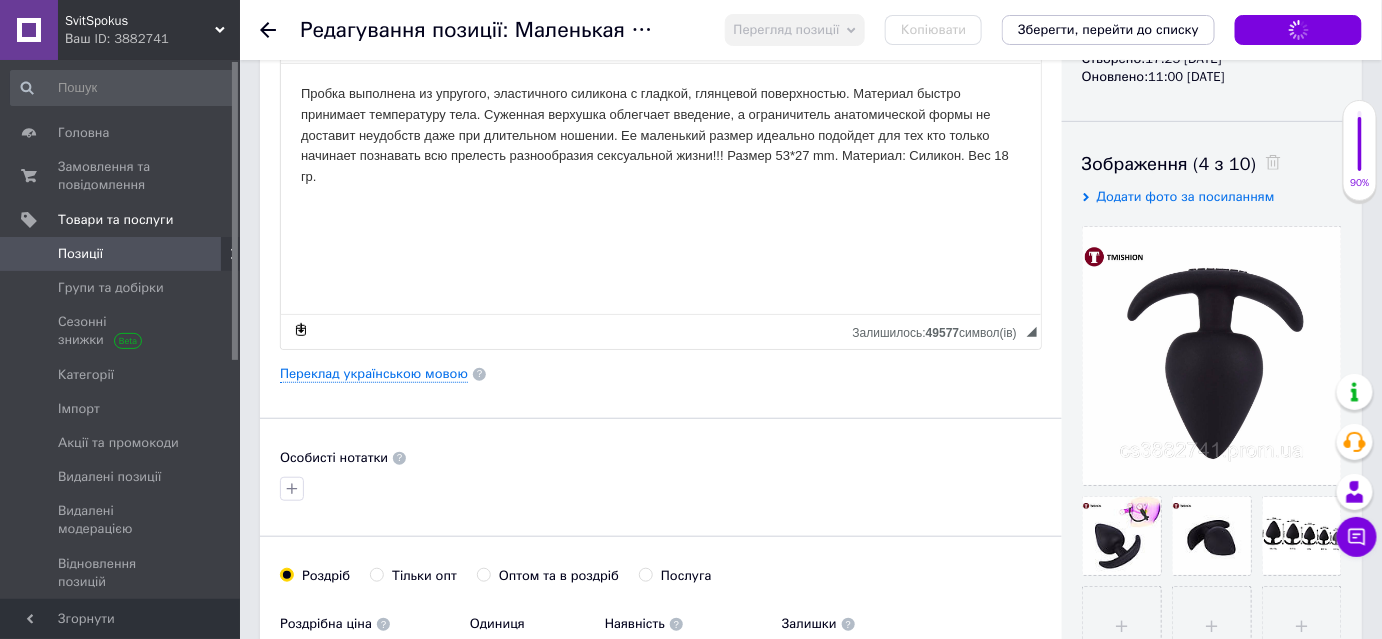 scroll, scrollTop: 0, scrollLeft: 0, axis: both 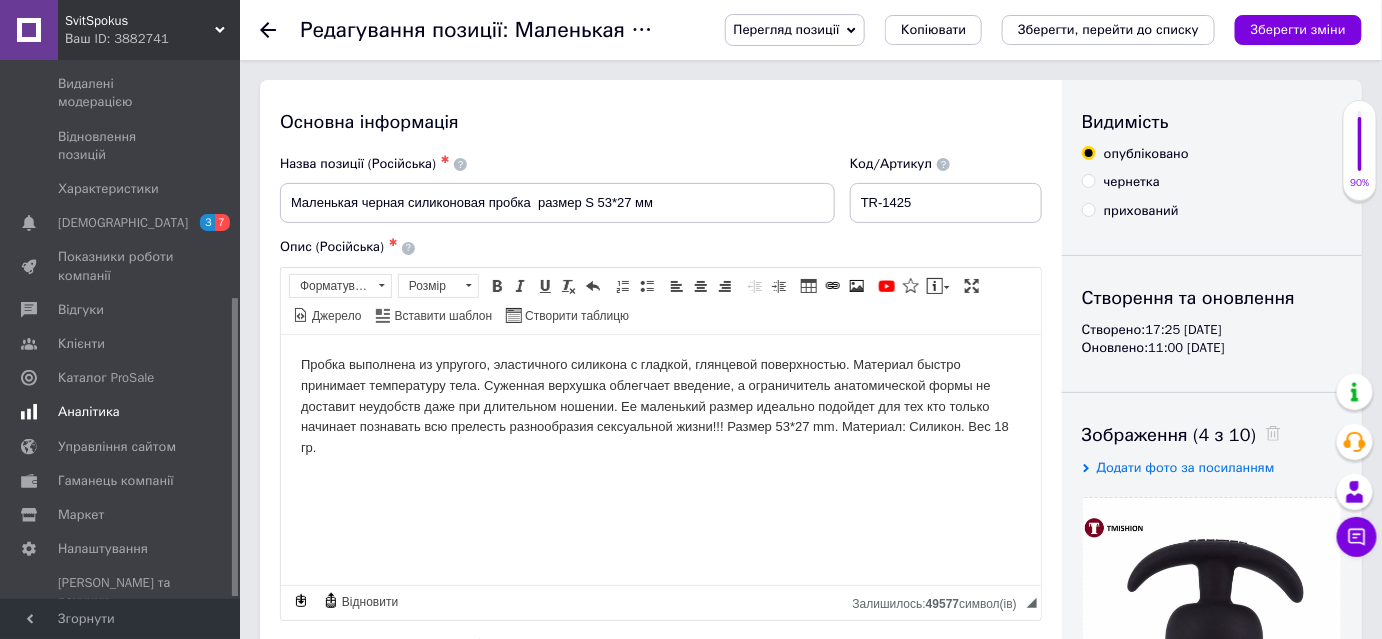 click on "Аналітика" at bounding box center (121, 412) 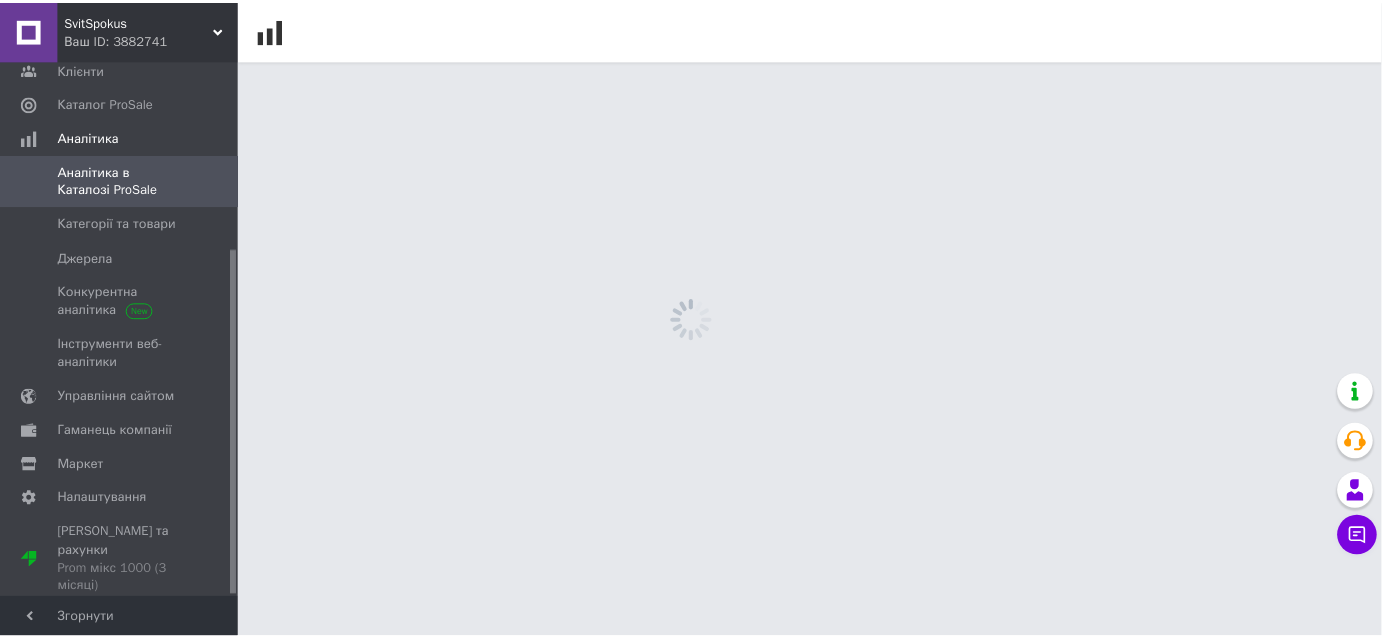 scroll, scrollTop: 293, scrollLeft: 0, axis: vertical 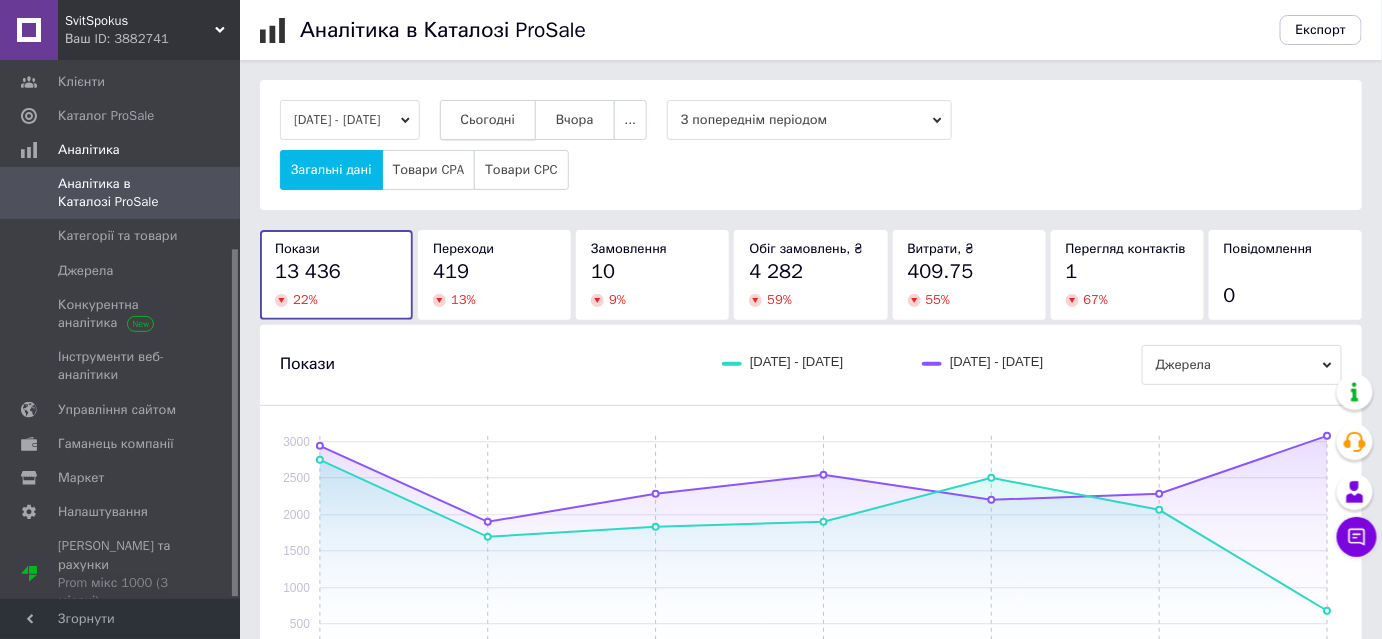 click on "Сьогодні" at bounding box center [488, 120] 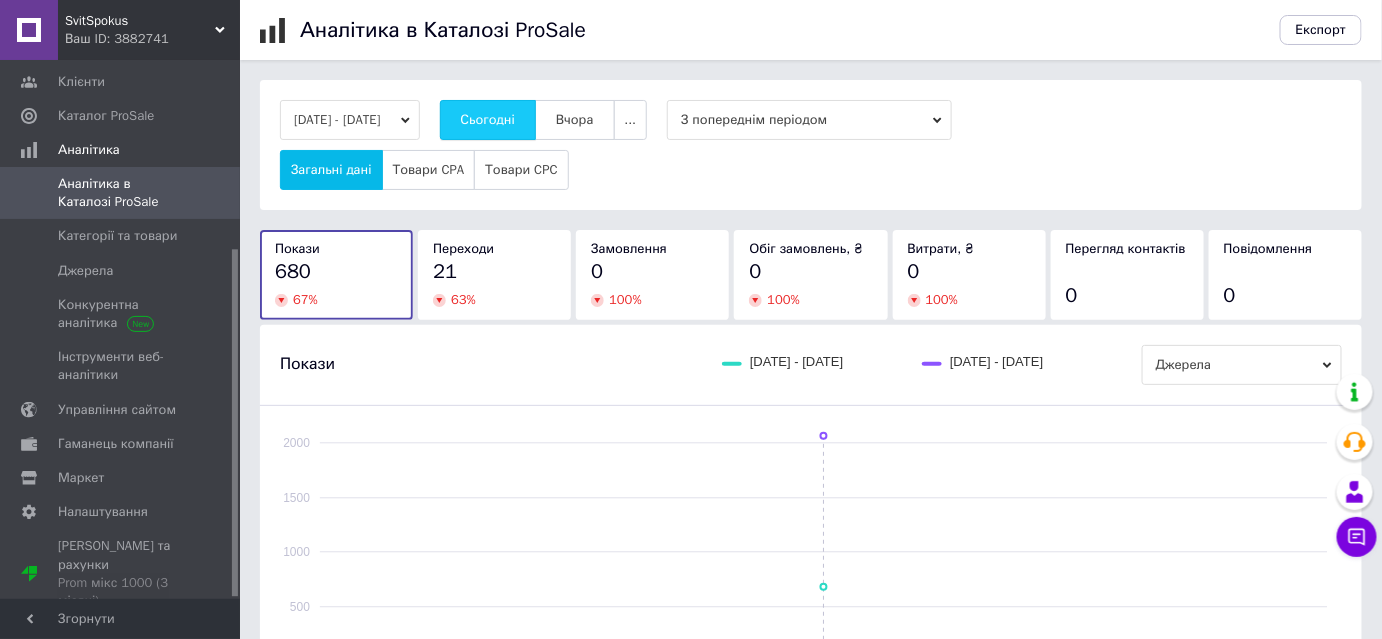 click on "Сьогодні" at bounding box center [488, 120] 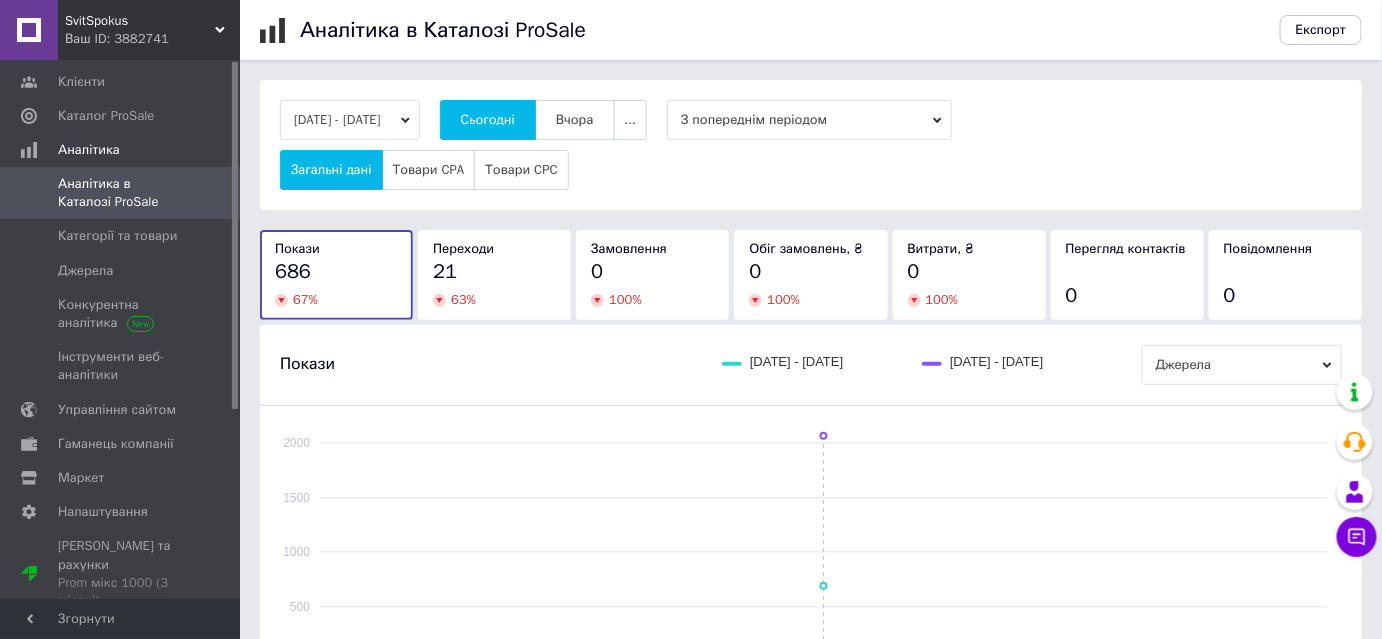 scroll, scrollTop: 0, scrollLeft: 0, axis: both 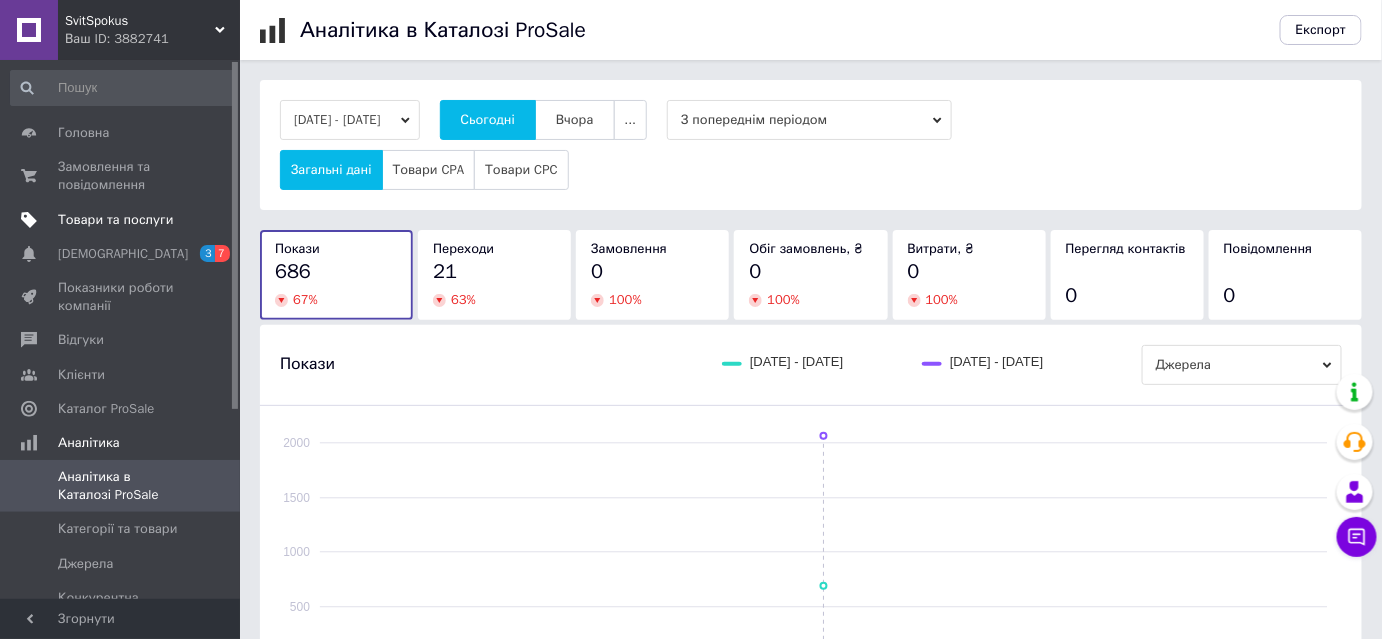 click on "Товари та послуги" at bounding box center (115, 220) 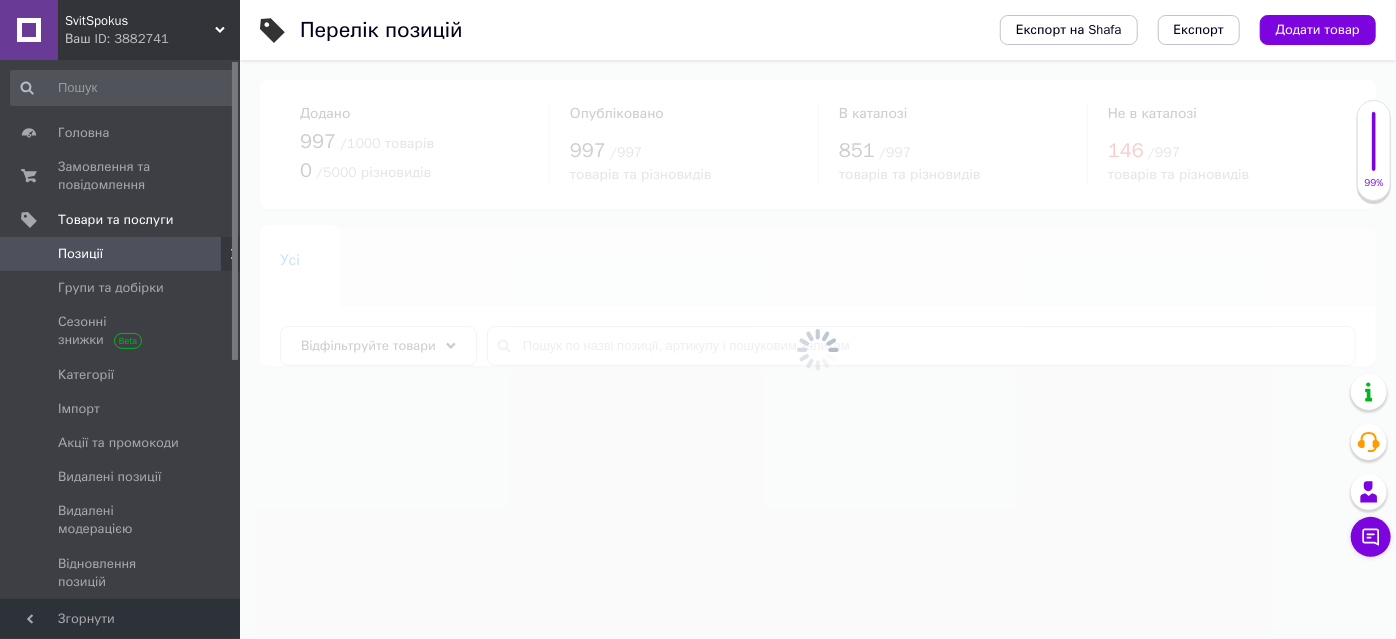 click at bounding box center (818, 349) 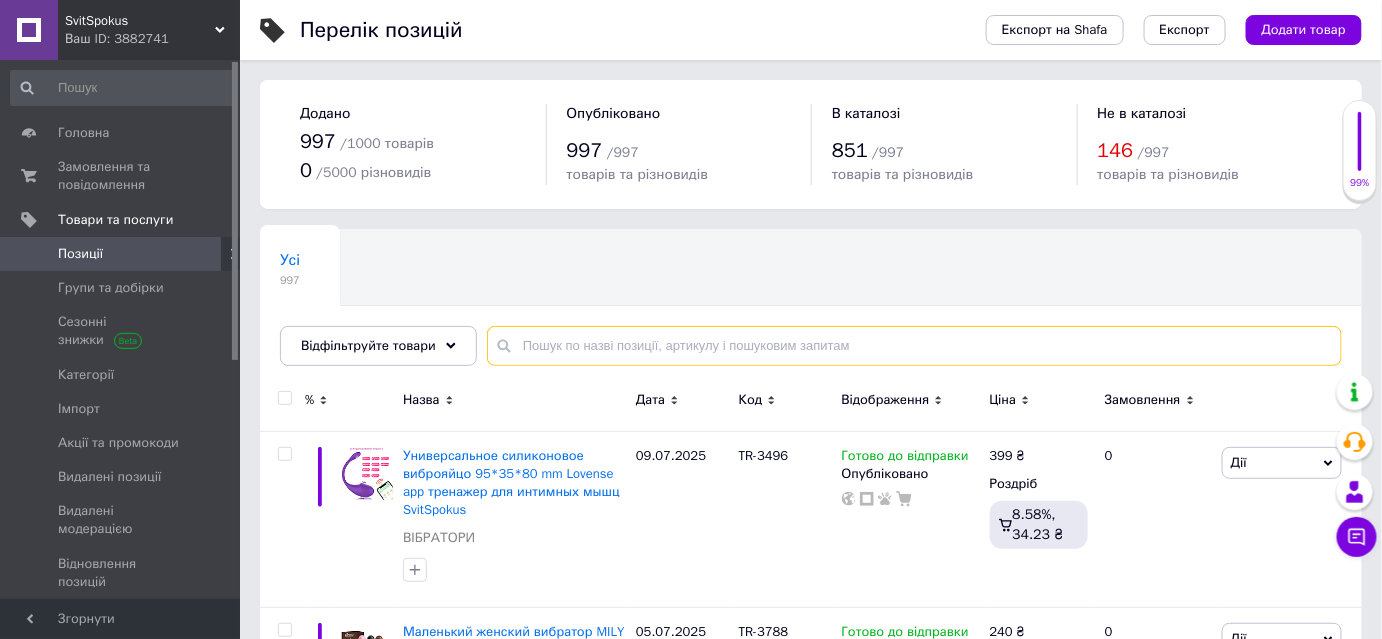 click at bounding box center [914, 346] 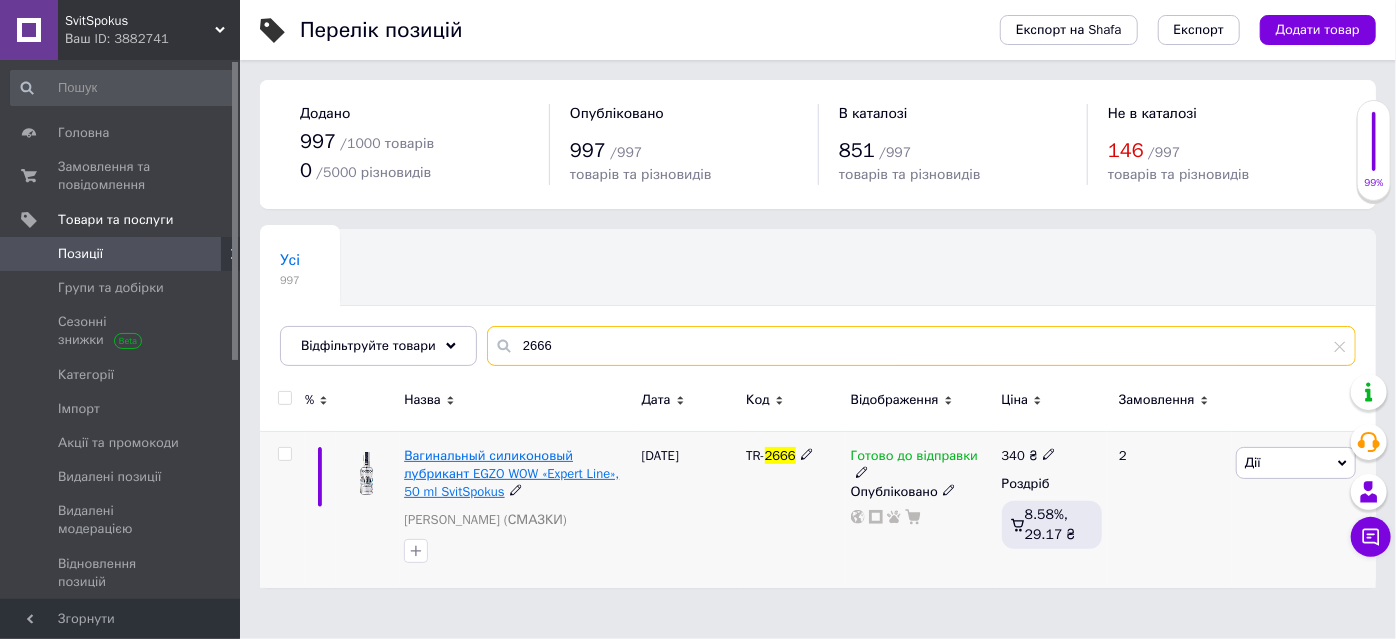 type on "2666" 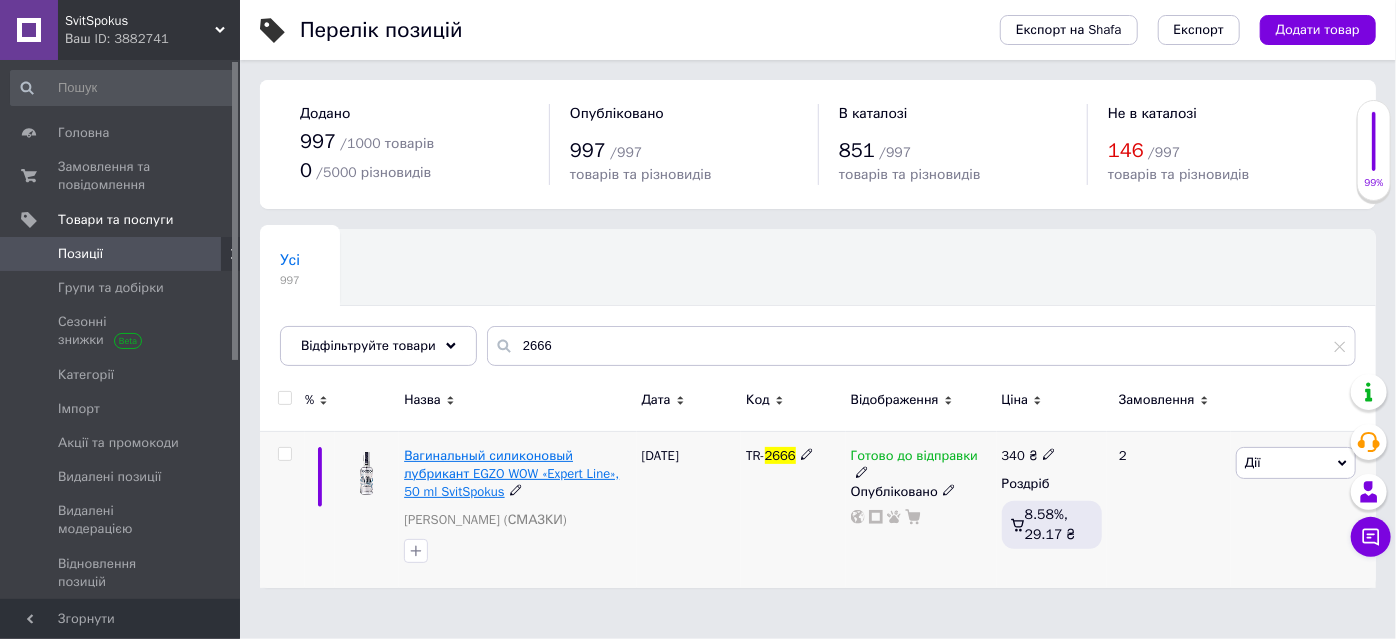 click on "Вагинальный силиконовый лубрикант EGZO WOW «Expert Line», 50 ml SvitSpokus" at bounding box center (511, 473) 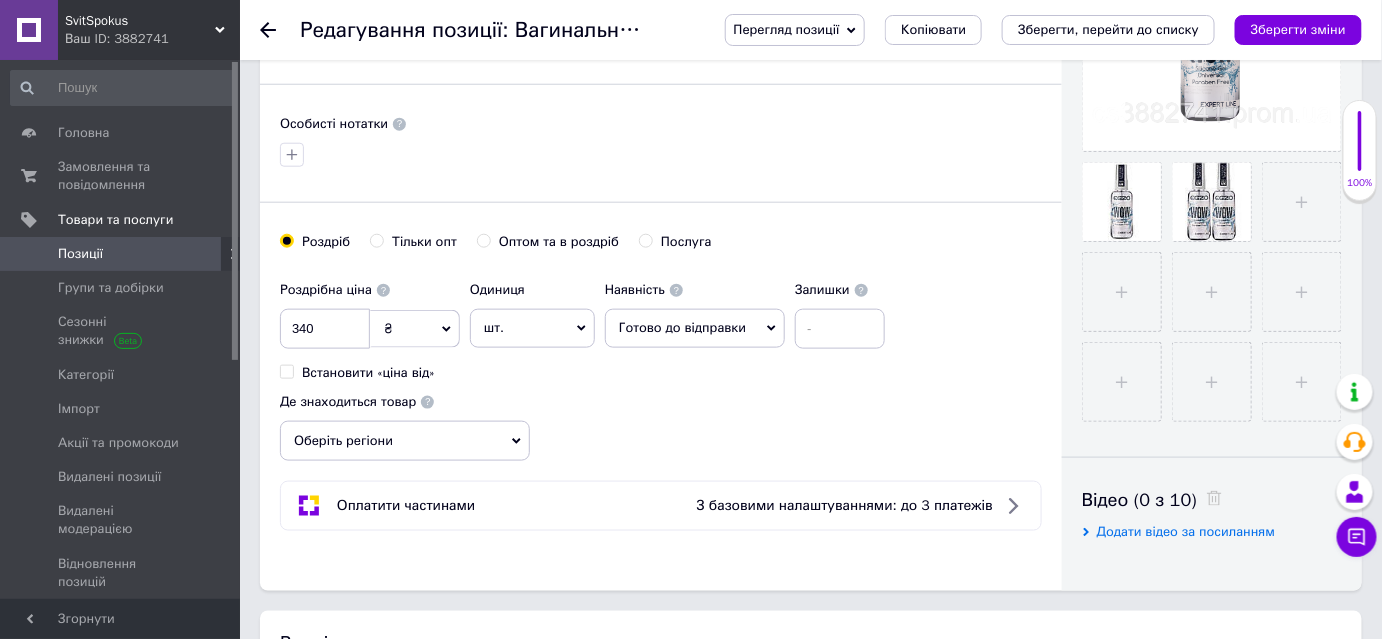 scroll, scrollTop: 605, scrollLeft: 0, axis: vertical 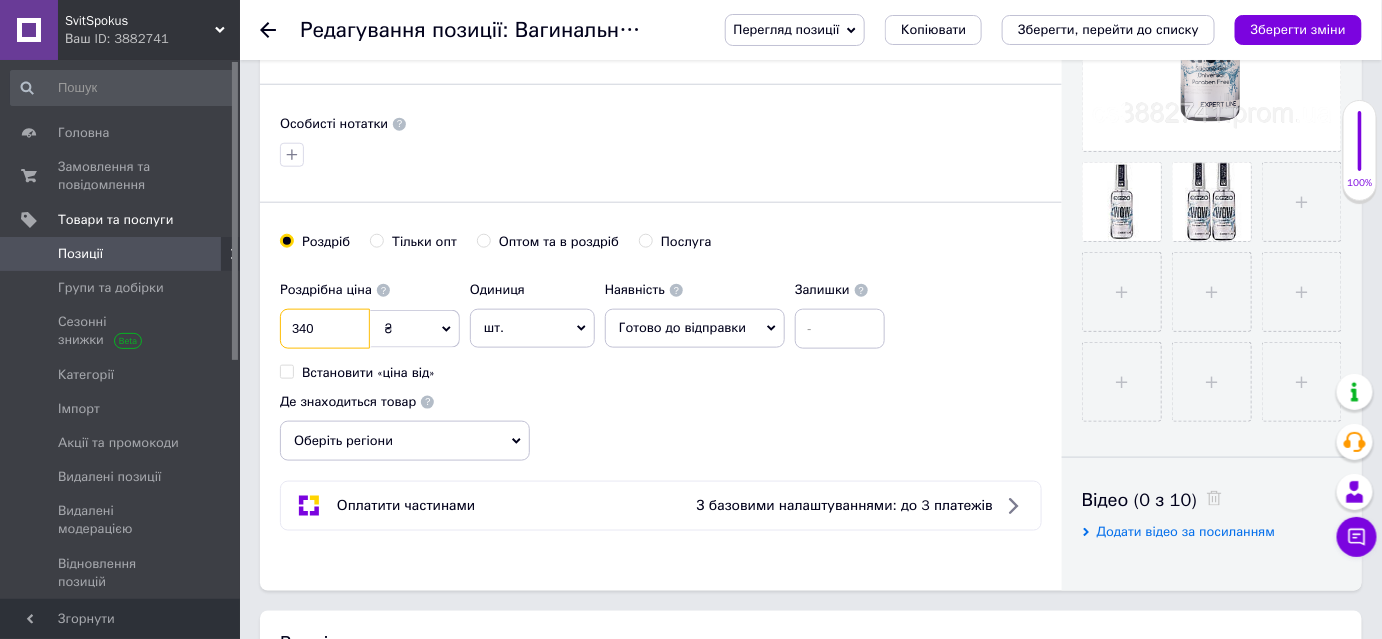 click on "340" at bounding box center [325, 329] 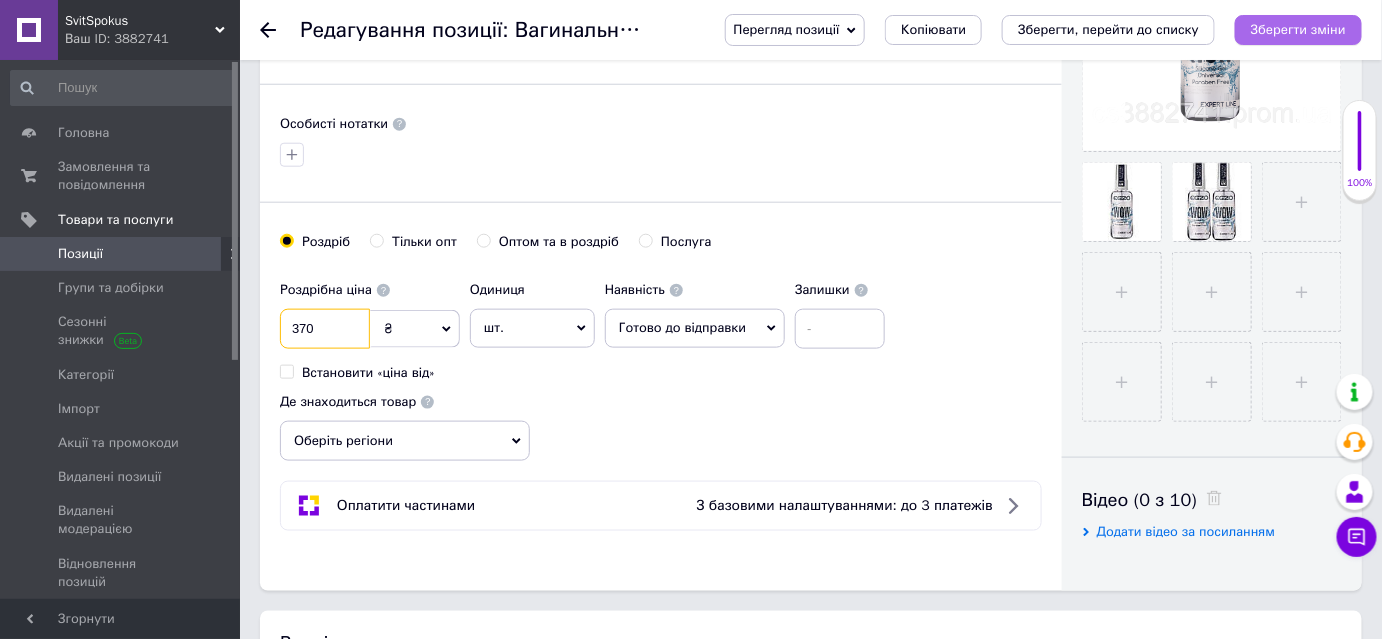 type on "370" 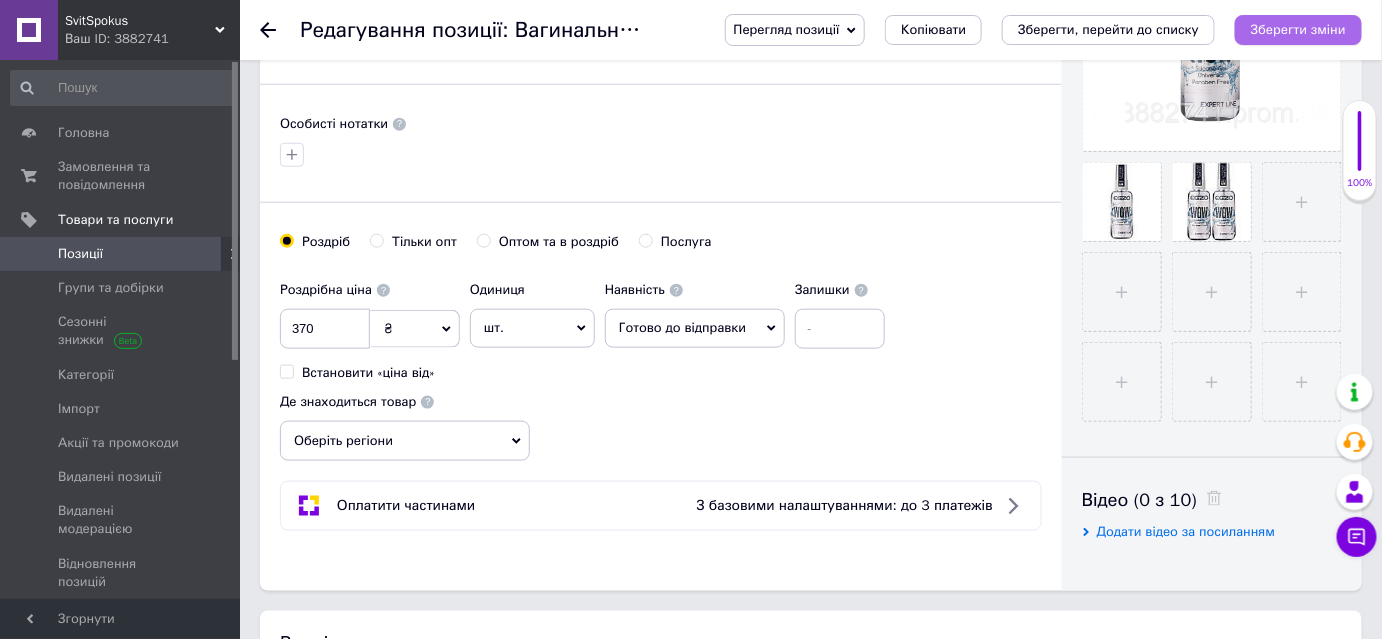 click on "Зберегти зміни" at bounding box center (1298, 30) 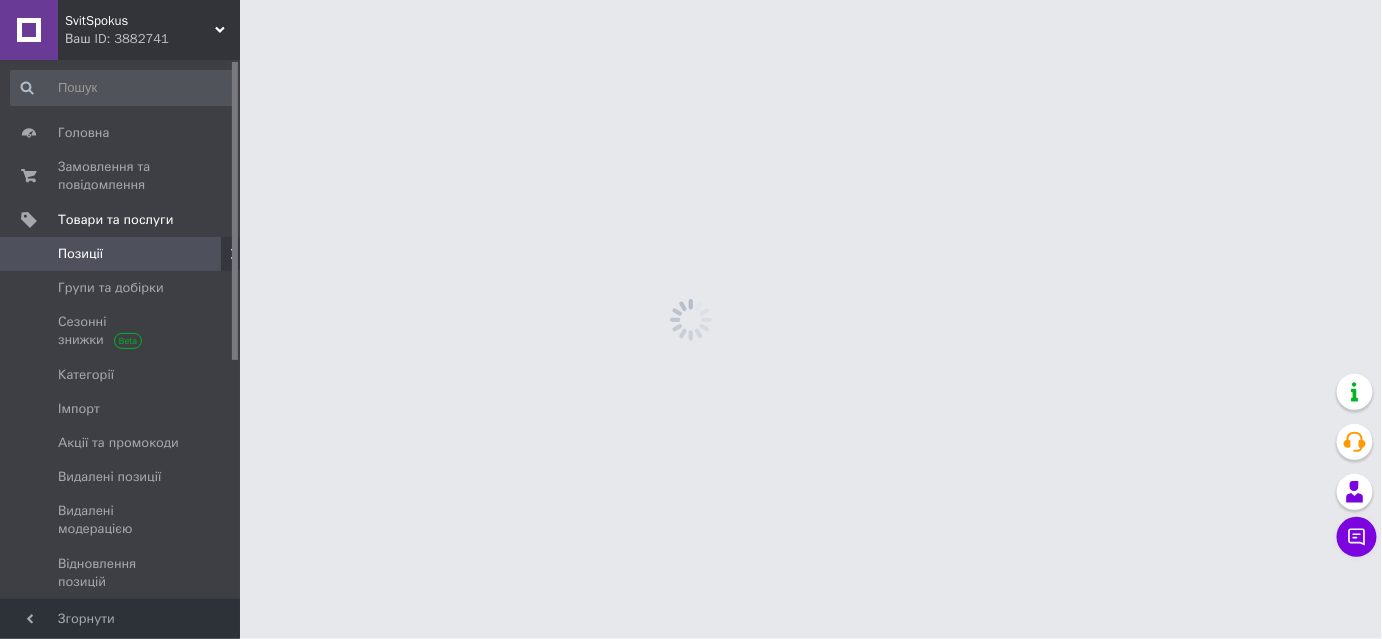 scroll, scrollTop: 0, scrollLeft: 0, axis: both 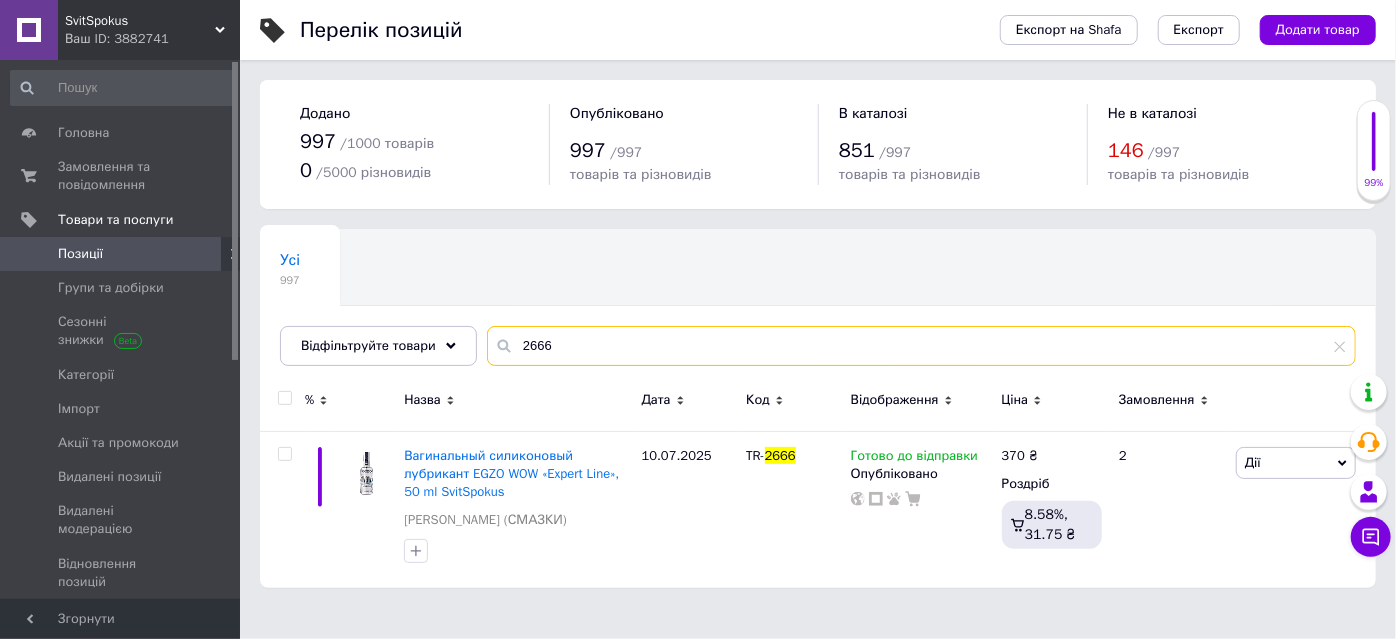 click on "2666" at bounding box center (921, 346) 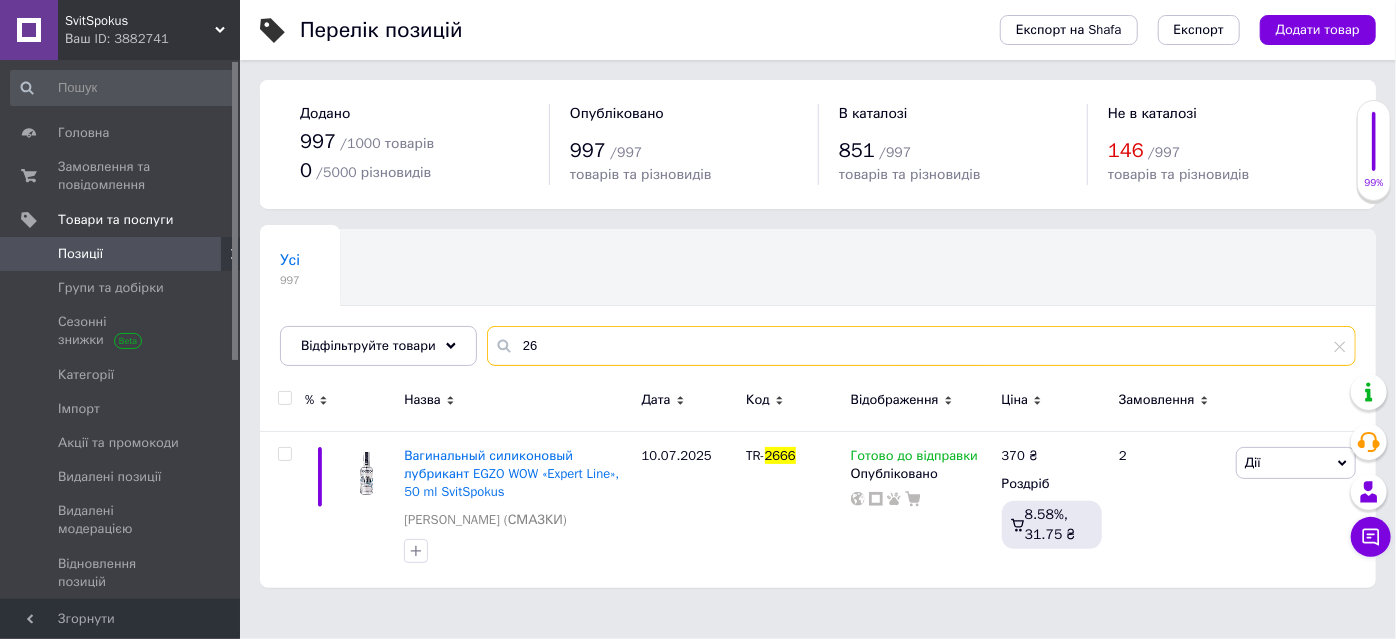 type on "2" 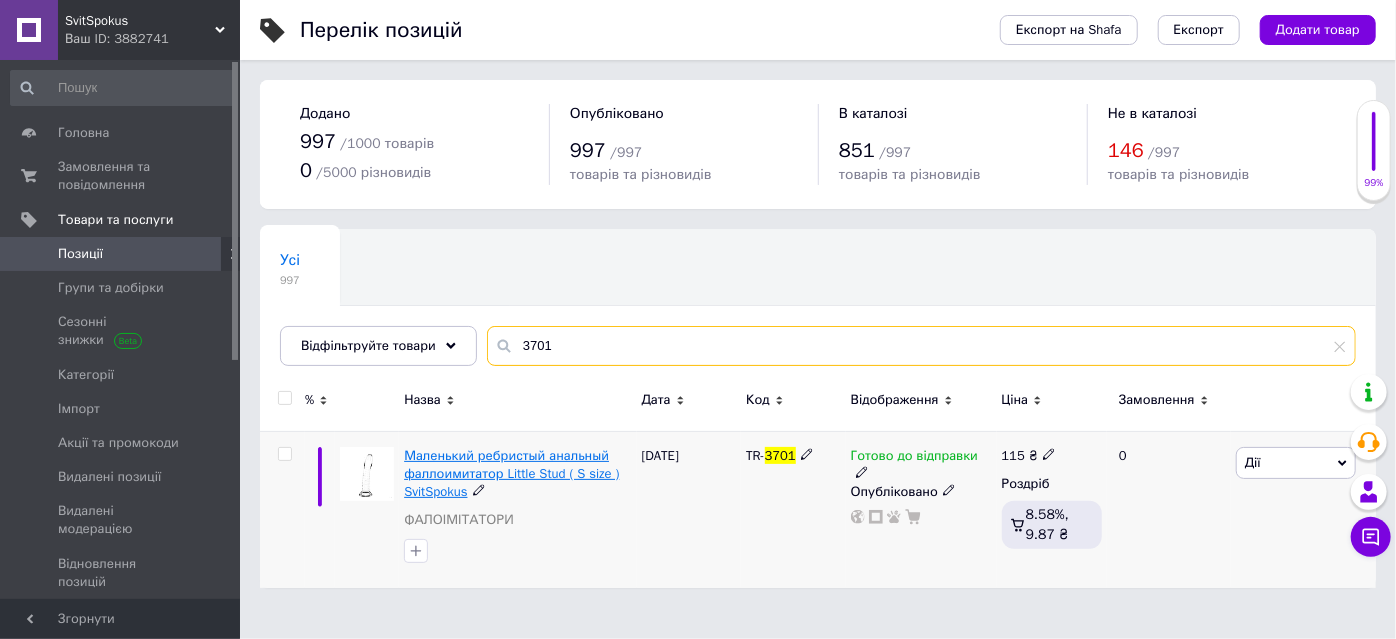type on "3701" 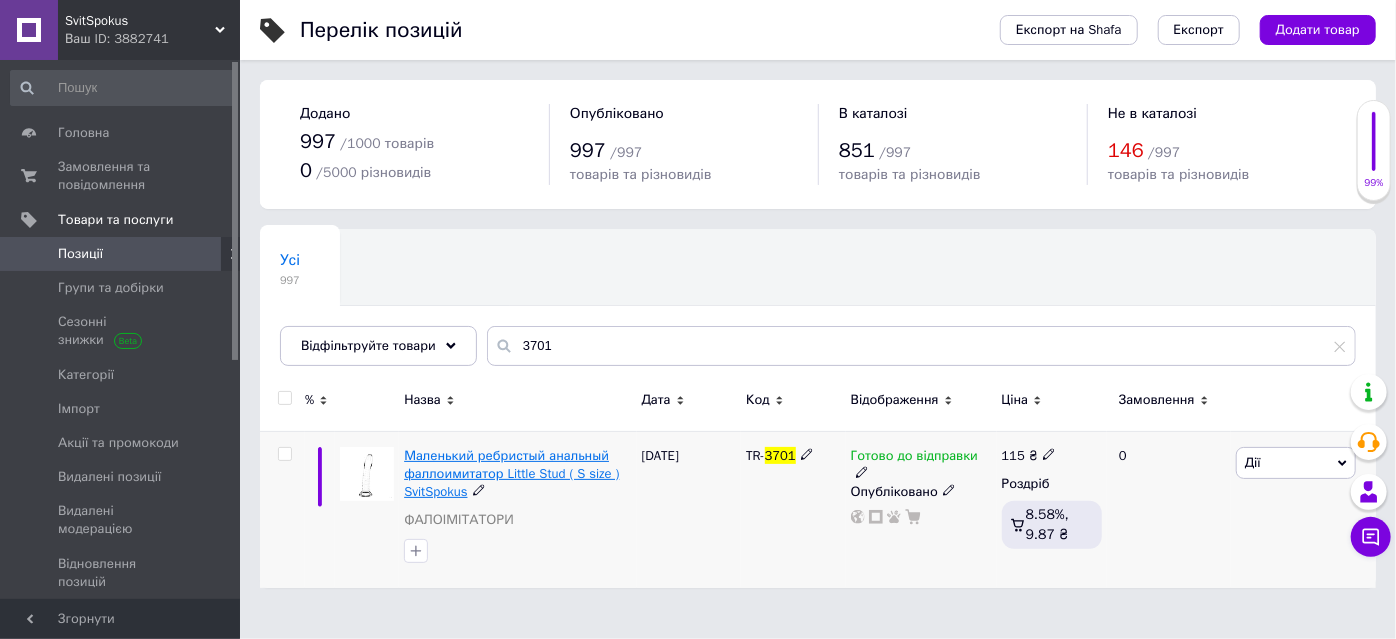 click on "Маленький ребристый анальный фаллоимитатор Little Stud ( S size ) SvitSpokus" at bounding box center (511, 473) 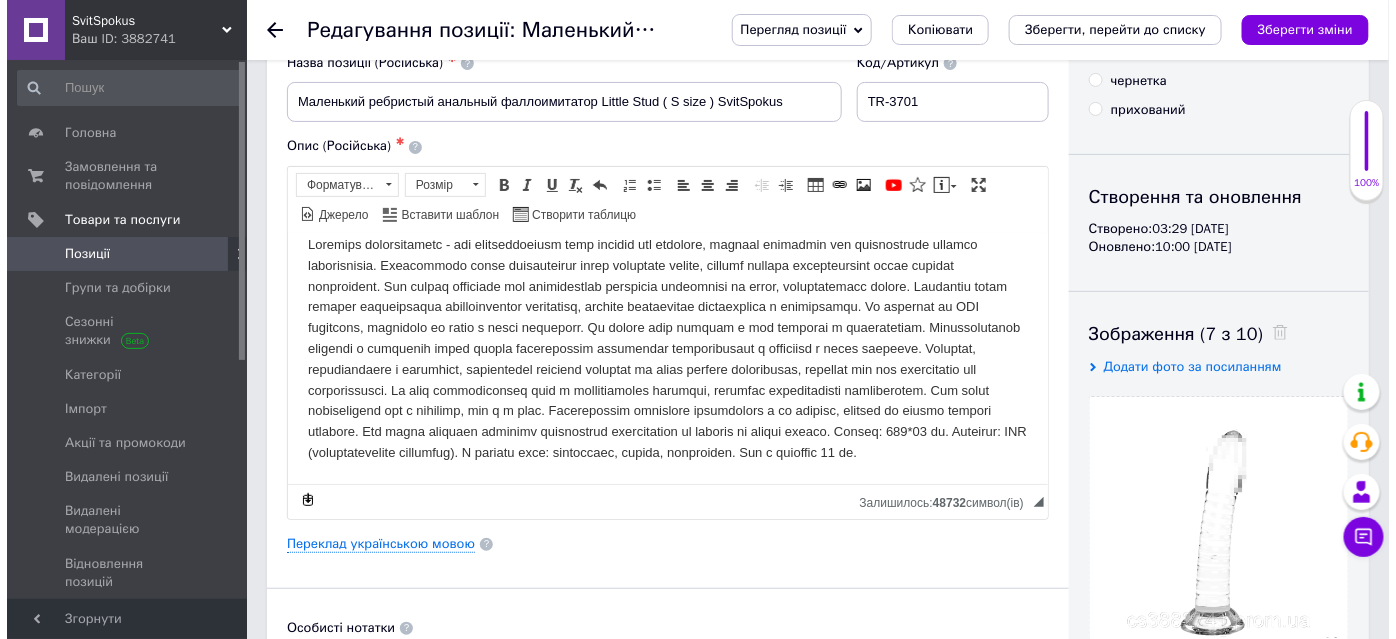 scroll, scrollTop: 96, scrollLeft: 0, axis: vertical 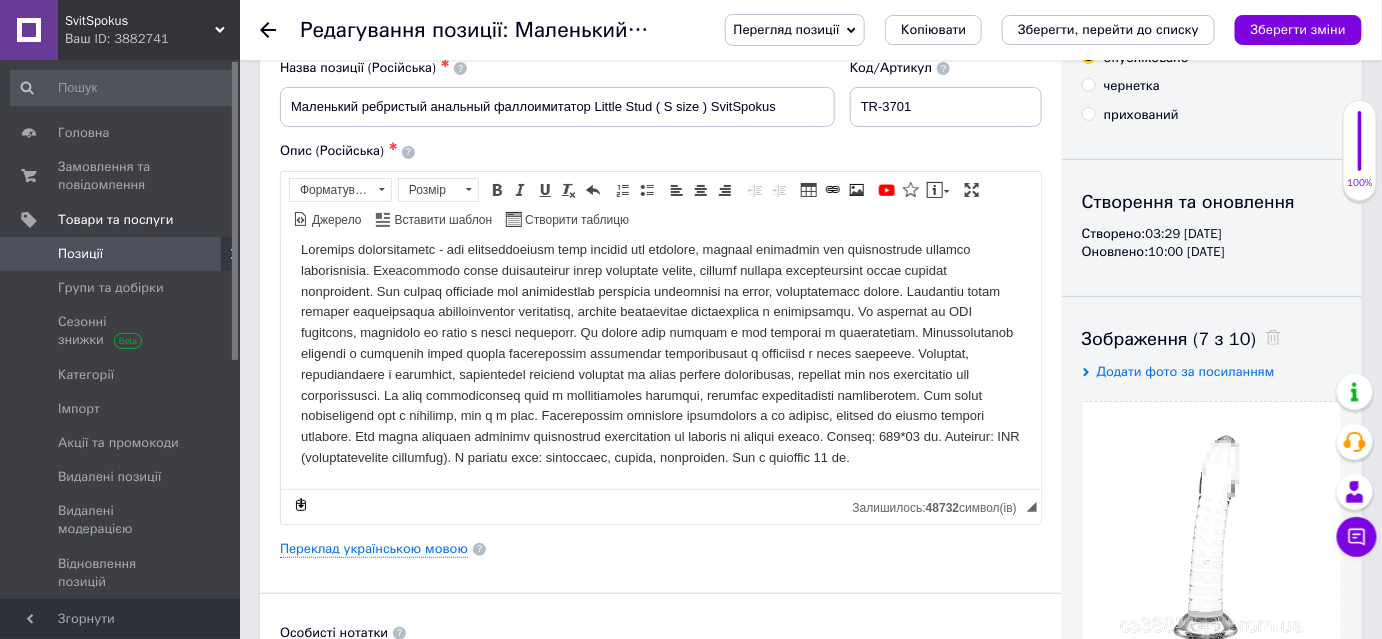 click at bounding box center (660, 353) 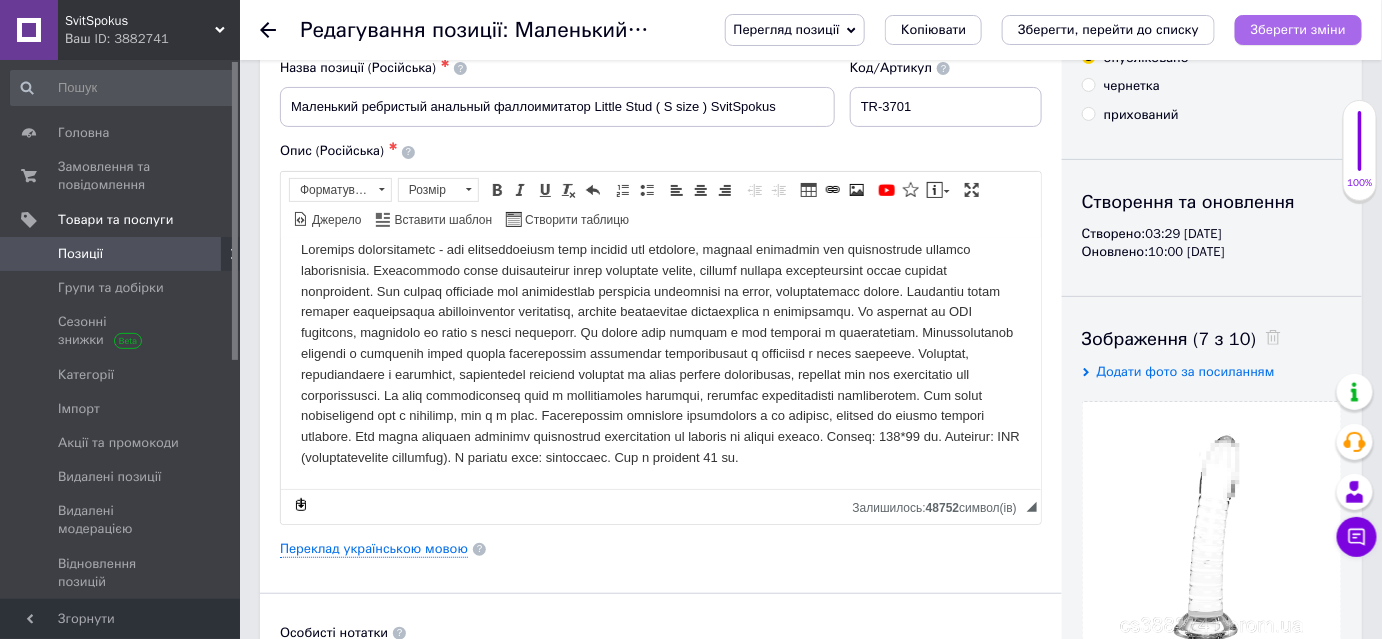 click on "Зберегти зміни" at bounding box center (1298, 29) 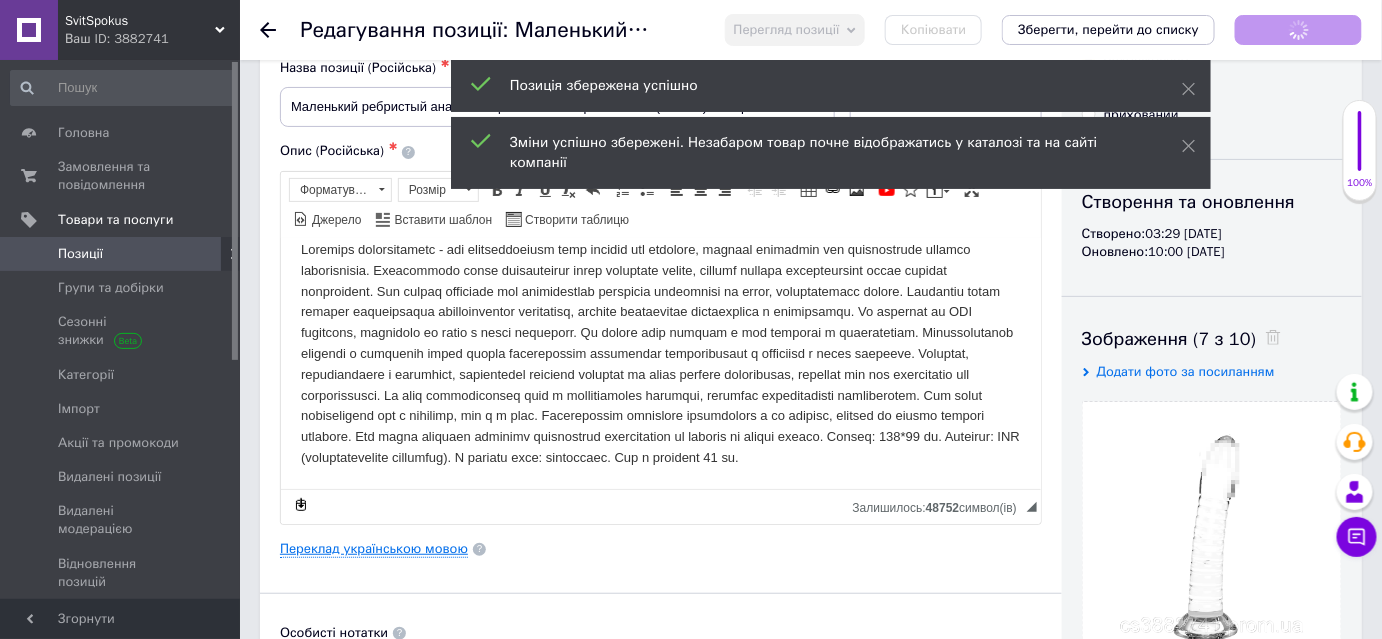 click on "Переклад українською мовою" at bounding box center (374, 549) 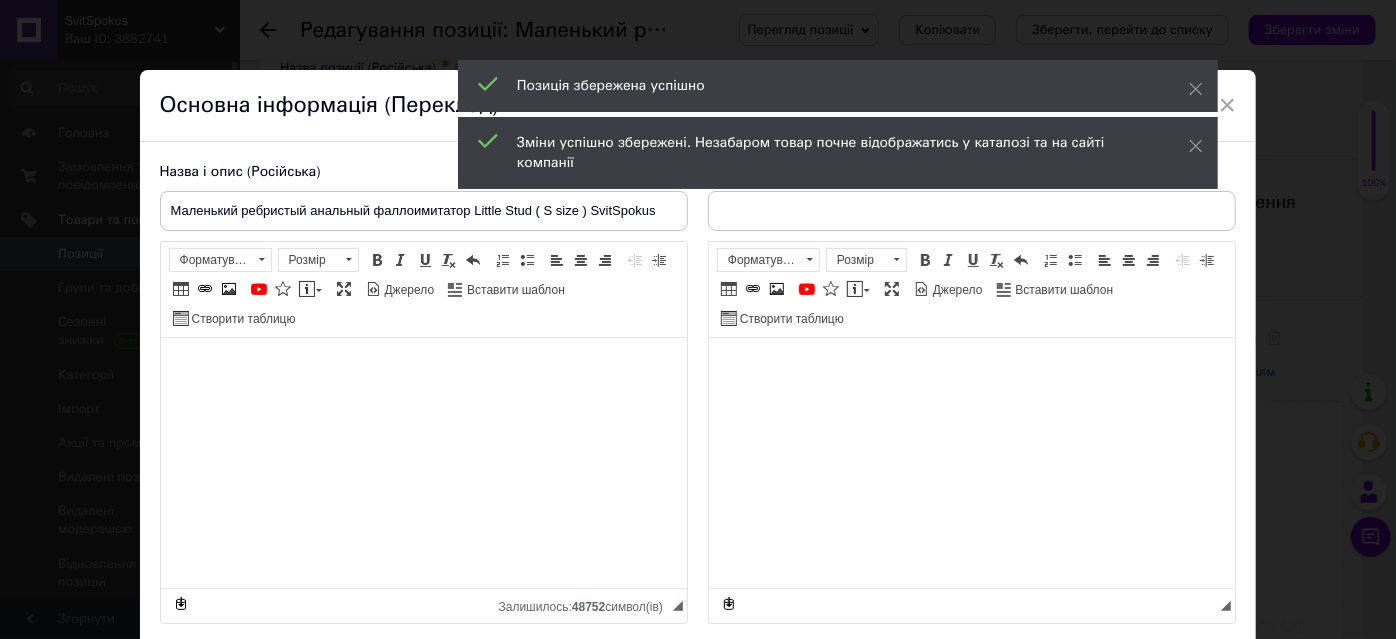 type on "Маленький ребристий анальний фалоімітатор Little Stud (S size) SvitSpokus" 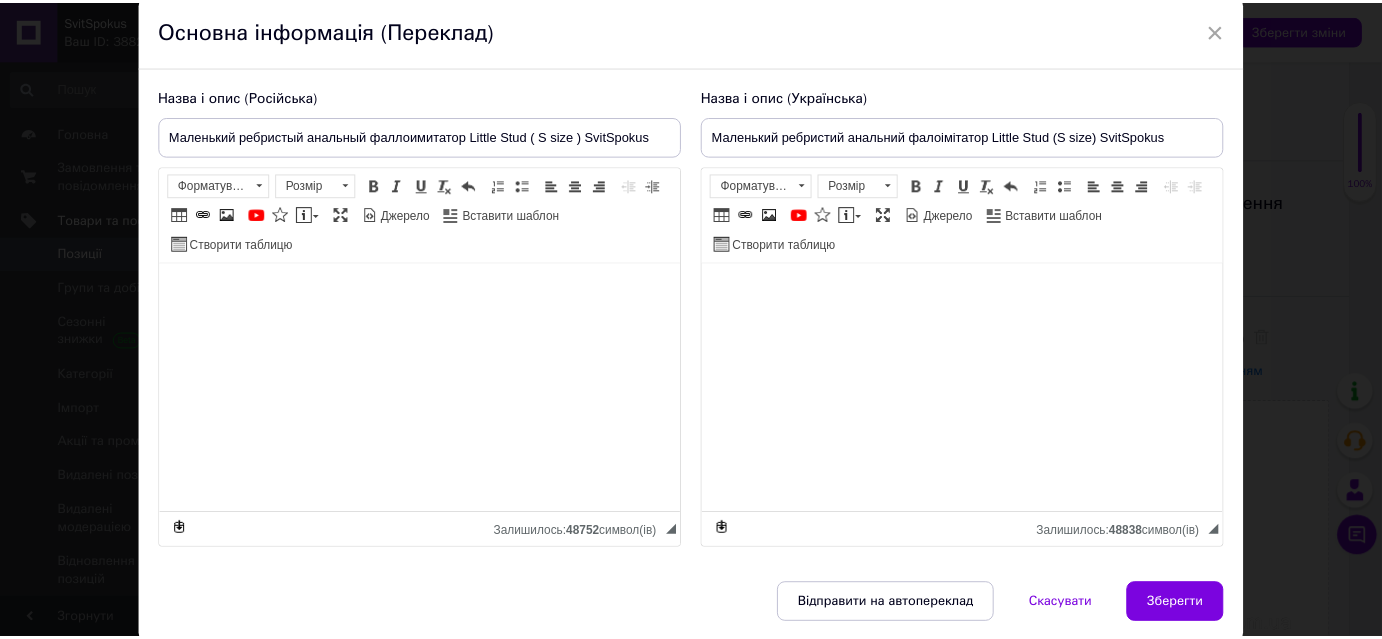 scroll, scrollTop: 146, scrollLeft: 0, axis: vertical 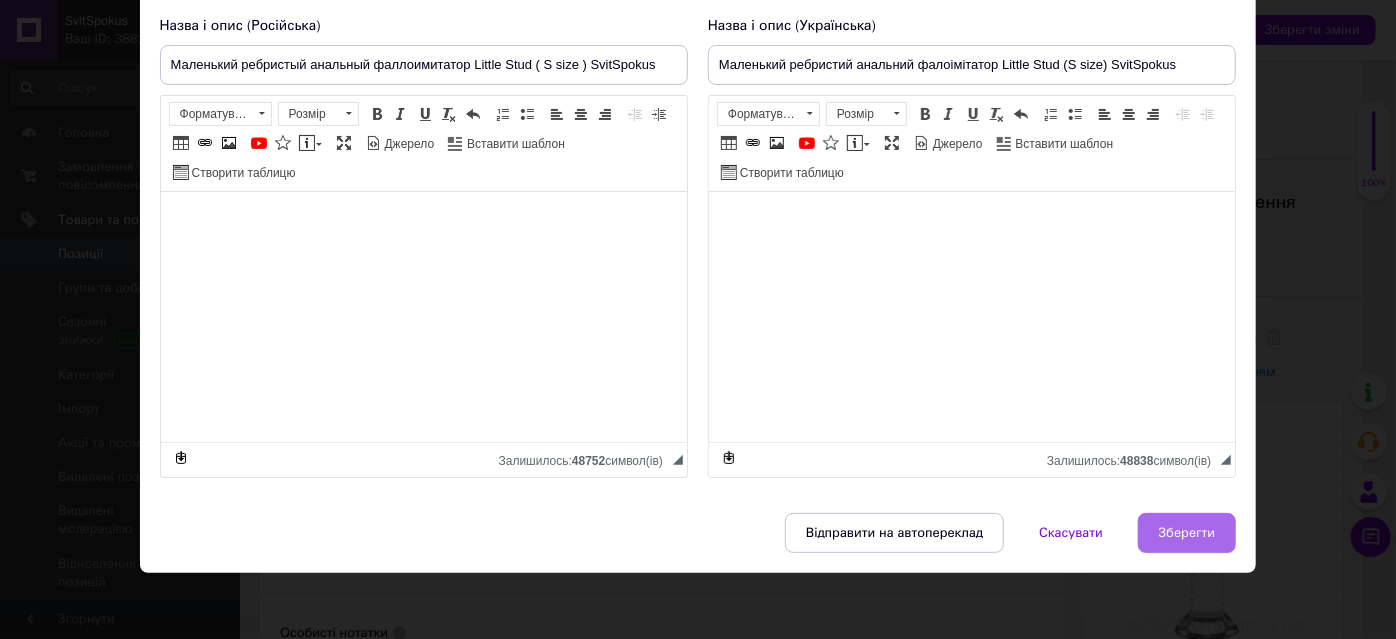 click on "Зберегти" at bounding box center (1187, 533) 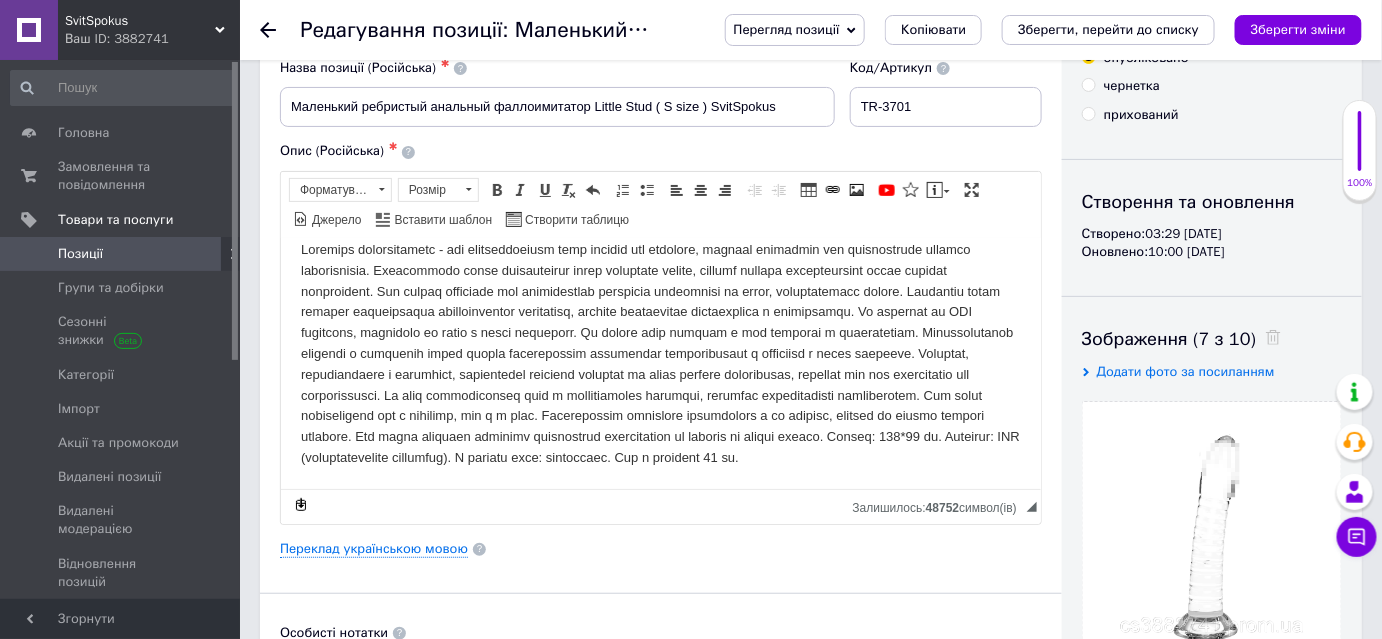 click on "Перегляд позиції Зберегти та переглянути на сайті Зберегти та переглянути на маркетплейсі [DOMAIN_NAME] Копіювати Зберегти, перейти до списку Зберегти зміни" at bounding box center [1023, 30] 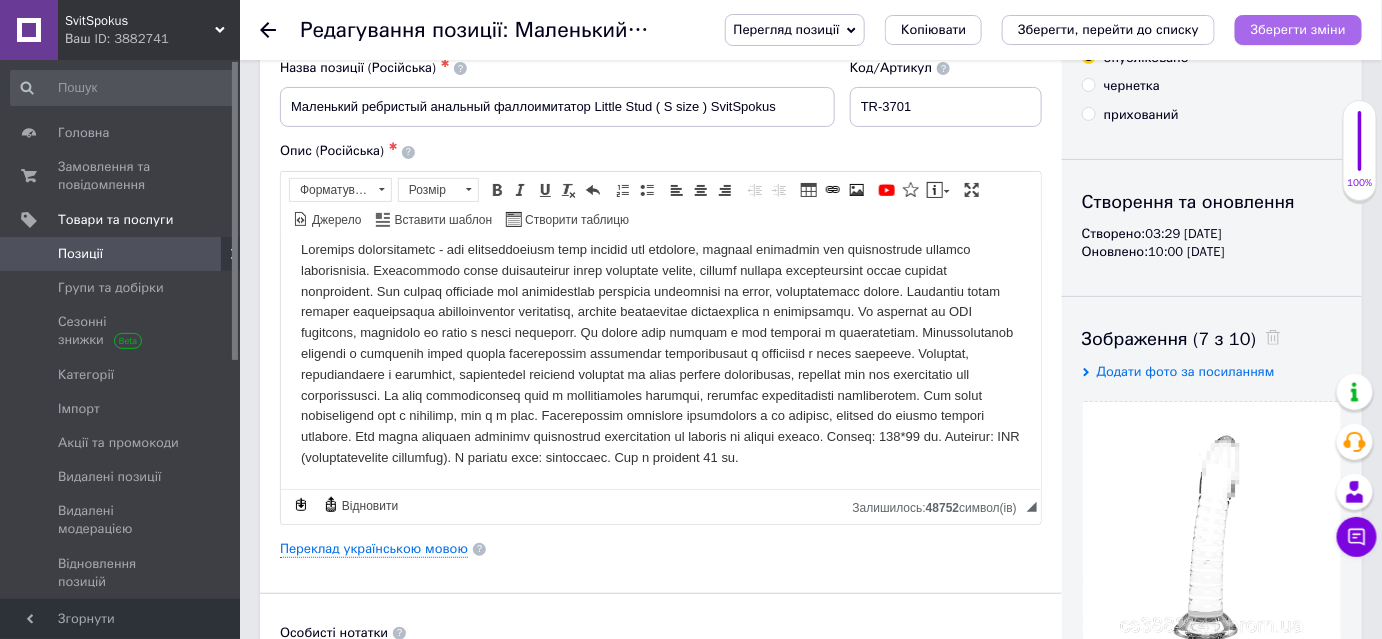 click on "Зберегти зміни" at bounding box center [1298, 29] 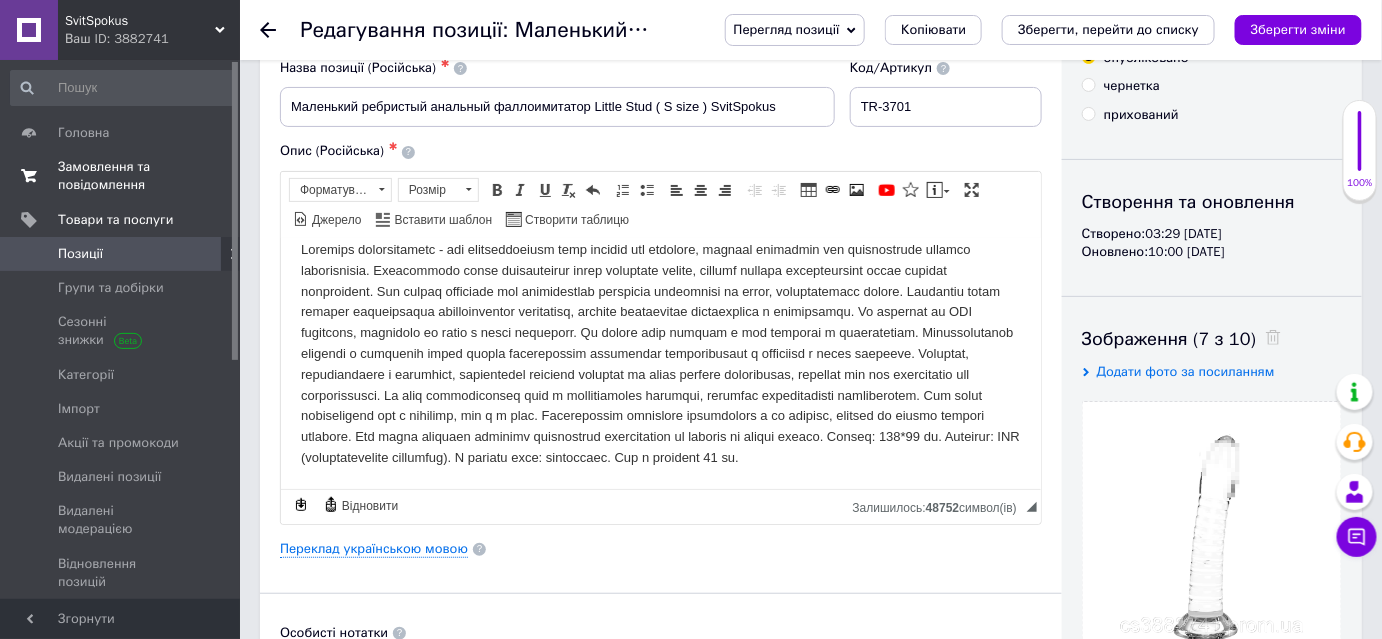 click on "Замовлення та повідомлення" at bounding box center (121, 176) 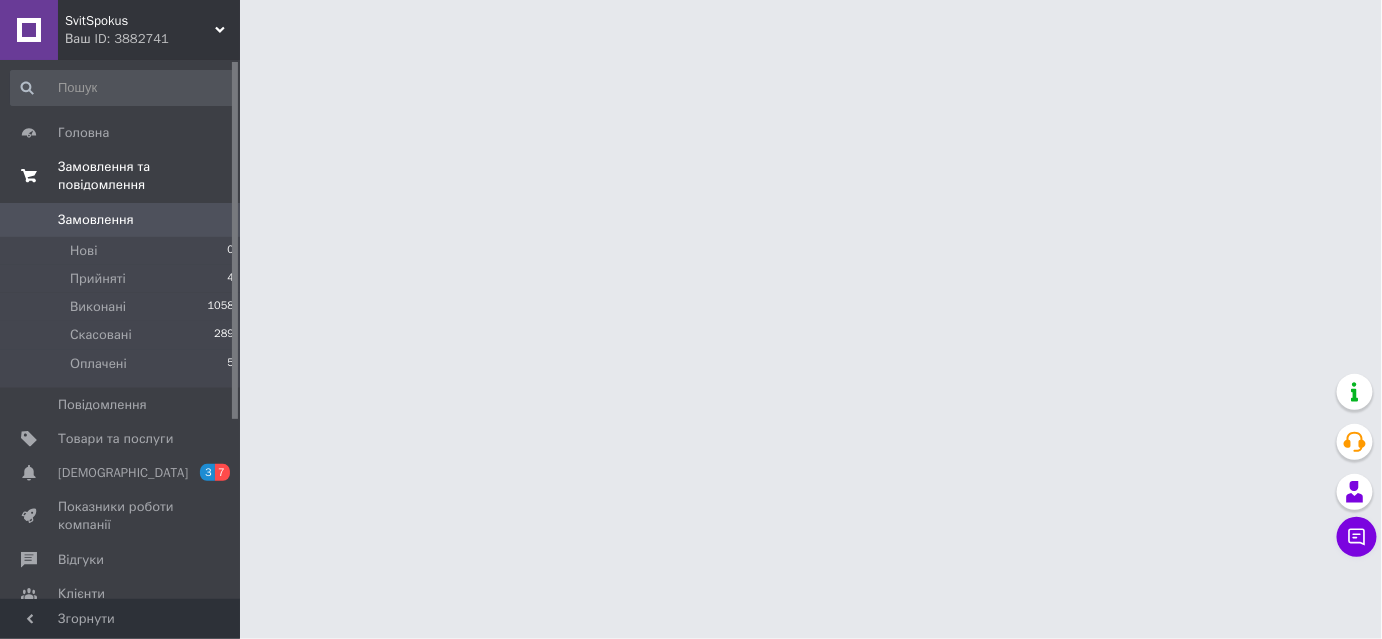 scroll, scrollTop: 0, scrollLeft: 0, axis: both 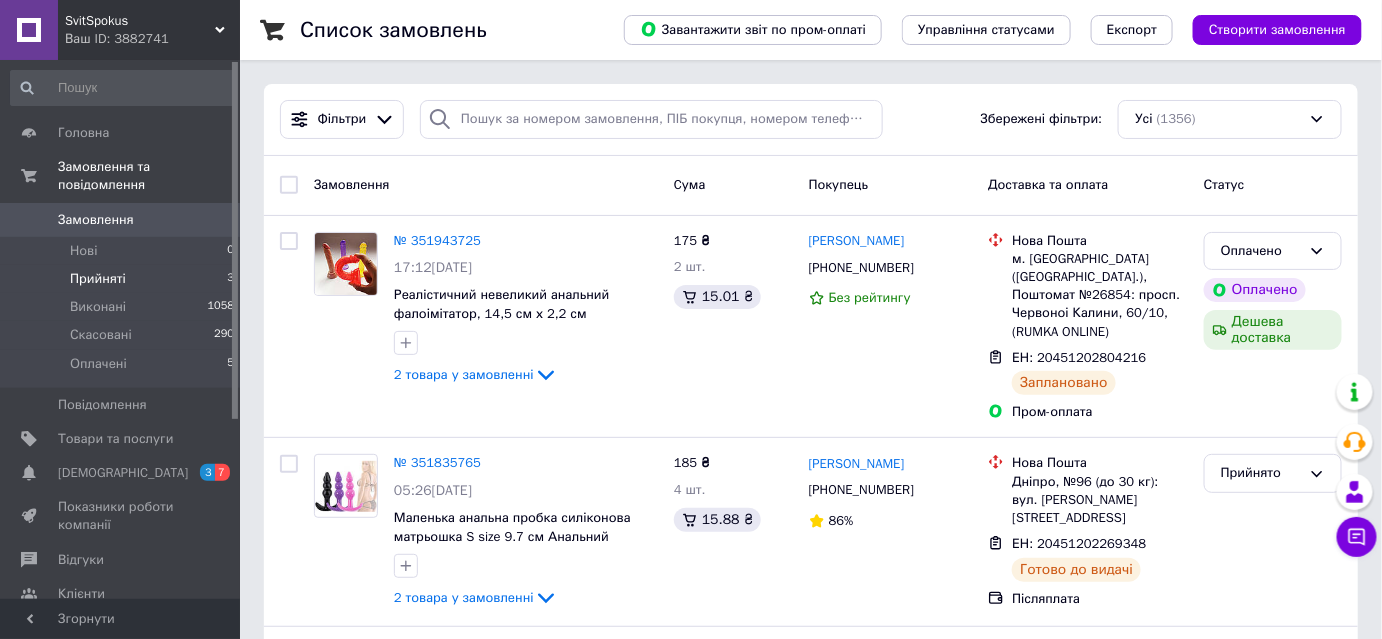 click on "Прийняті" at bounding box center [98, 279] 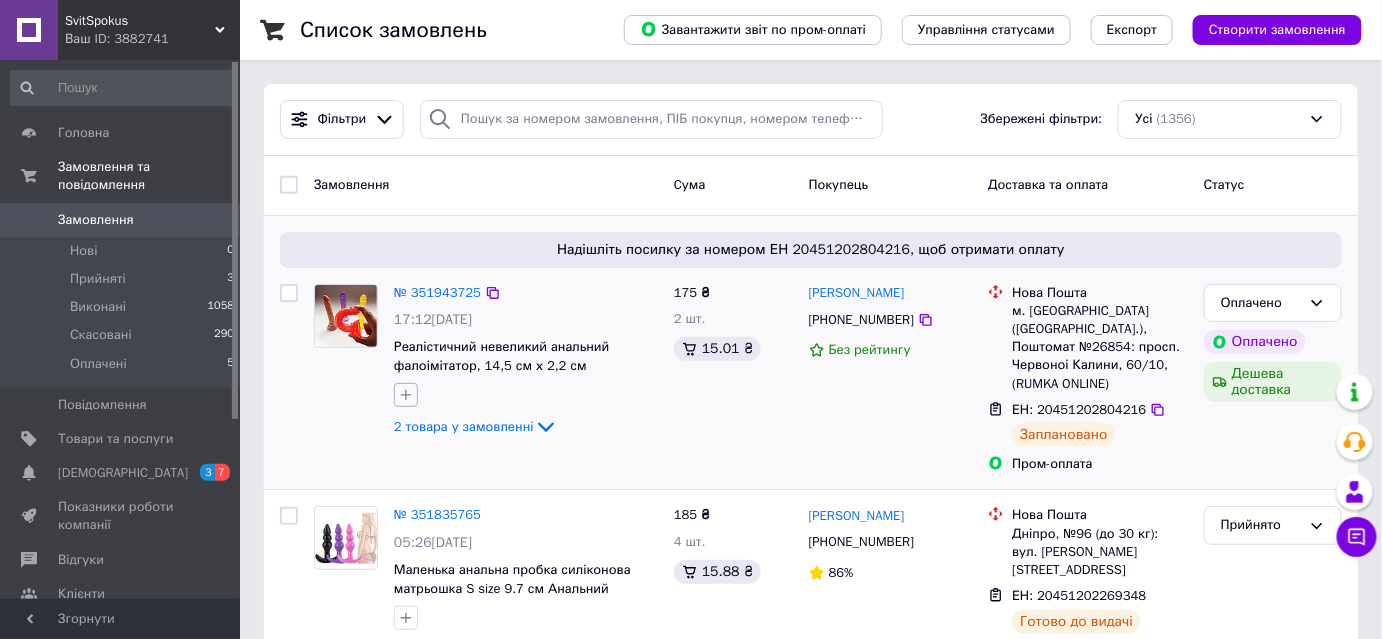 click 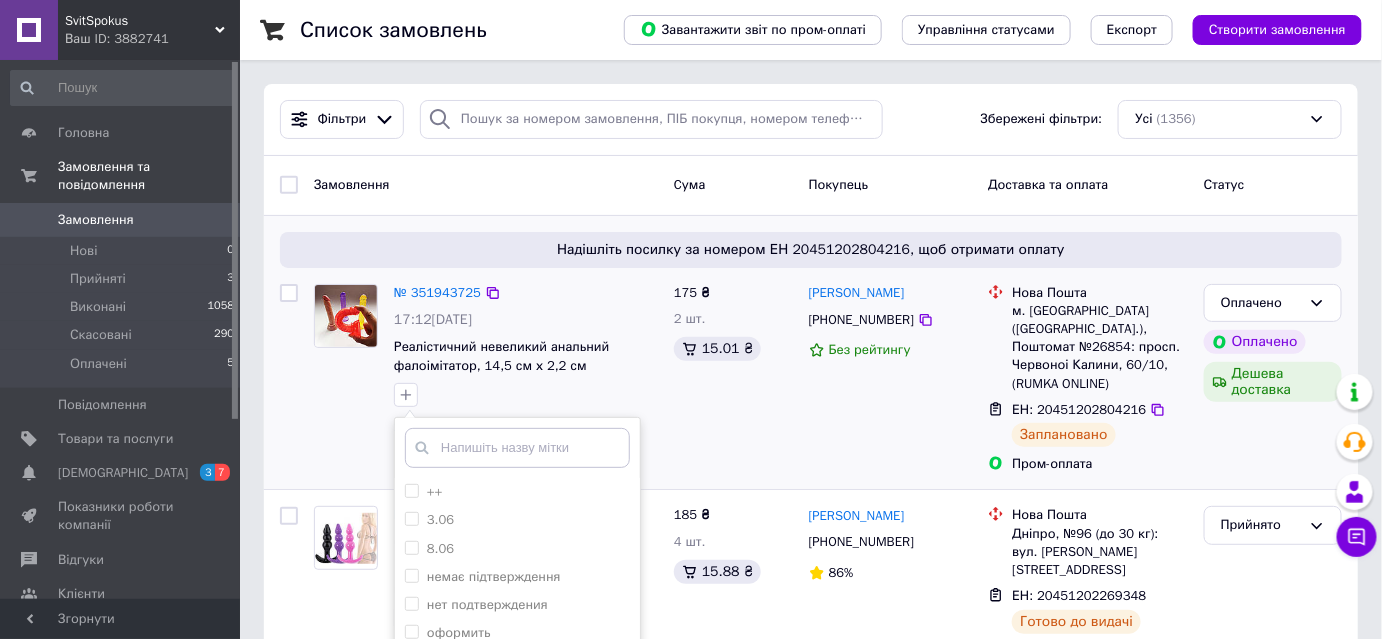 click at bounding box center [517, 448] 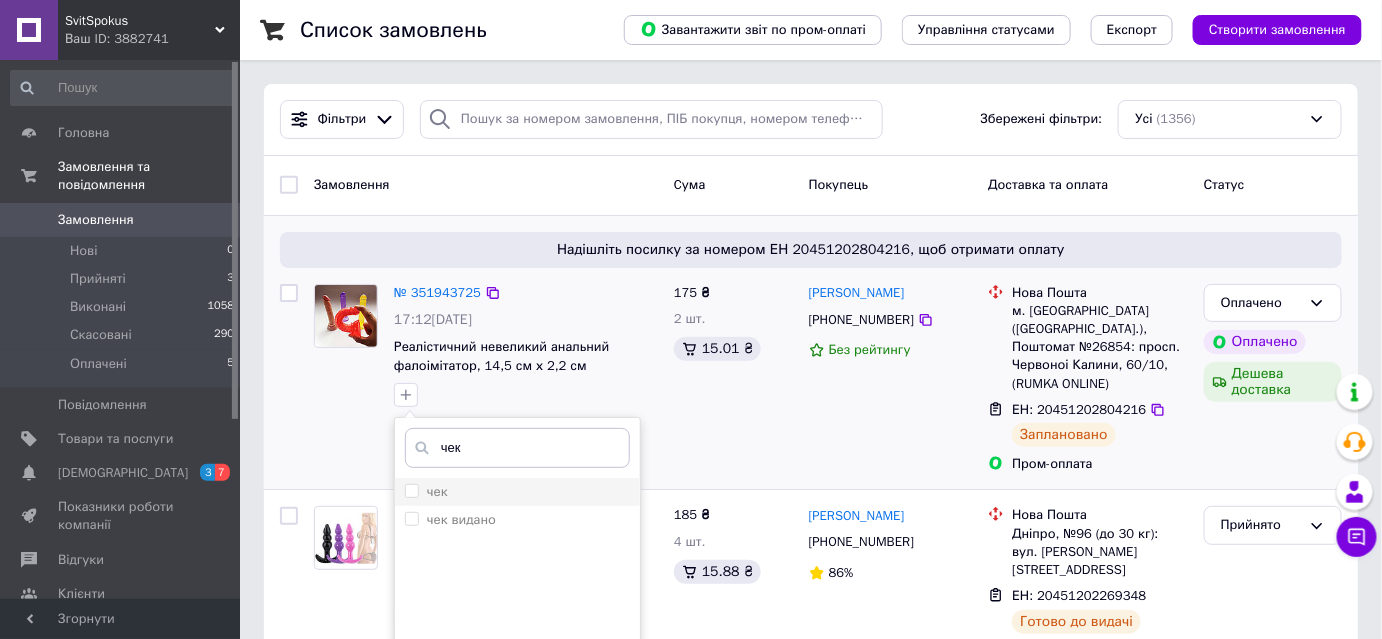 type on "чек" 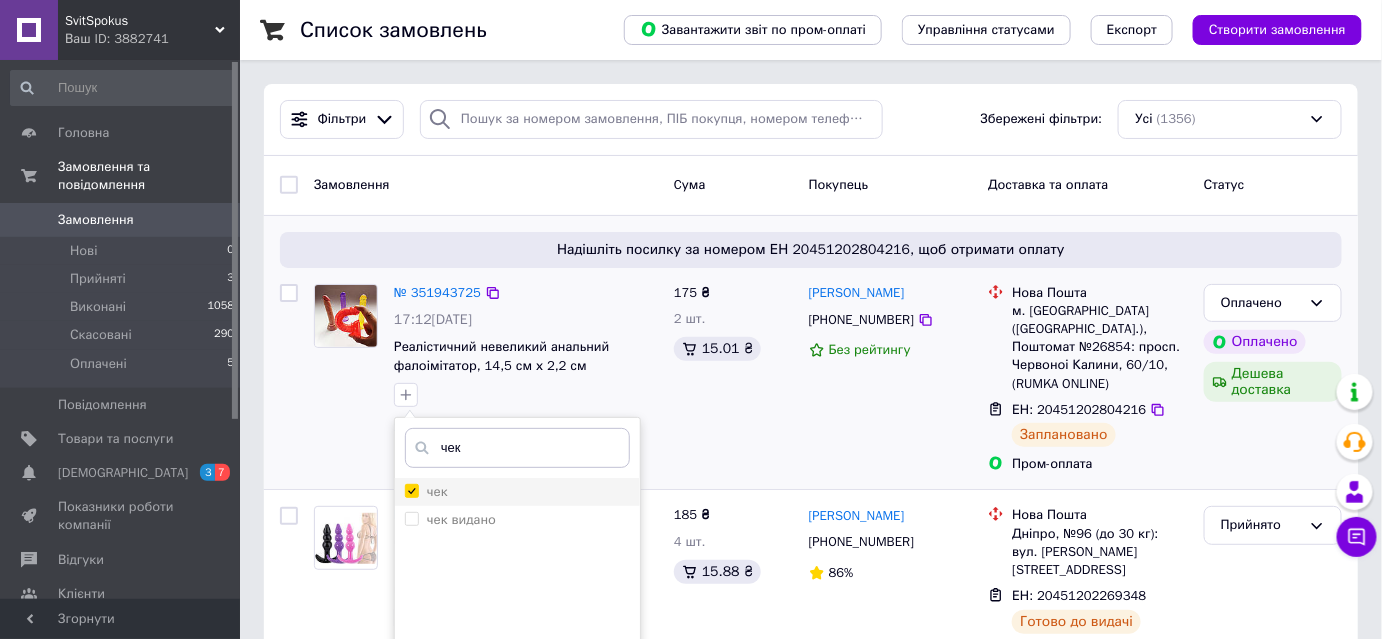 checkbox on "true" 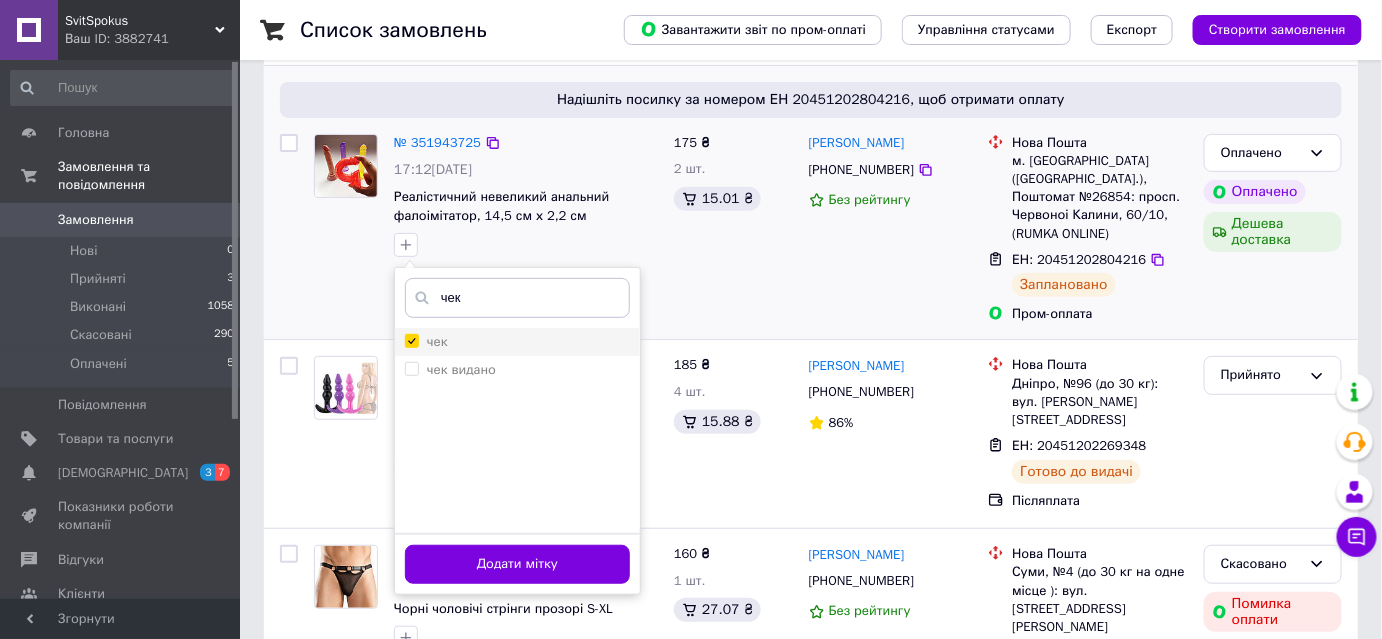 scroll, scrollTop: 181, scrollLeft: 0, axis: vertical 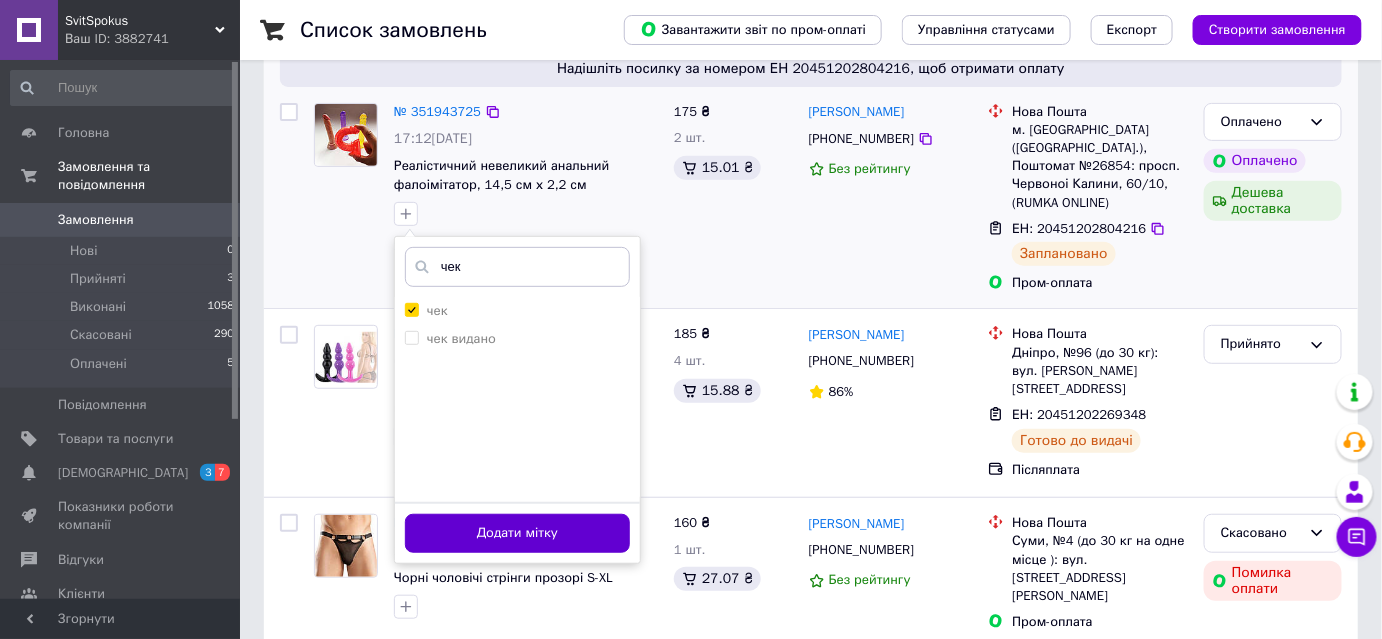 click on "Додати мітку" at bounding box center (517, 533) 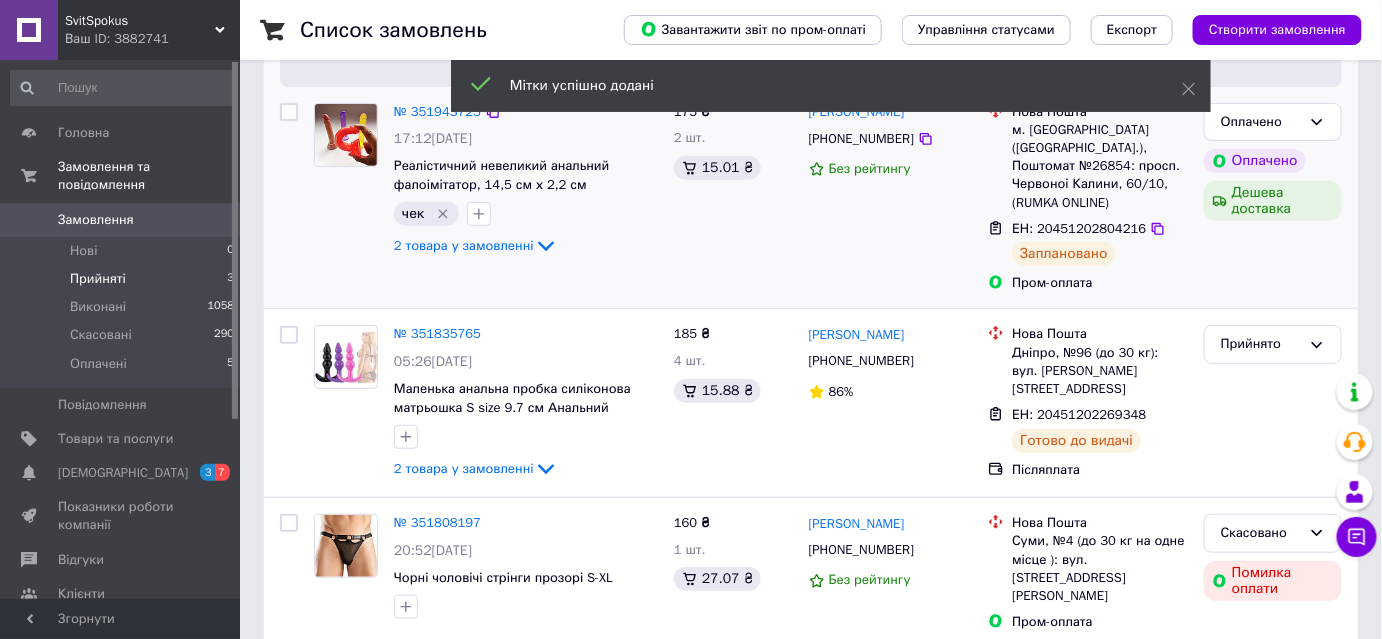 click on "Прийняті" at bounding box center (98, 279) 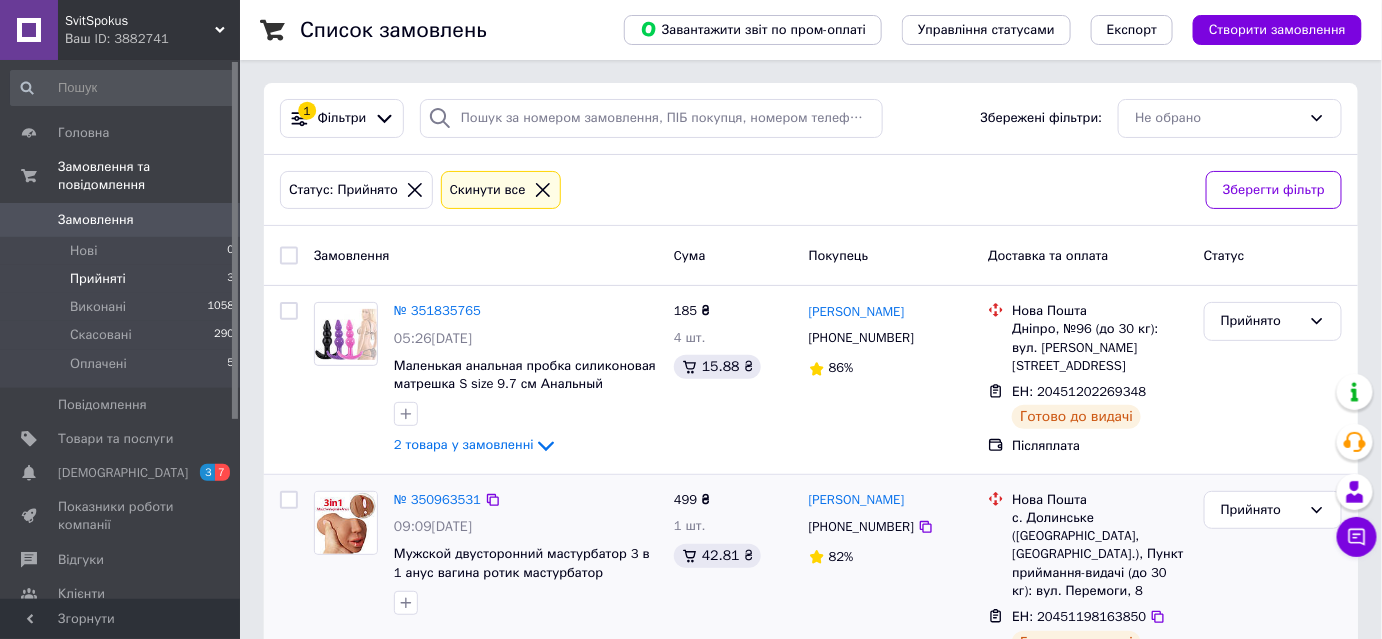 scroll, scrollTop: 0, scrollLeft: 0, axis: both 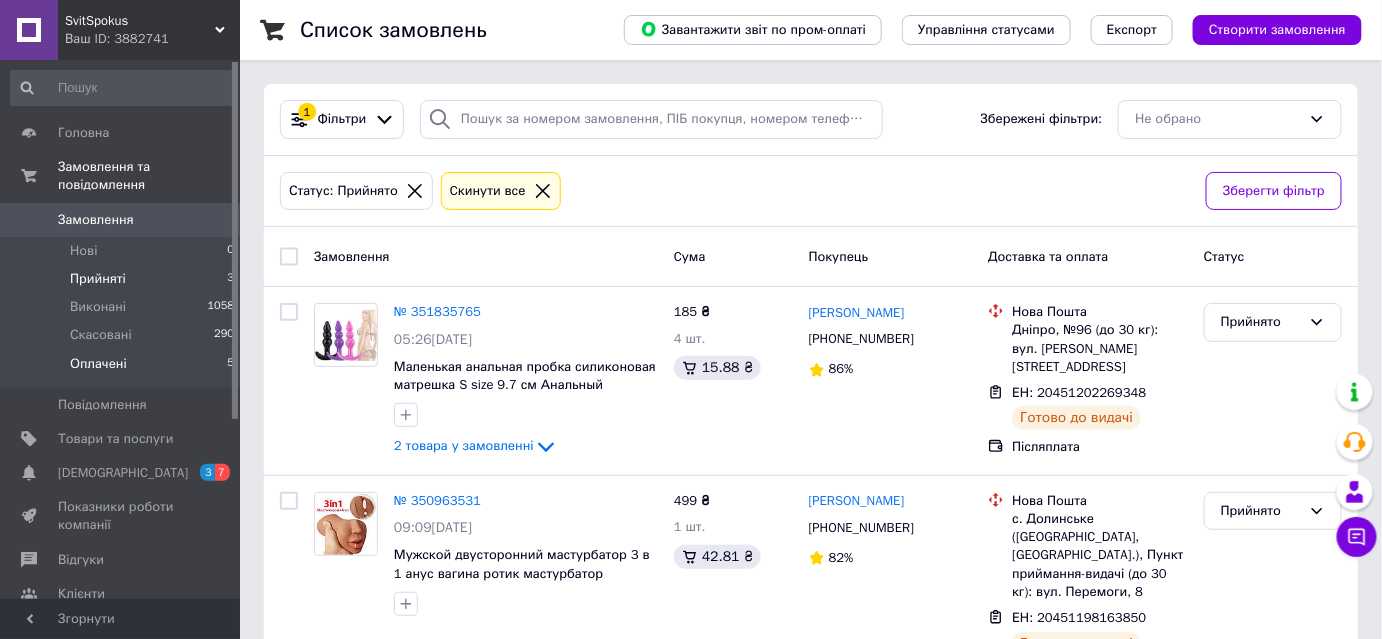 click on "Оплачені 5" at bounding box center [123, 369] 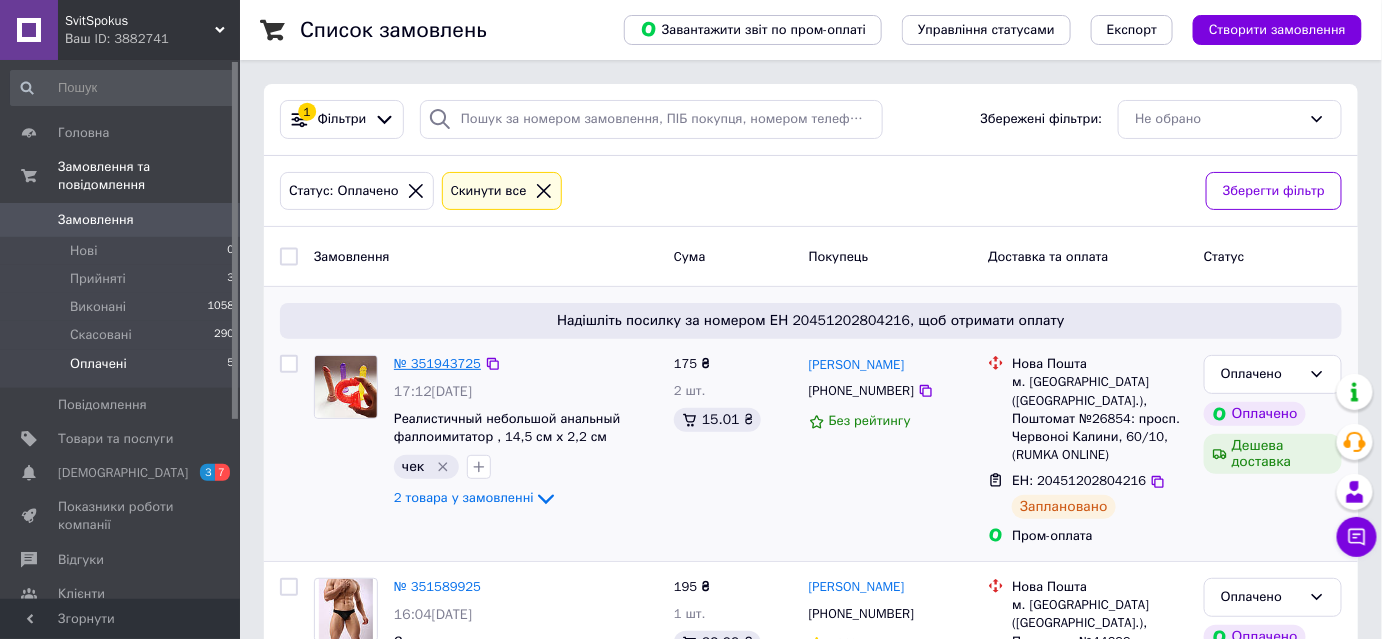 click on "№ 351943725" at bounding box center (437, 363) 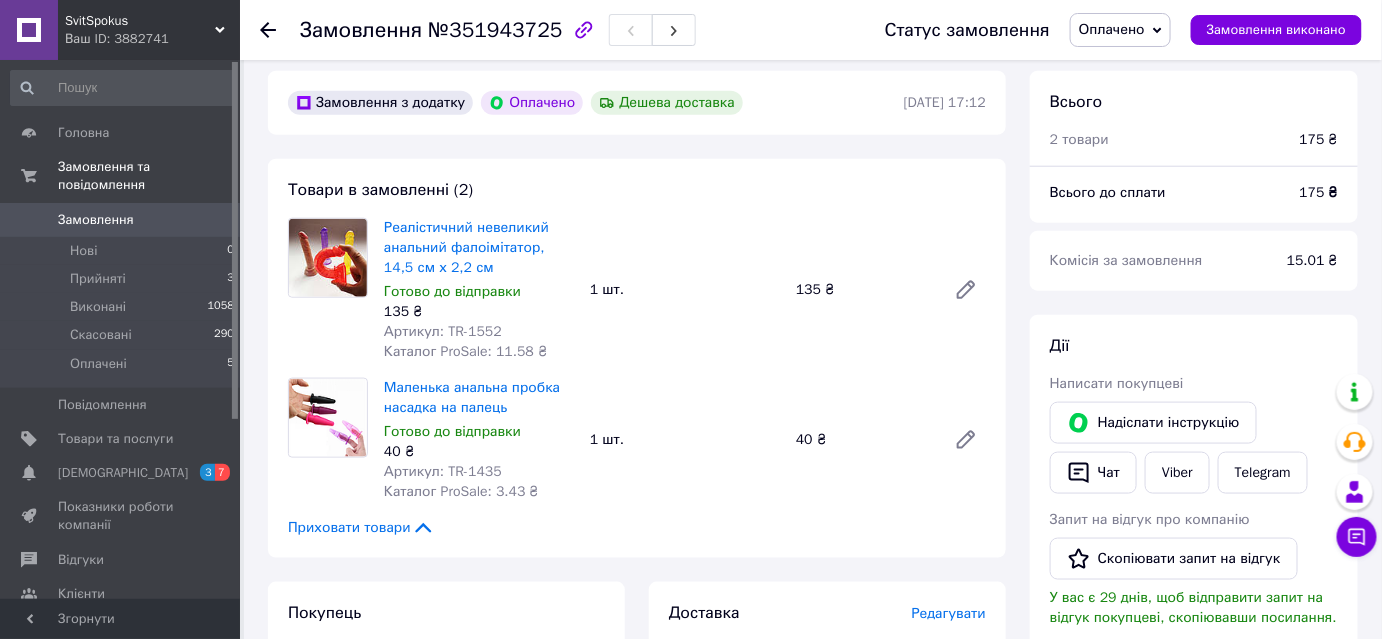 scroll, scrollTop: 587, scrollLeft: 0, axis: vertical 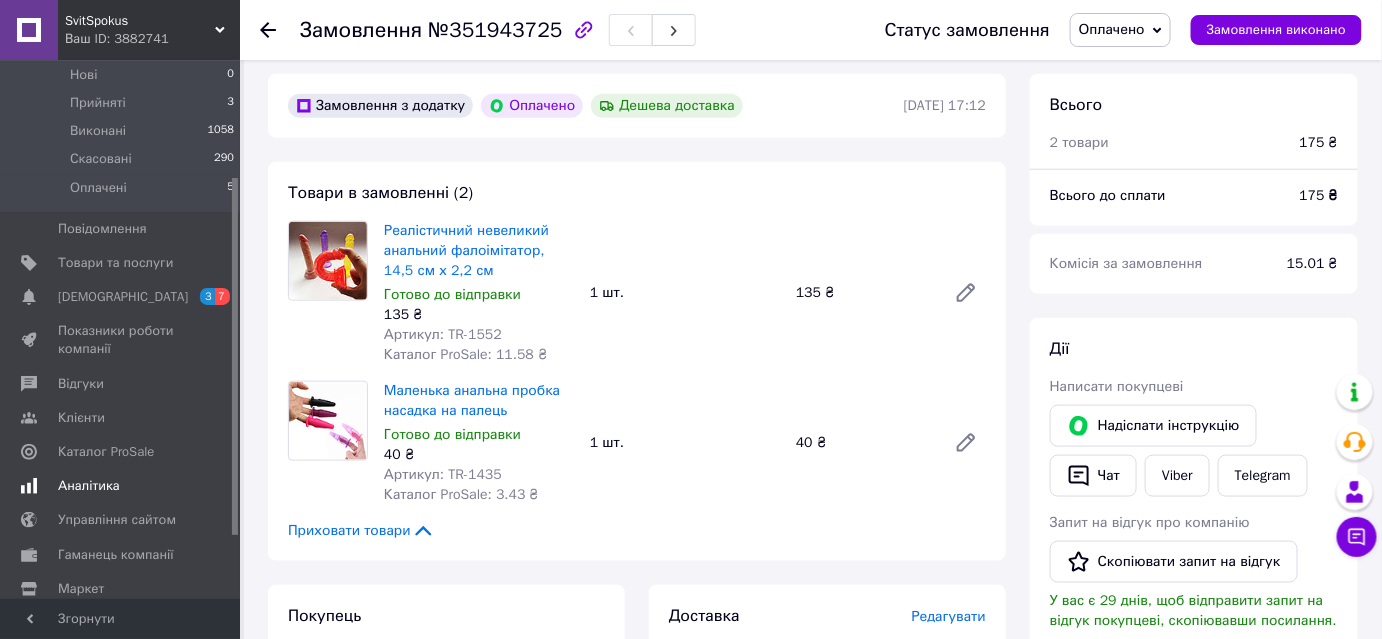 click on "Аналітика" at bounding box center [89, 486] 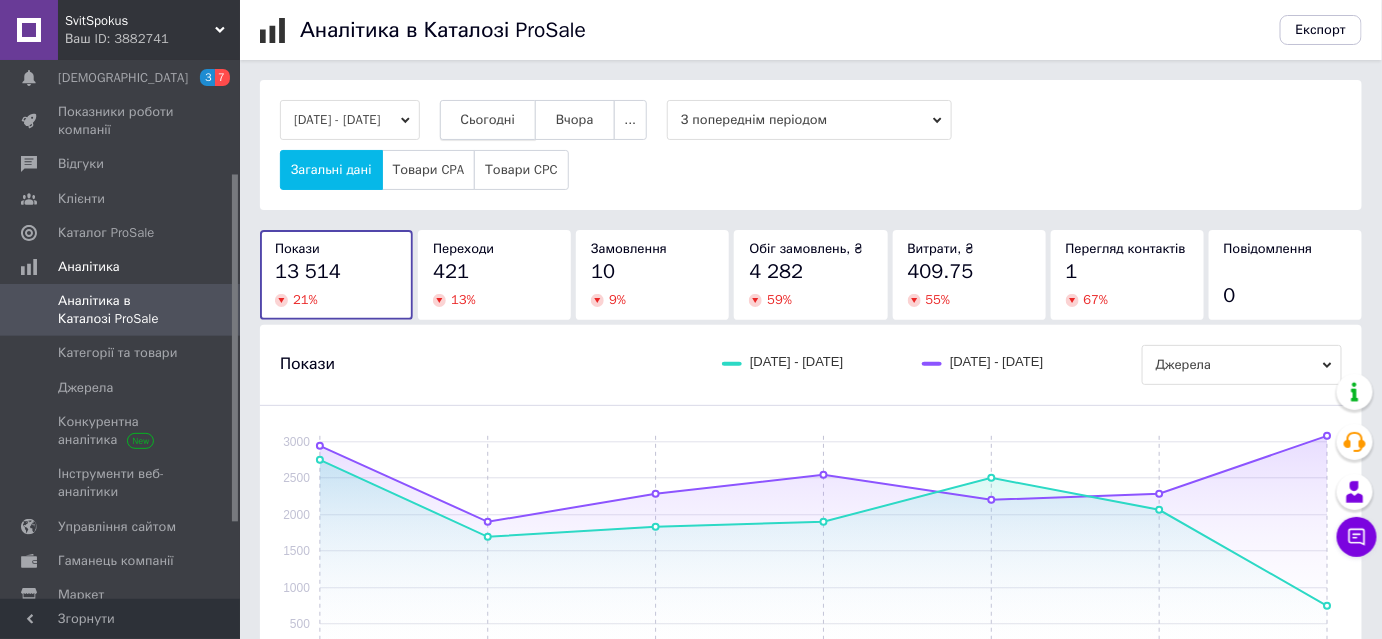 click on "Сьогодні" at bounding box center (488, 120) 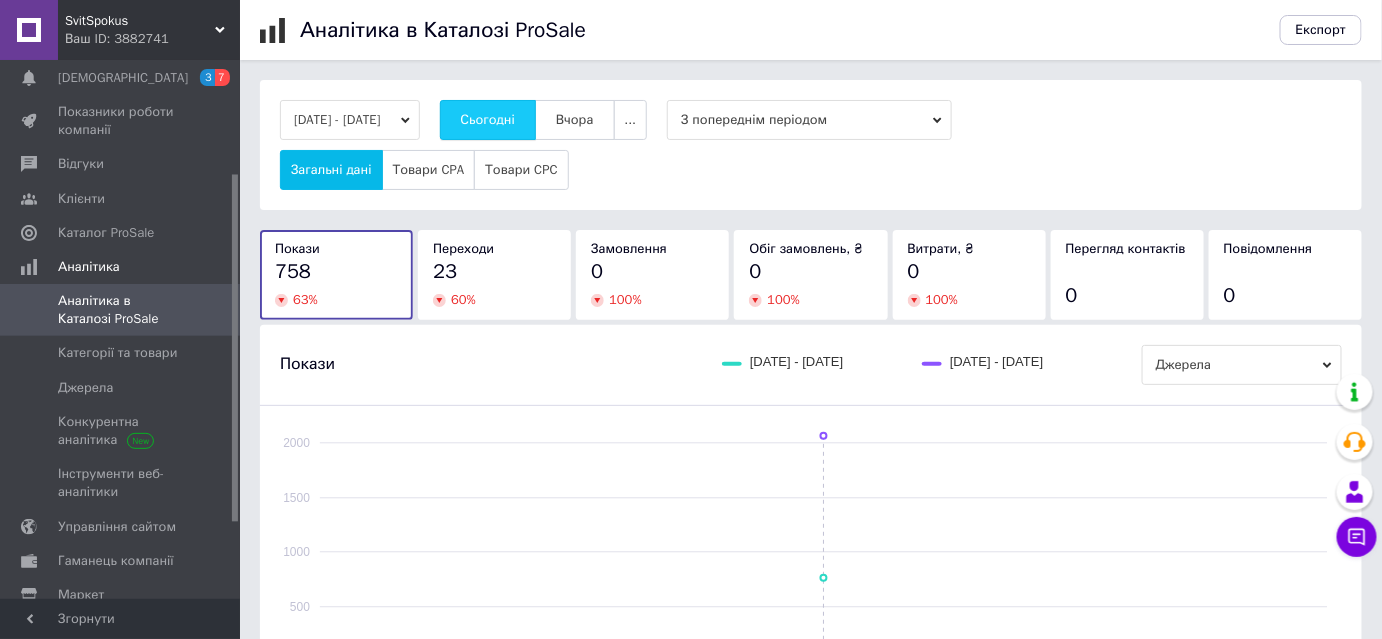click on "Сьогодні" at bounding box center (488, 120) 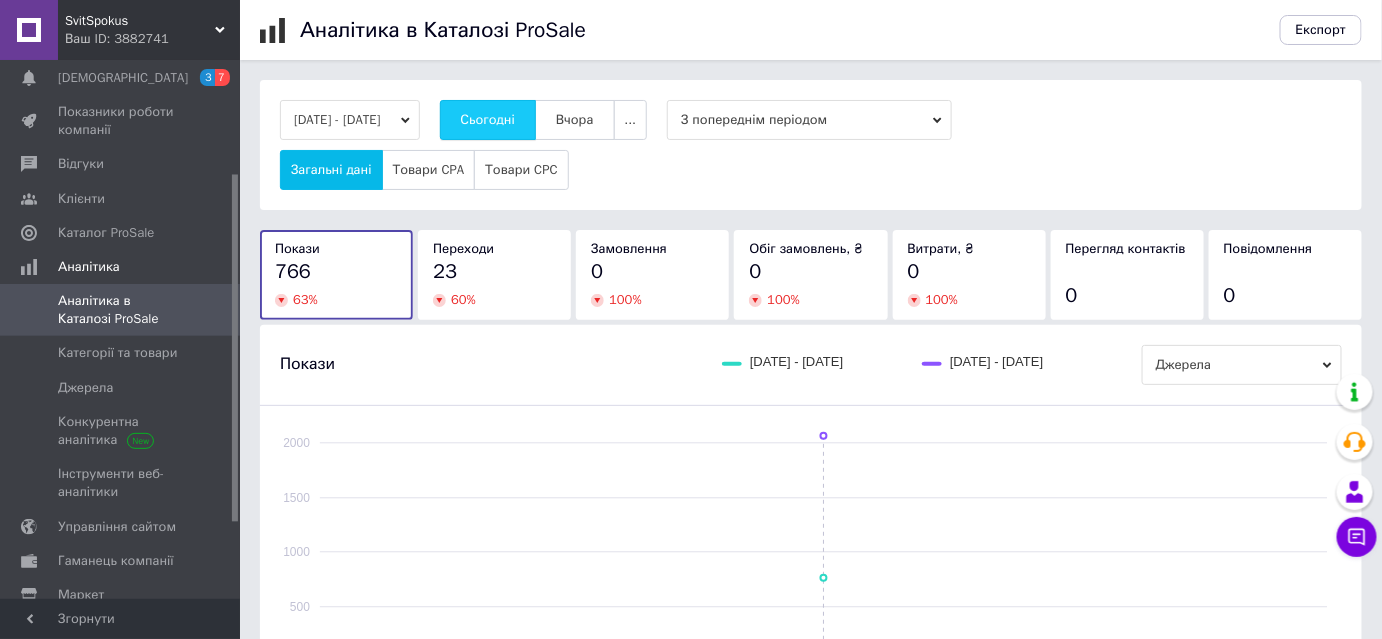 click on "Сьогодні" at bounding box center (488, 120) 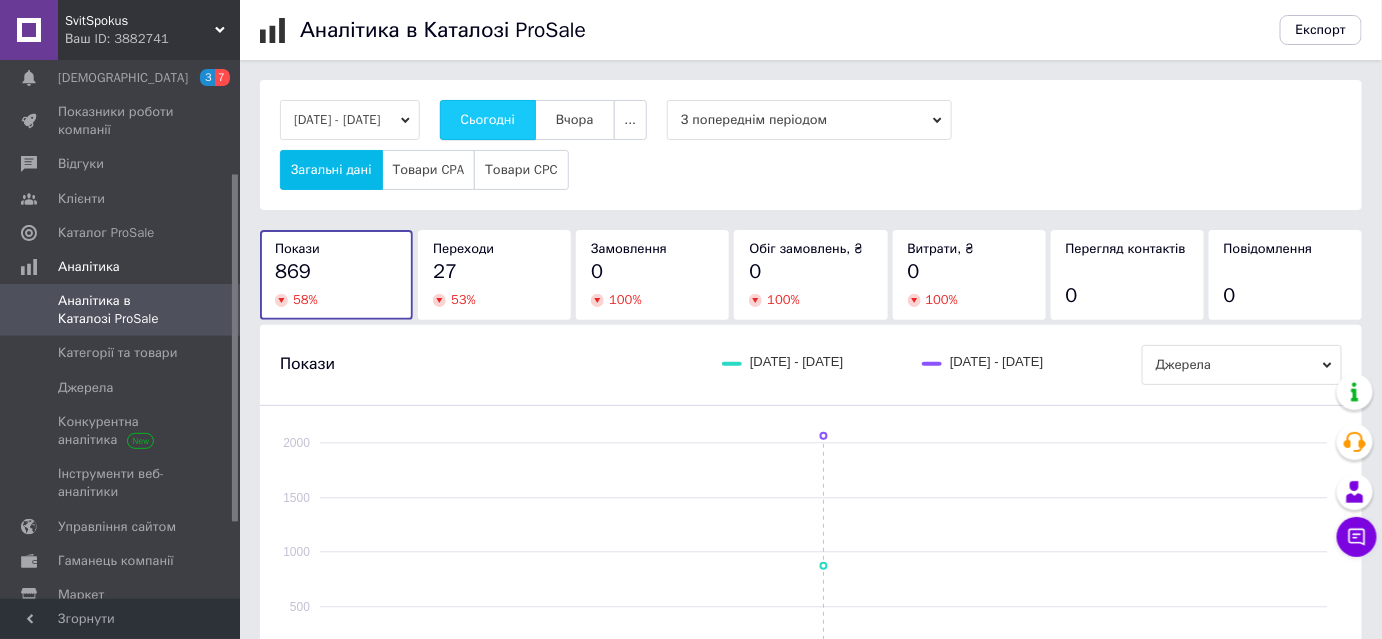 click on "Сьогодні" at bounding box center (488, 120) 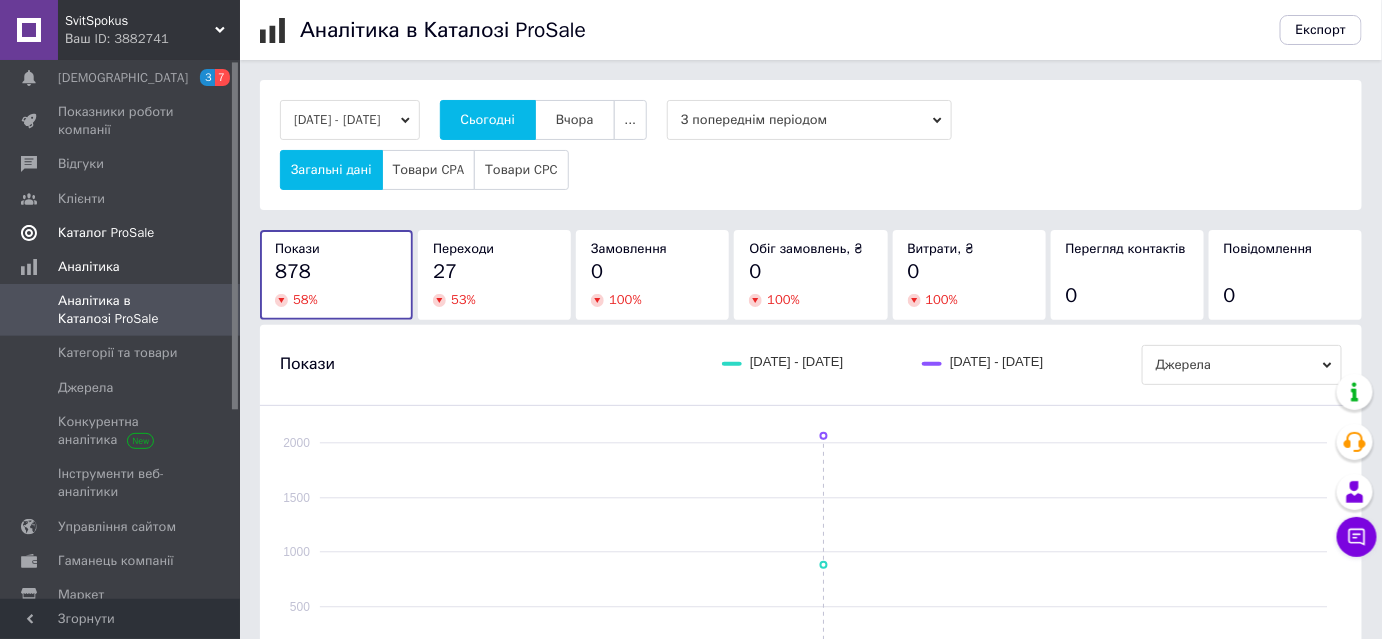 scroll, scrollTop: 0, scrollLeft: 0, axis: both 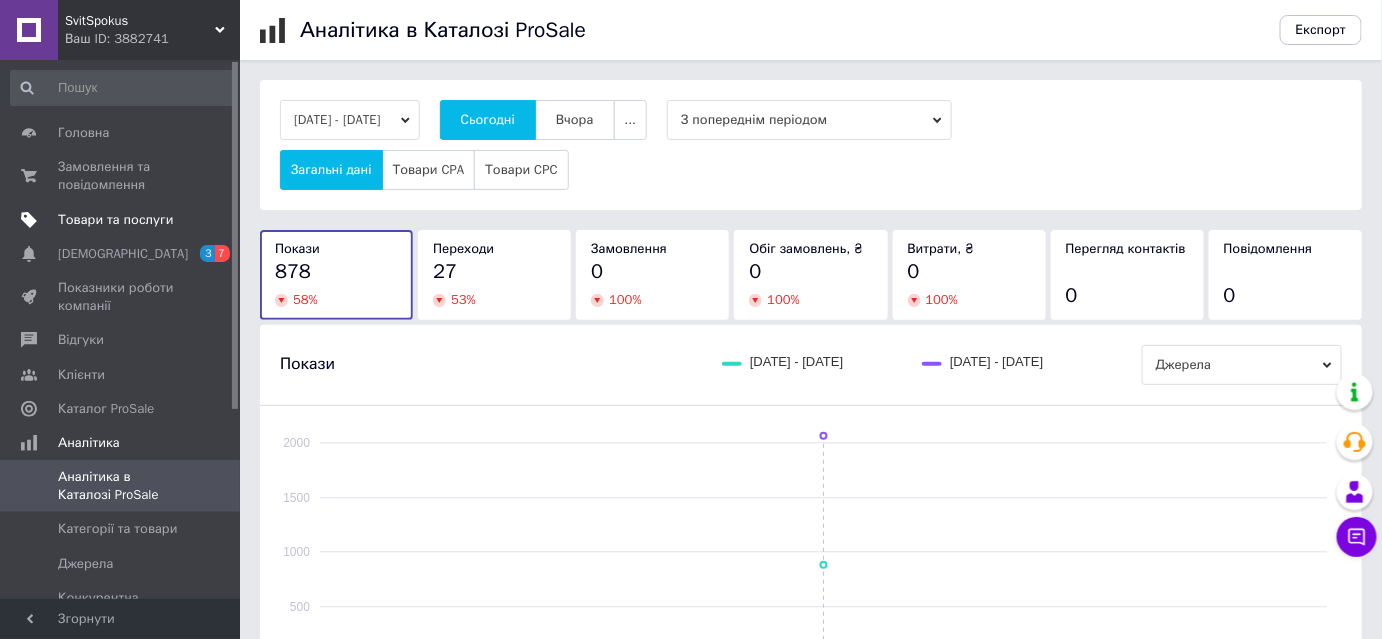 click on "Товари та послуги" at bounding box center [115, 220] 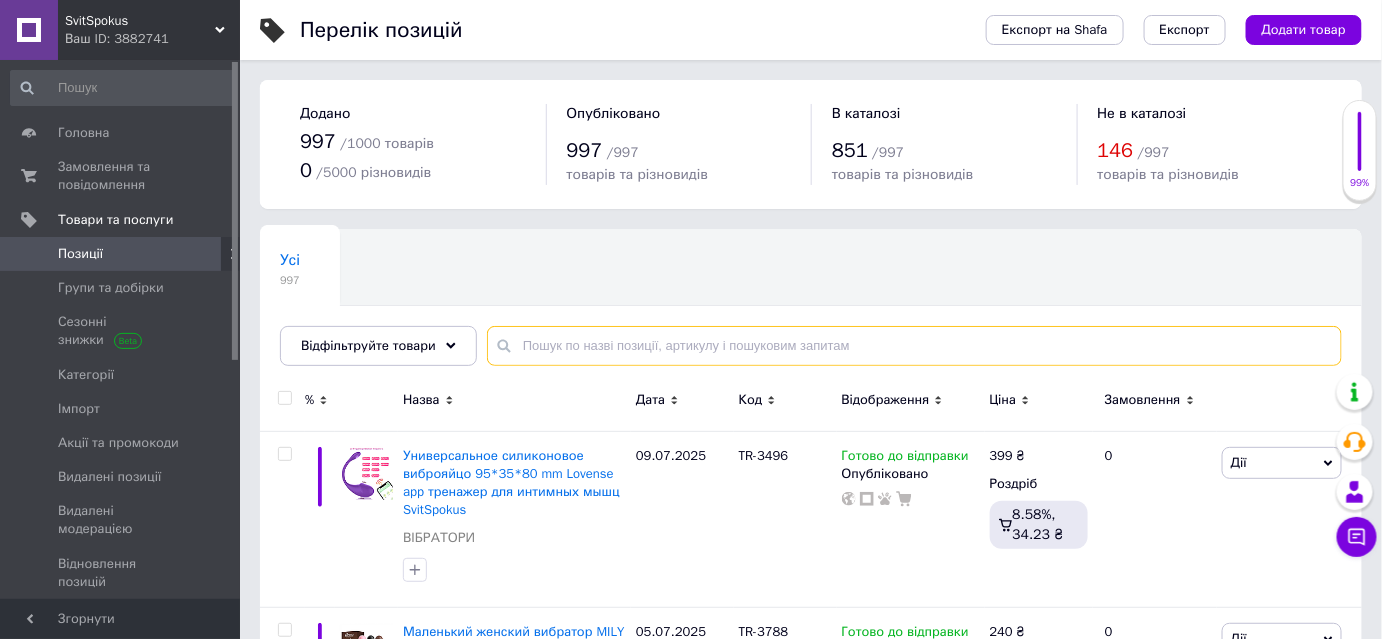 click at bounding box center [914, 346] 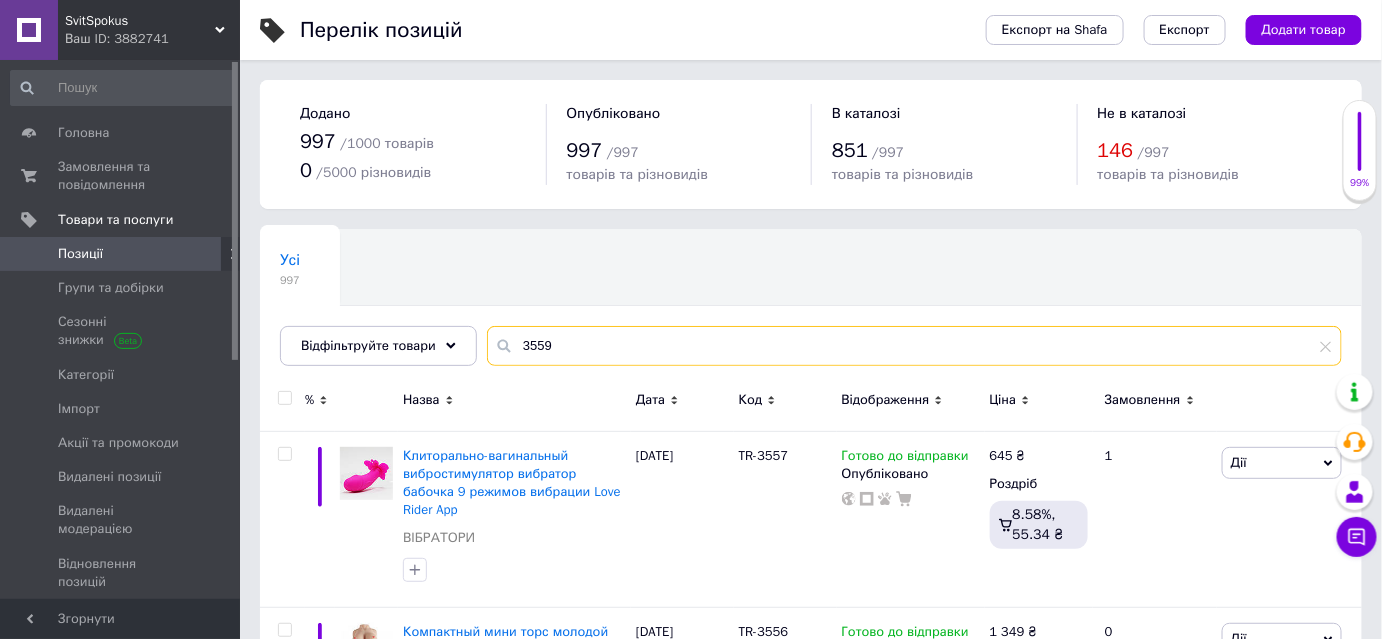 click on "3559" at bounding box center [914, 346] 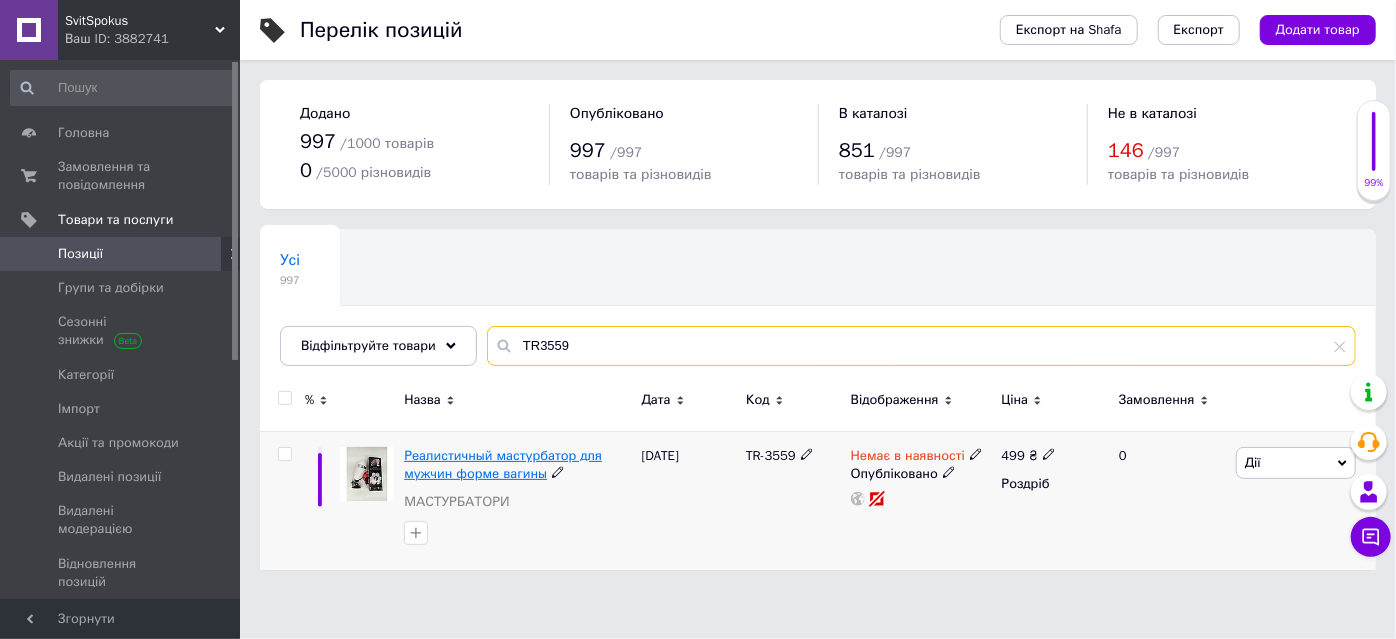 type on "TR3559" 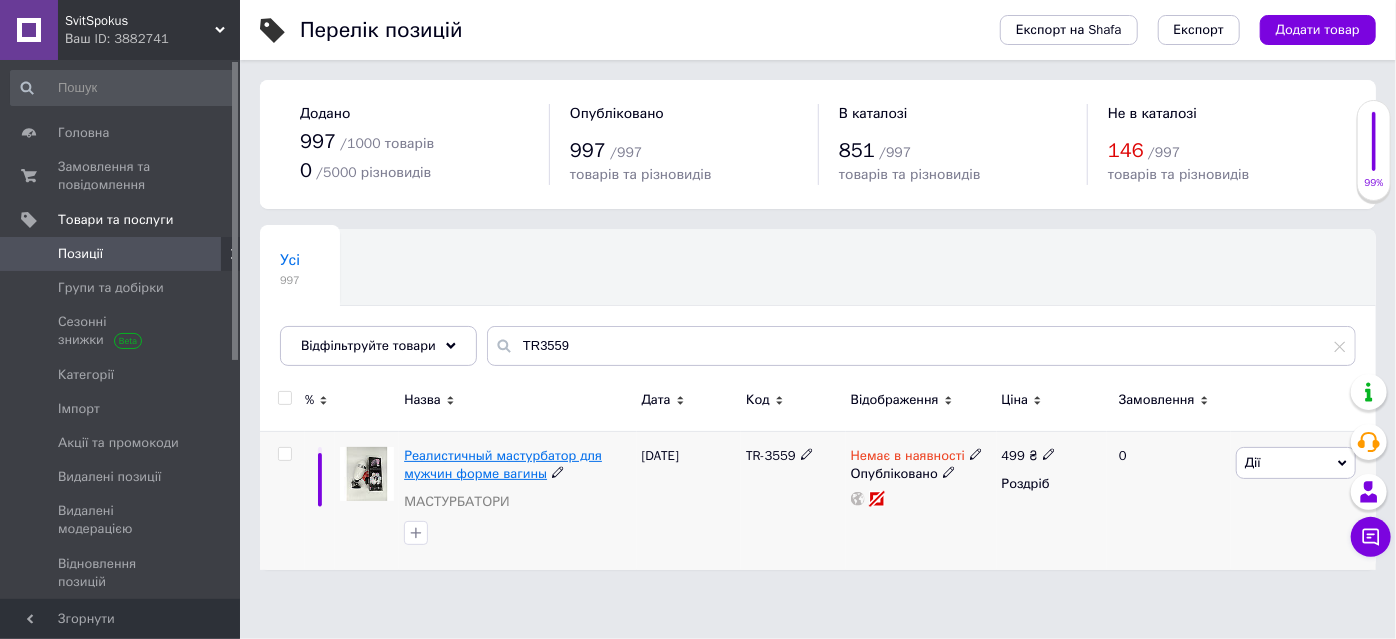 click on "Реалистичный мастурбатор для мужчин форме вагины" at bounding box center [503, 464] 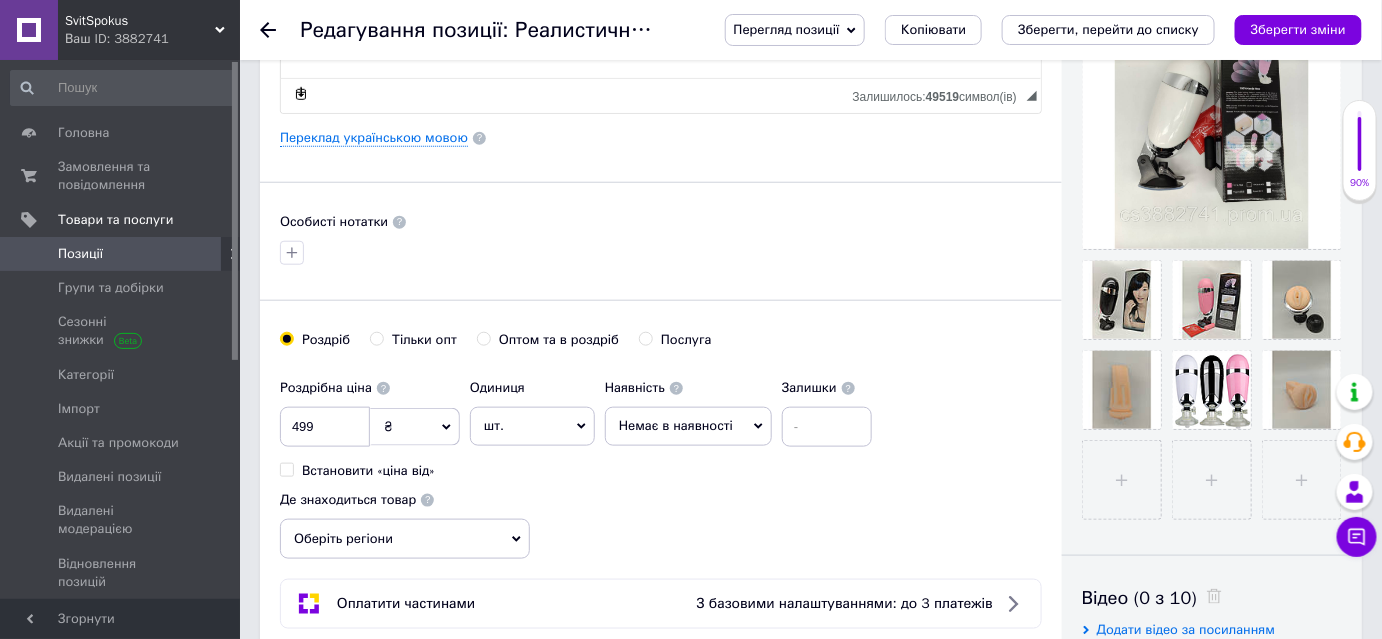 scroll, scrollTop: 527, scrollLeft: 0, axis: vertical 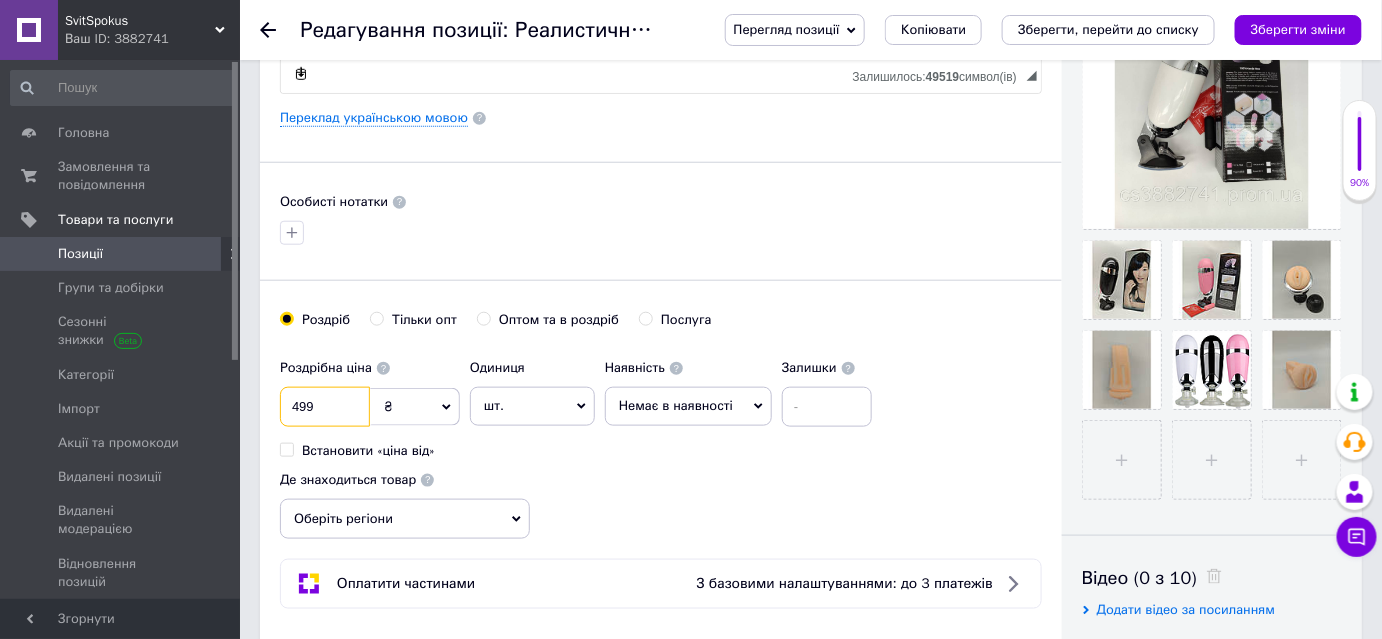 click on "499" at bounding box center (325, 407) 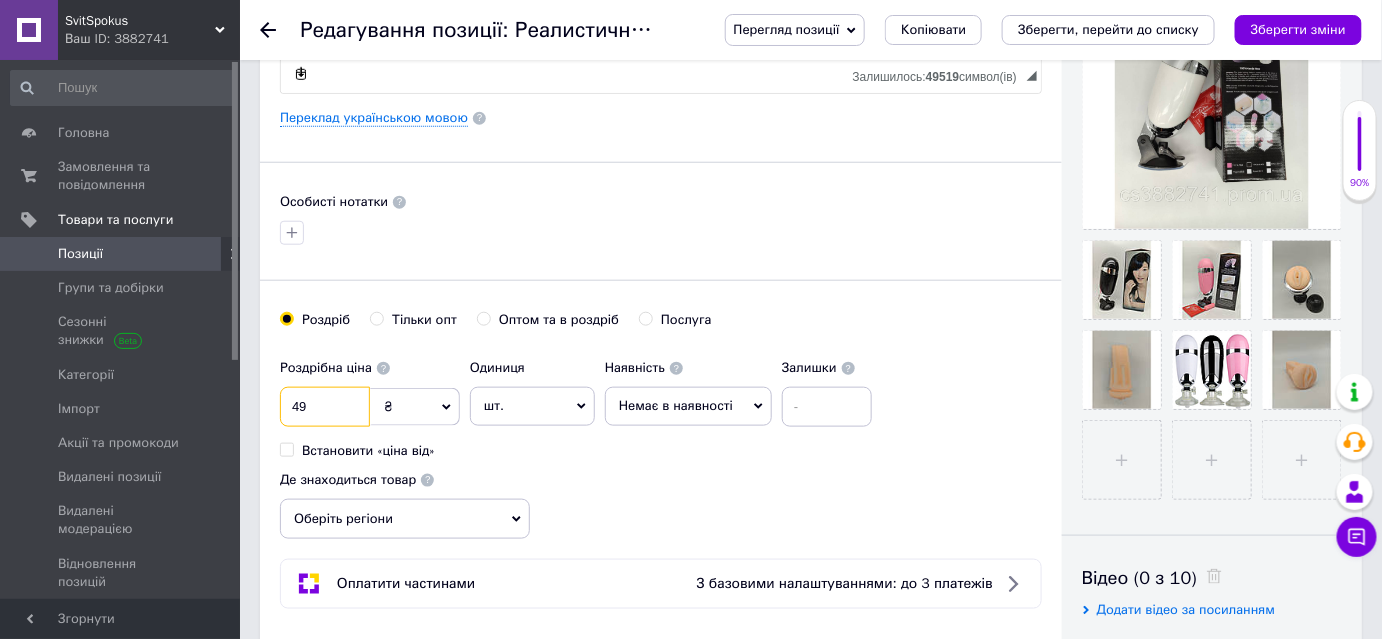 type on "4" 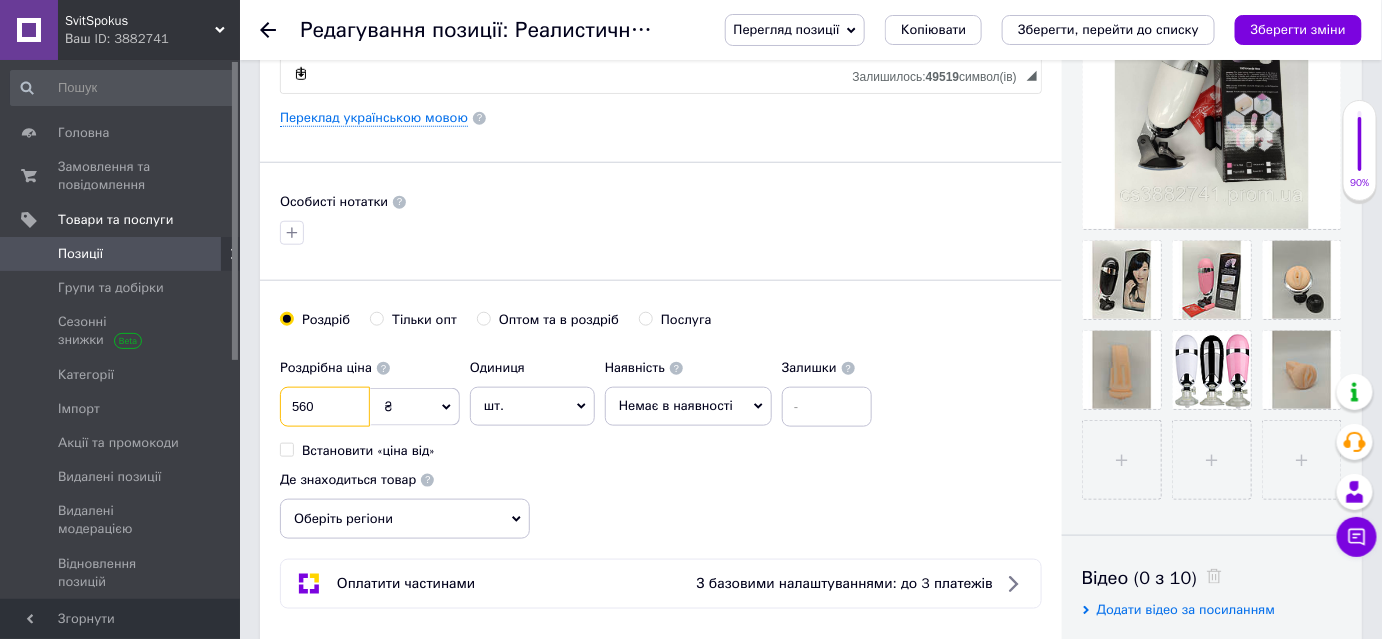 type on "560" 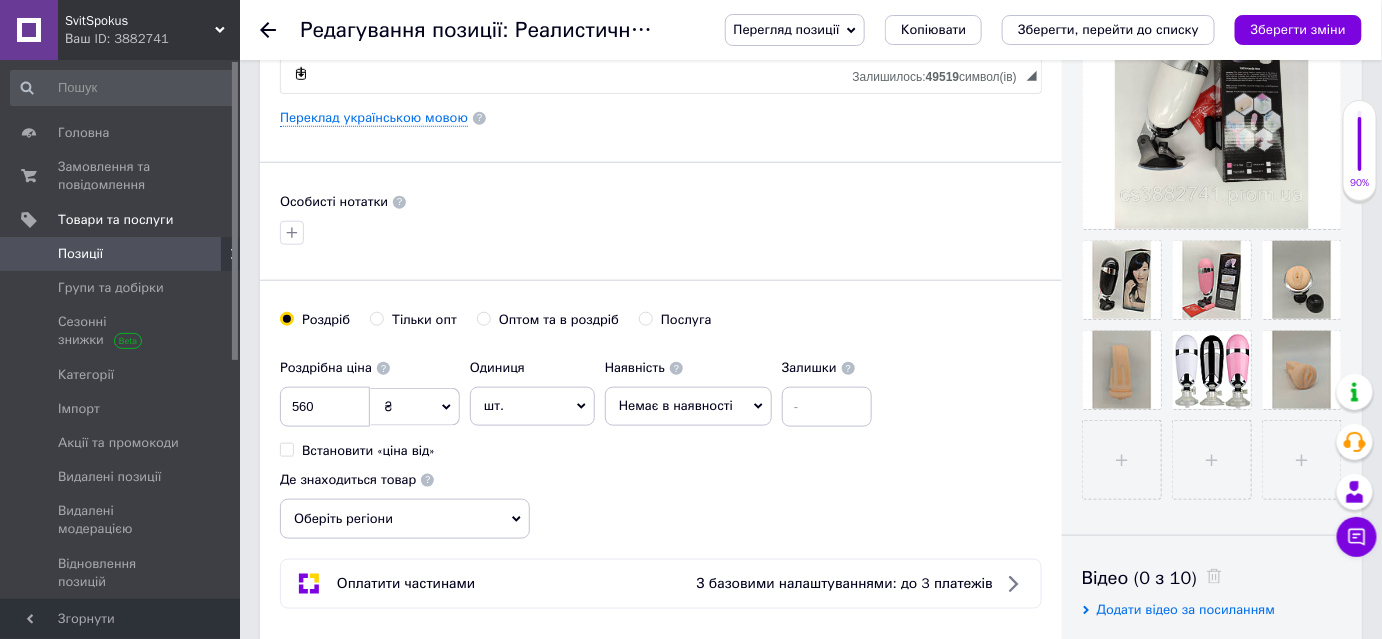 click on "Немає в наявності" at bounding box center [688, 406] 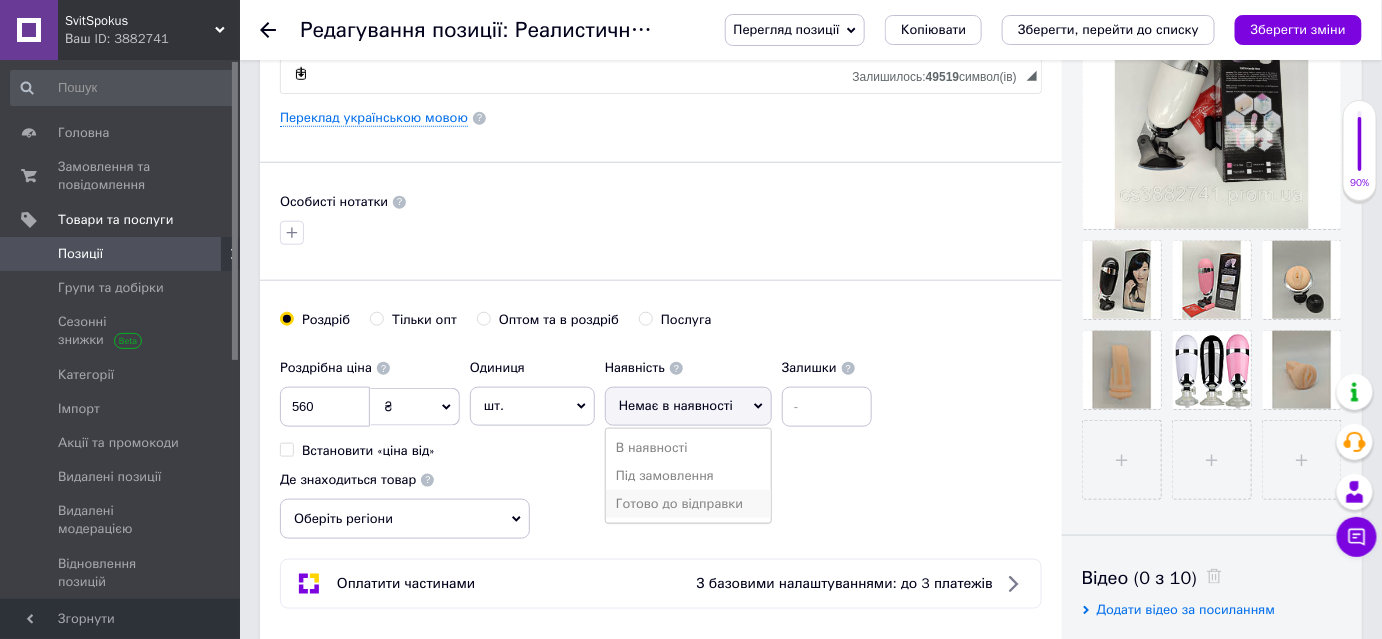 click on "Готово до відправки" at bounding box center [688, 504] 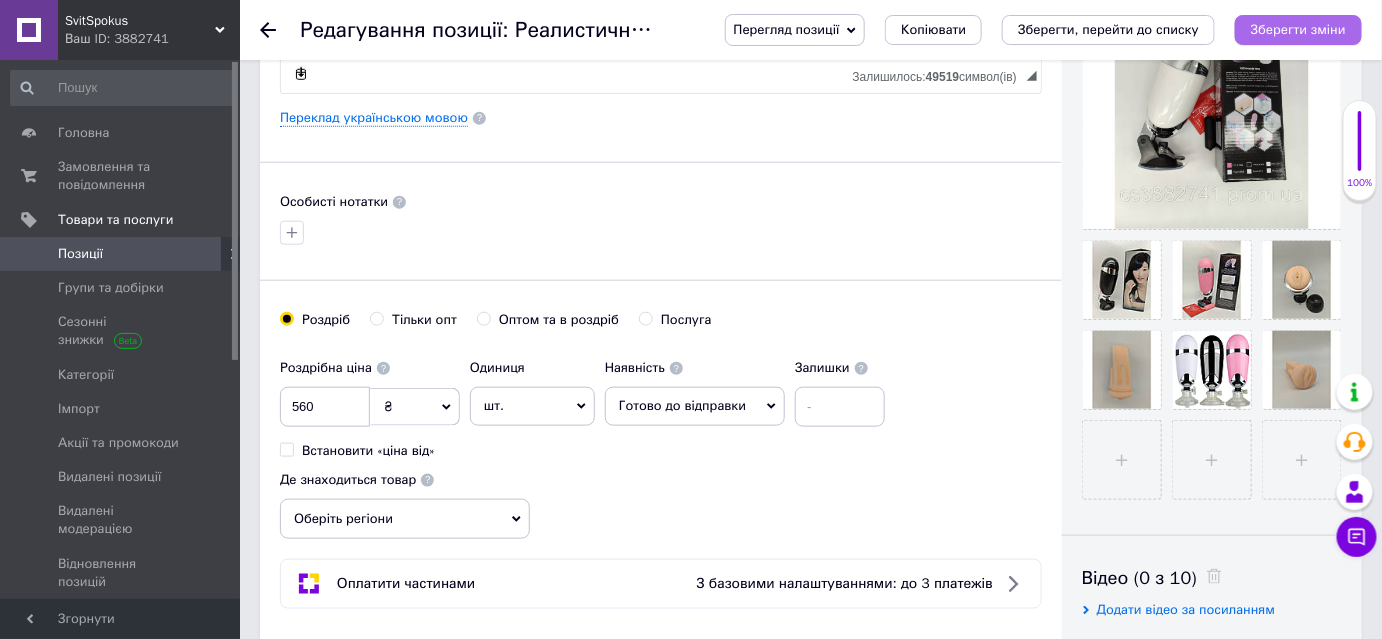 click on "Зберегти зміни" at bounding box center (1298, 29) 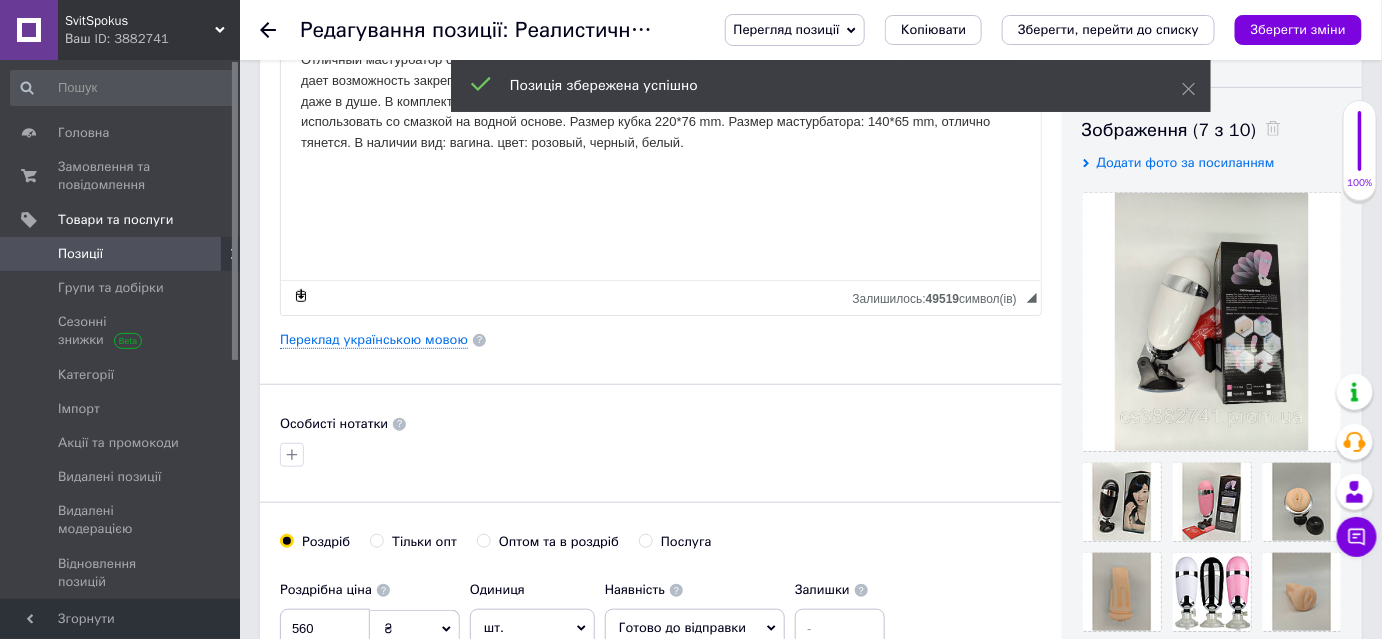 scroll, scrollTop: 0, scrollLeft: 0, axis: both 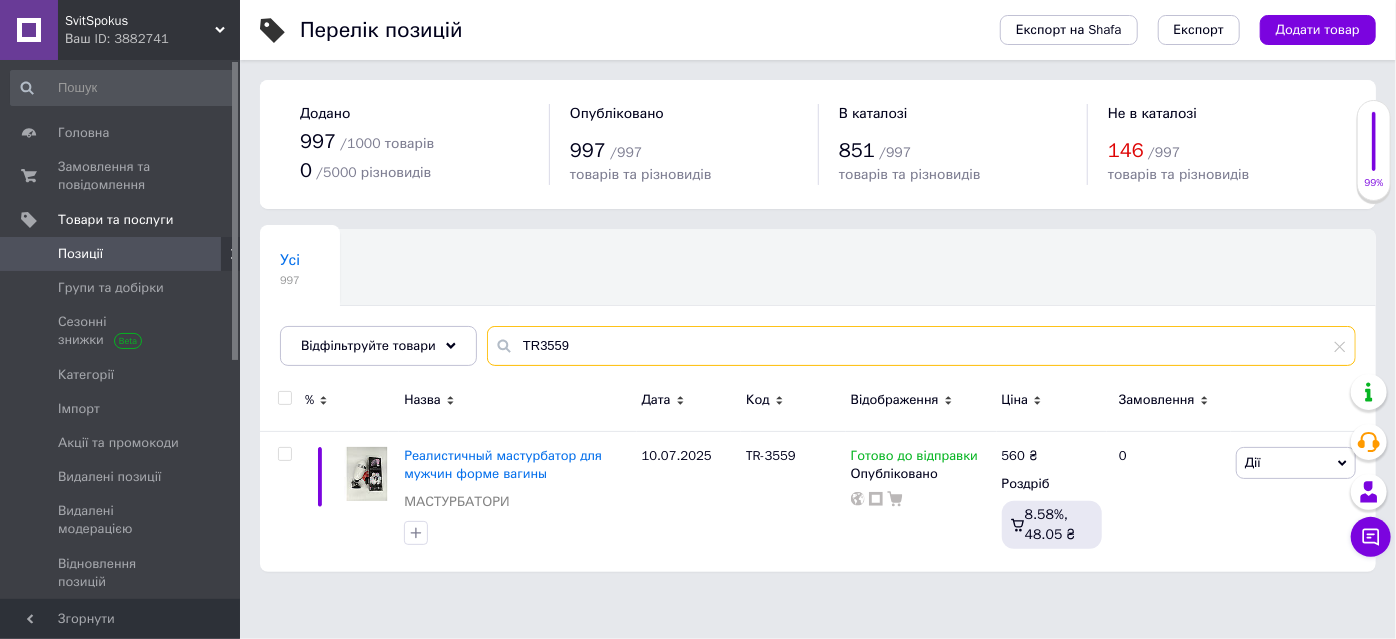 click on "TR3559" at bounding box center [921, 346] 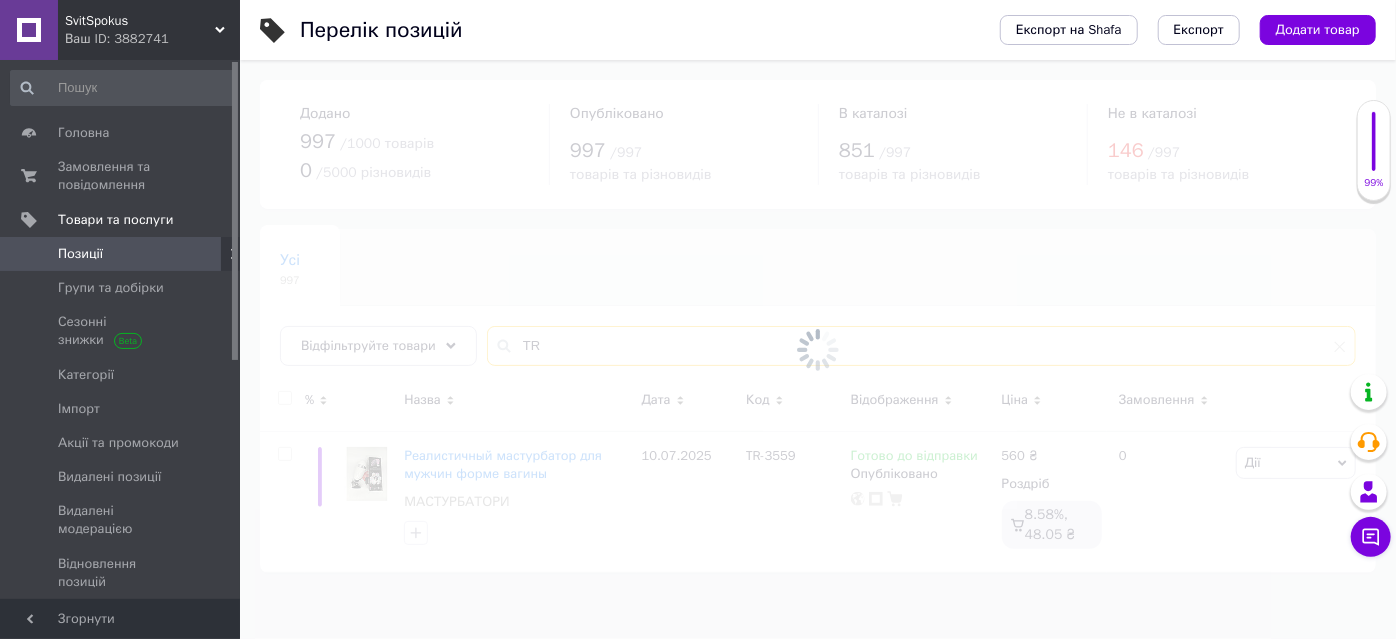 type on "T" 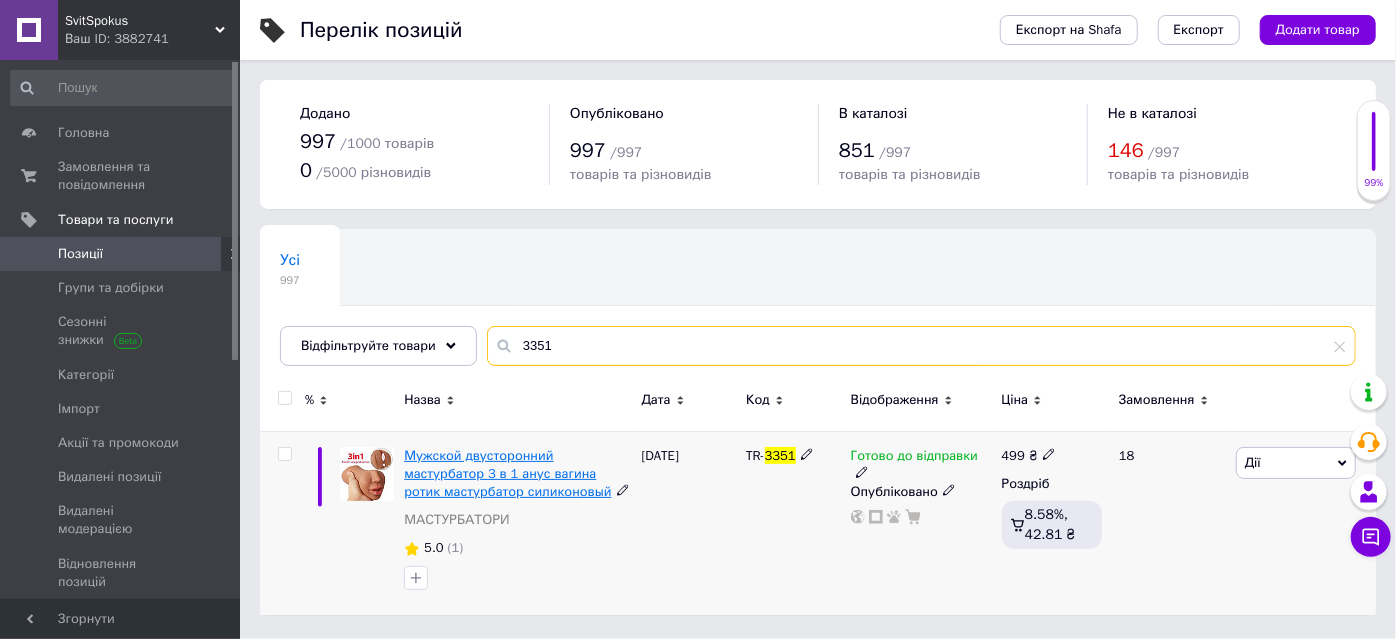 type on "3351" 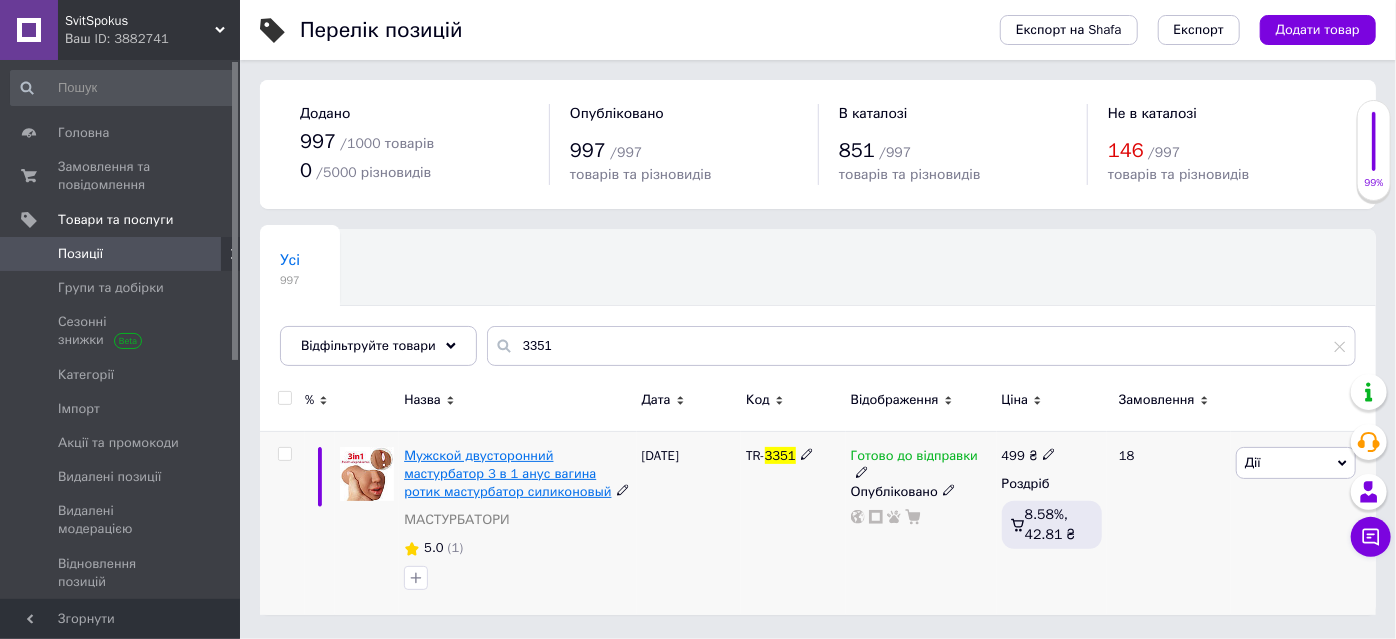 click on "Мужской двусторонний мастурбатор 3 в 1 анус  вагина  ротик мастурбатор силиконовый" at bounding box center (507, 473) 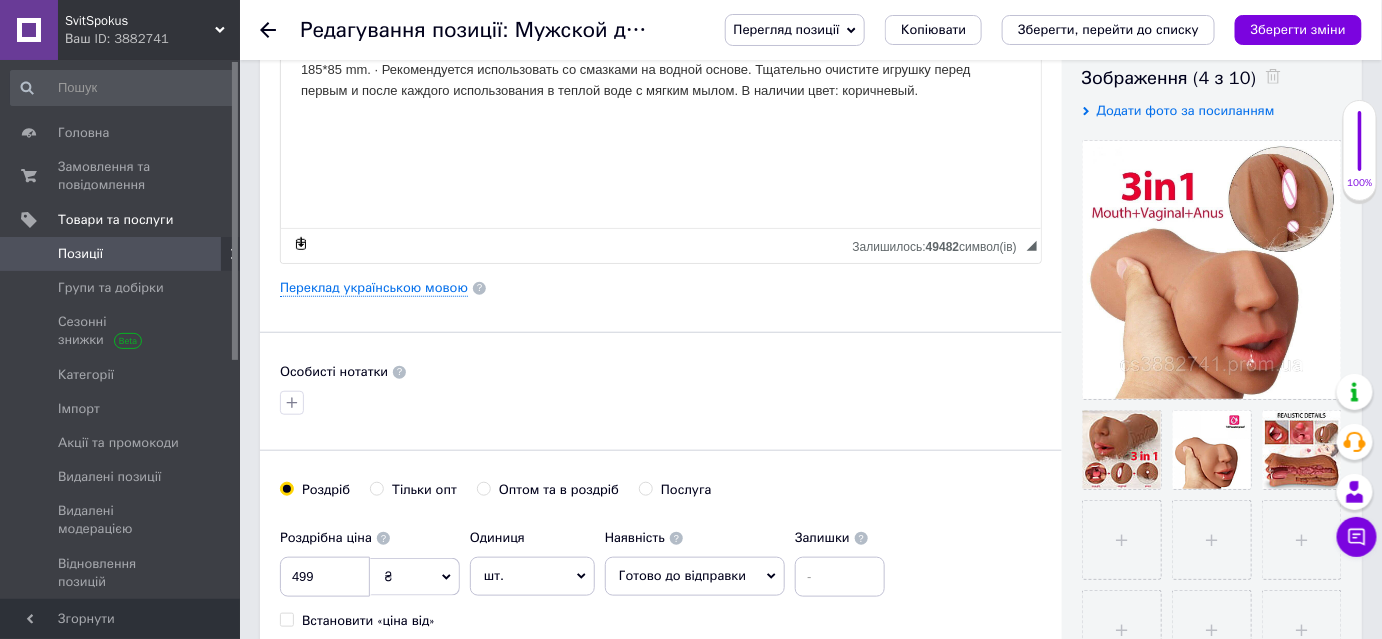 scroll, scrollTop: 363, scrollLeft: 0, axis: vertical 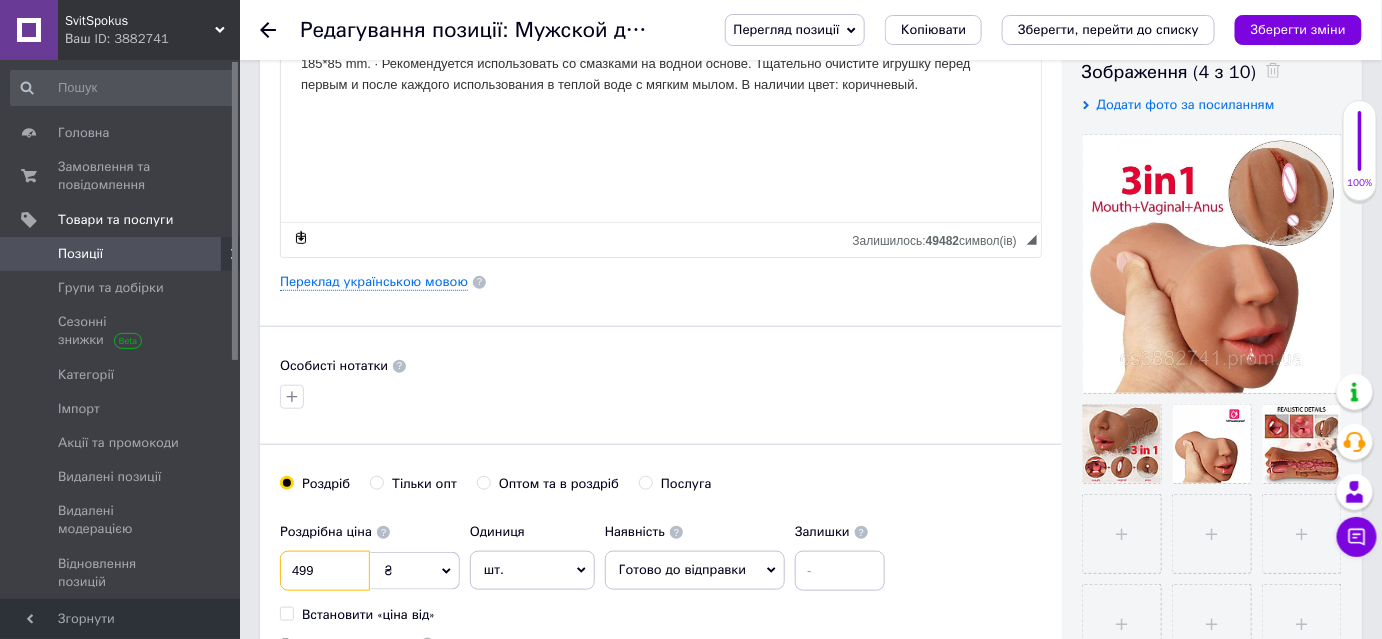 click on "499" at bounding box center (325, 571) 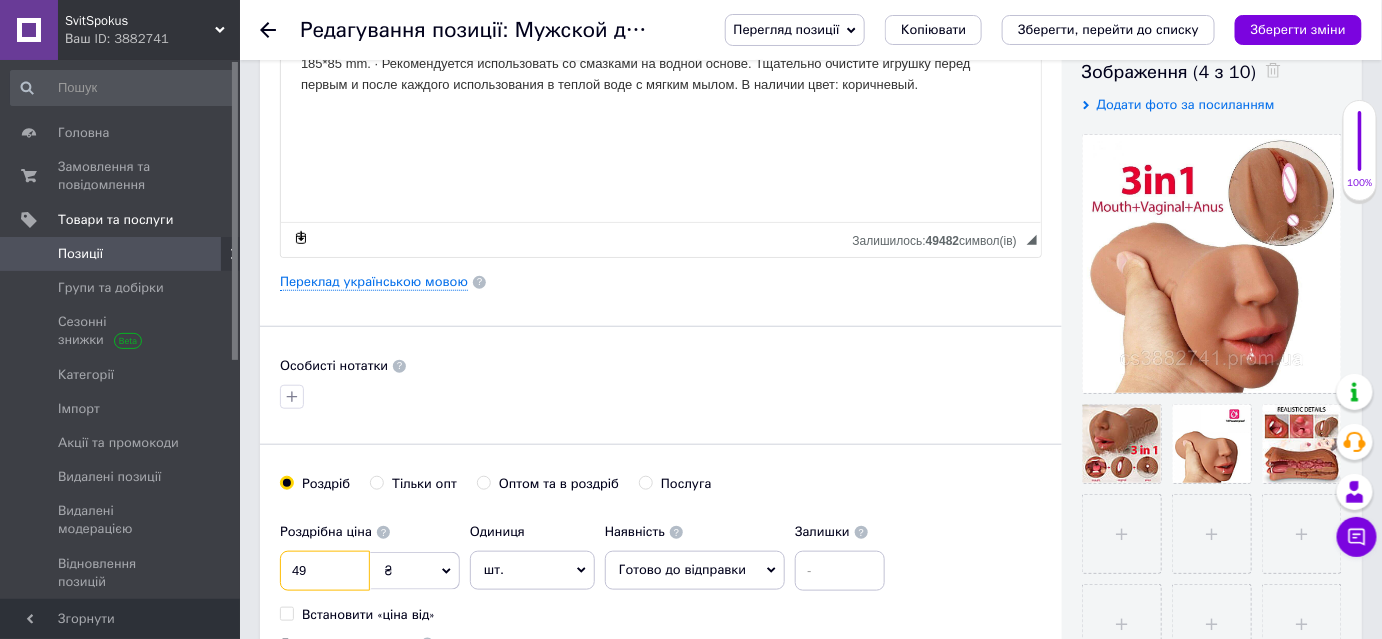 type on "4" 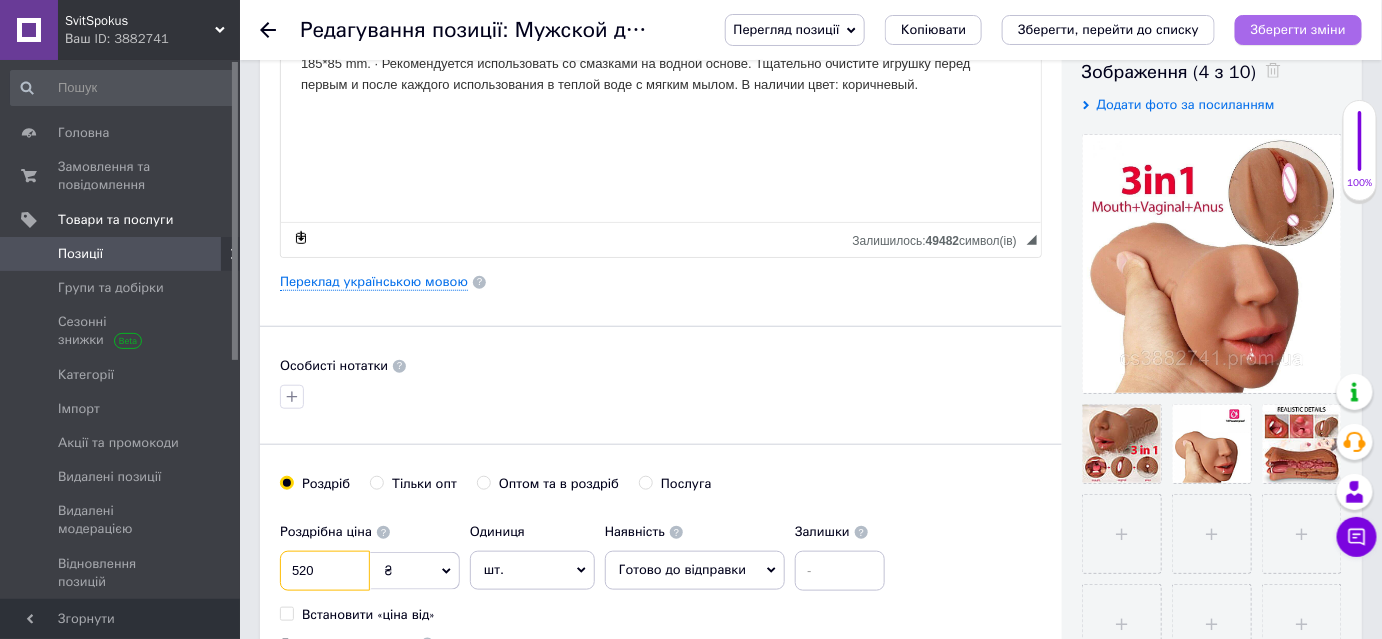 type on "520" 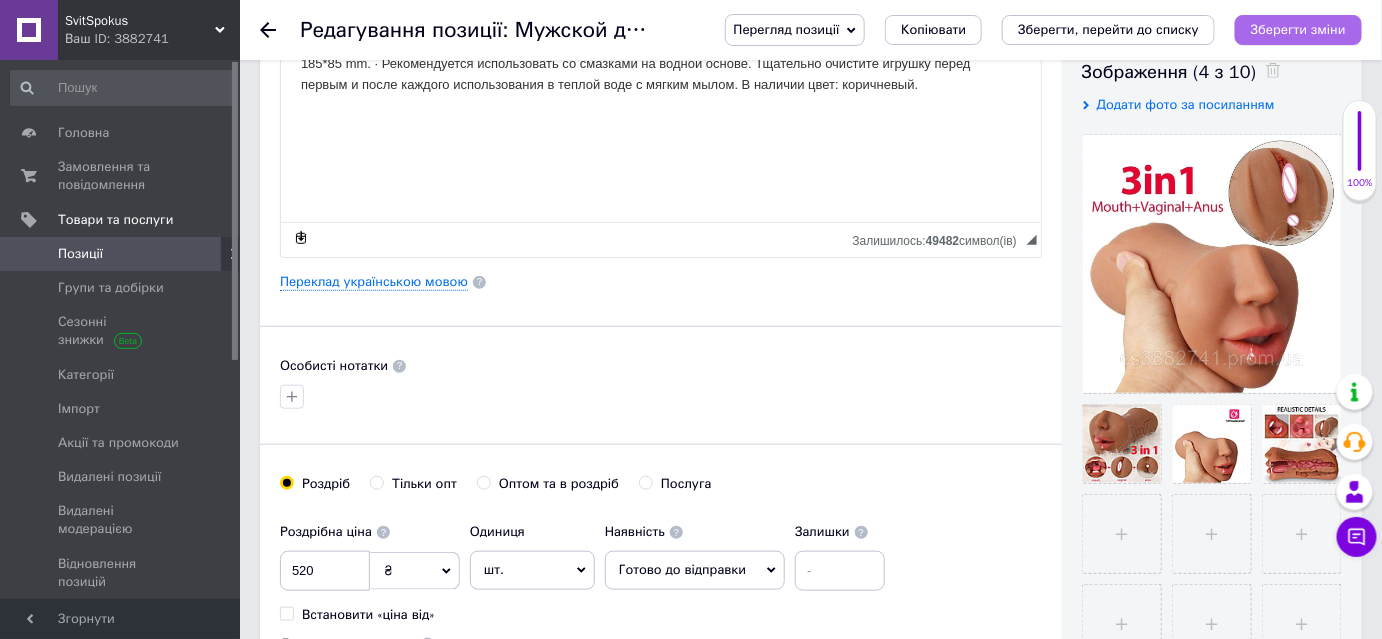 click on "Зберегти зміни" at bounding box center [1298, 29] 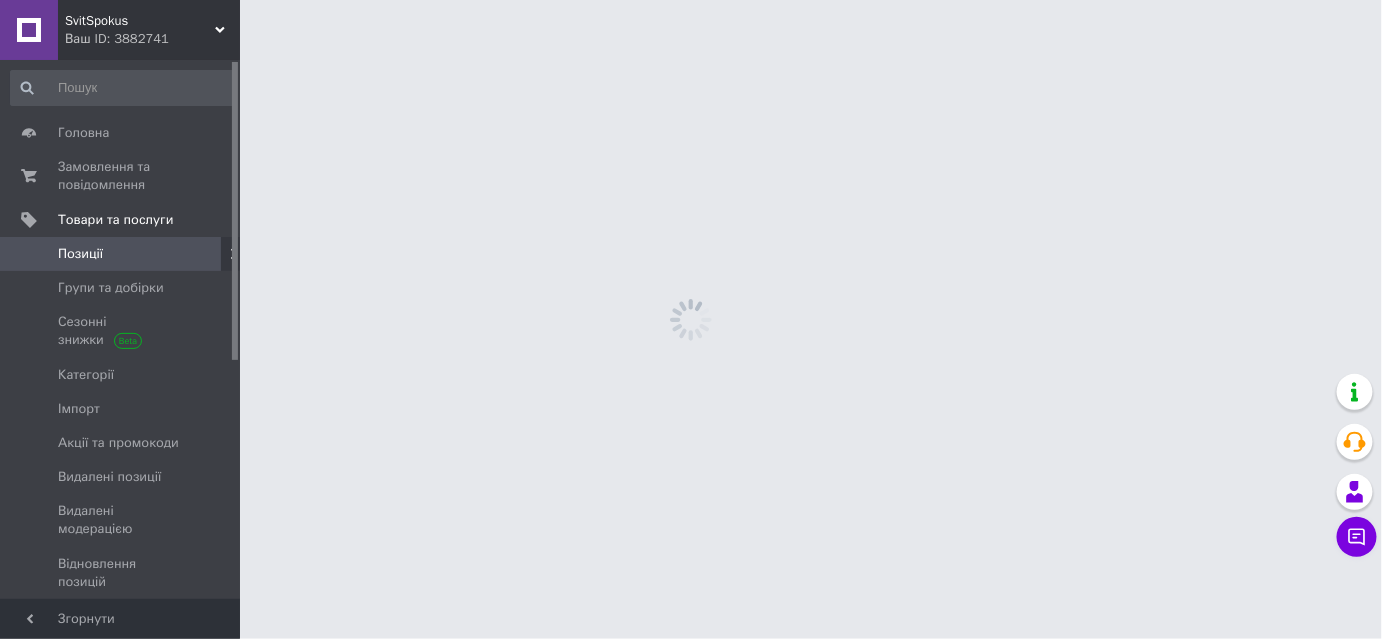 scroll, scrollTop: 0, scrollLeft: 0, axis: both 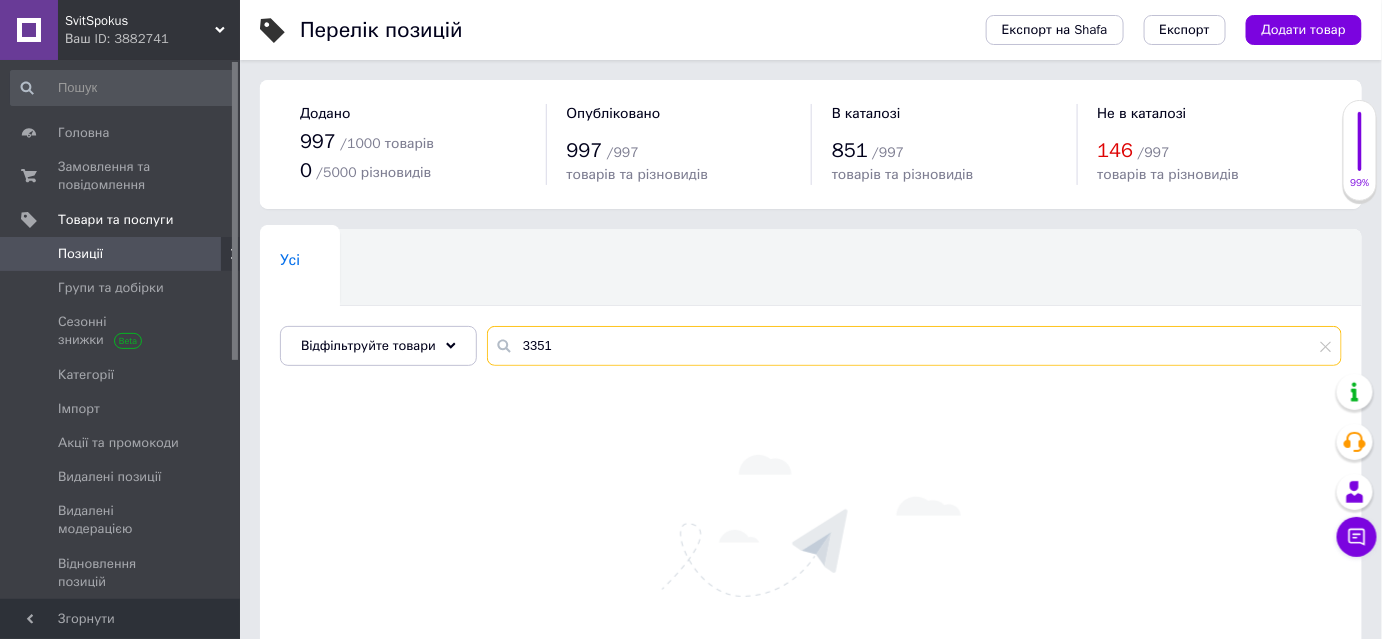 click on "3351" at bounding box center (914, 346) 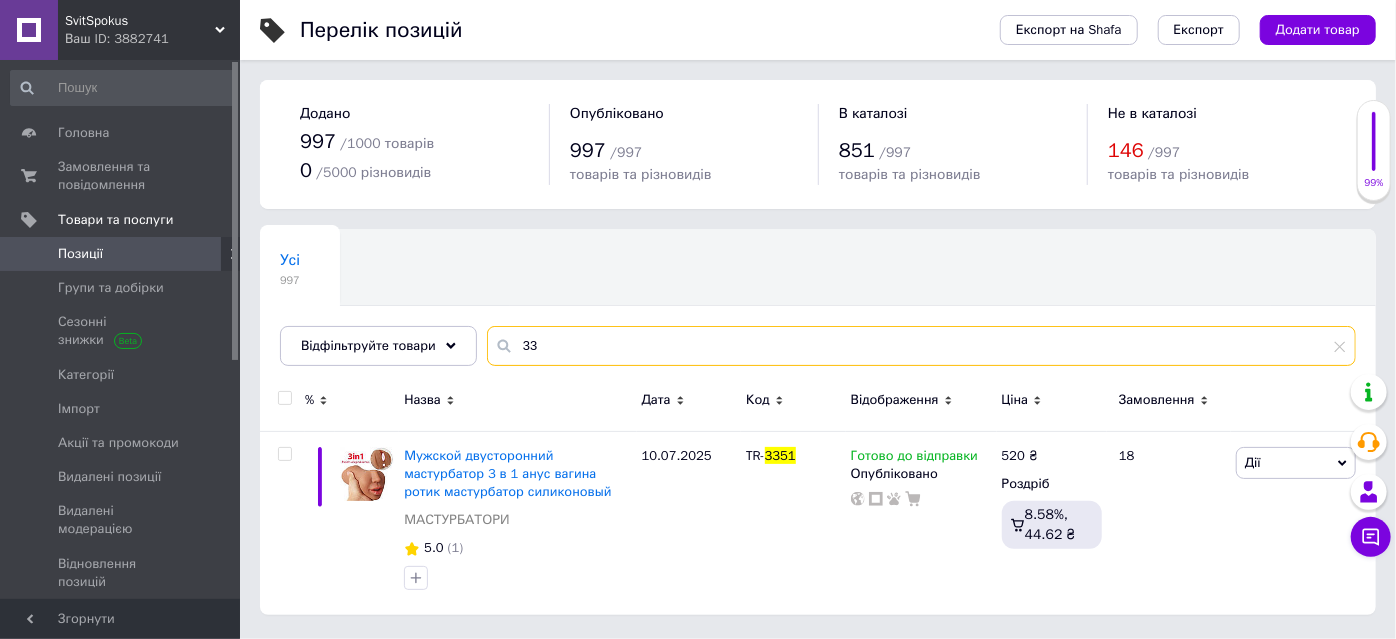 type on "3" 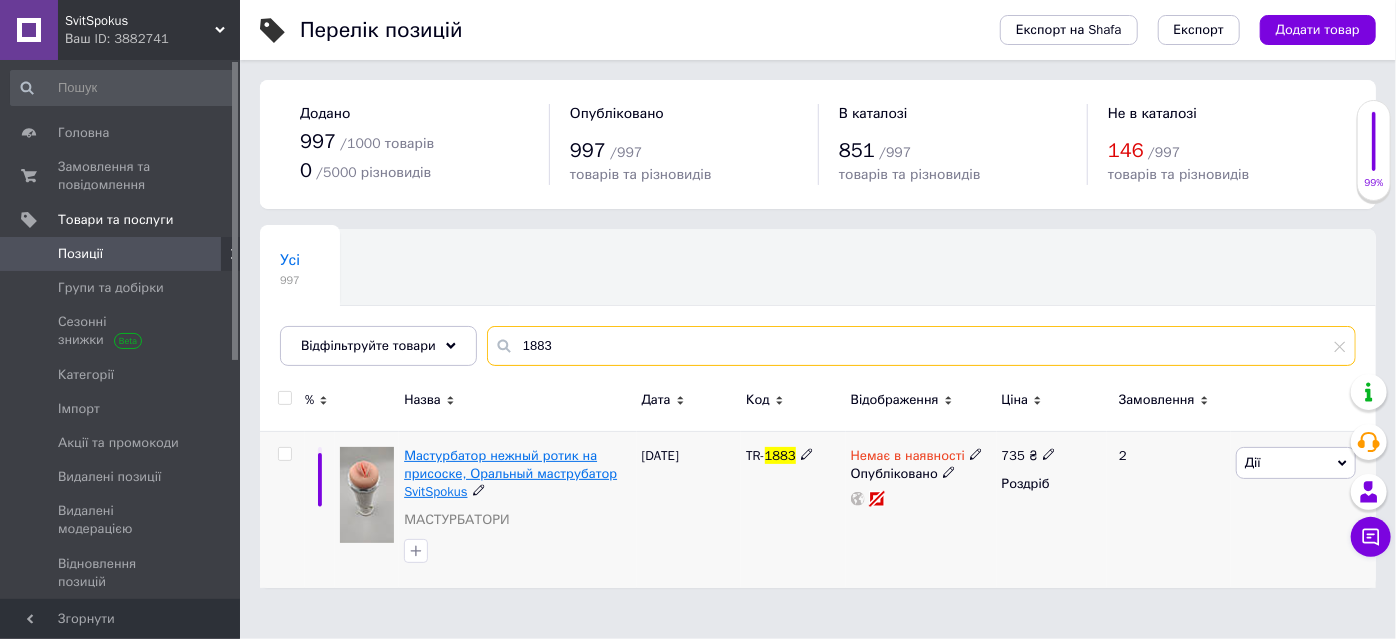 type on "1883" 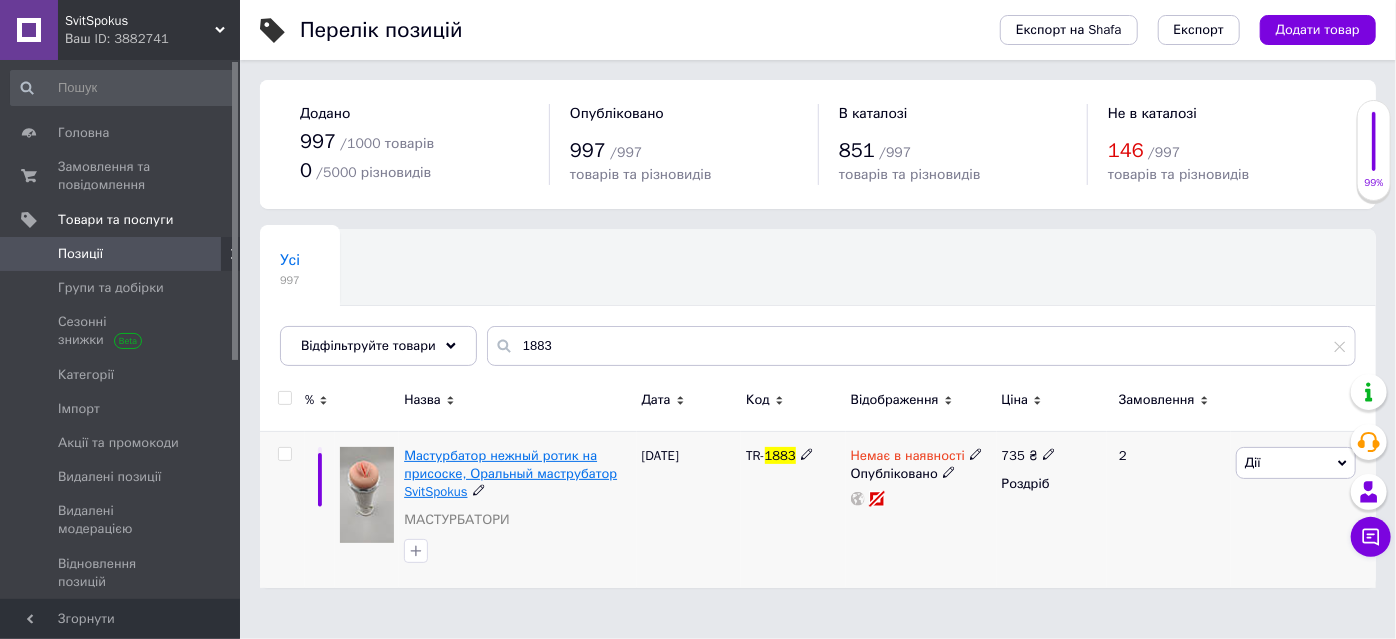 click on "Мастурбатор нежный ротик на присоске, Оральный маструбатор SvitSpokus" at bounding box center [510, 473] 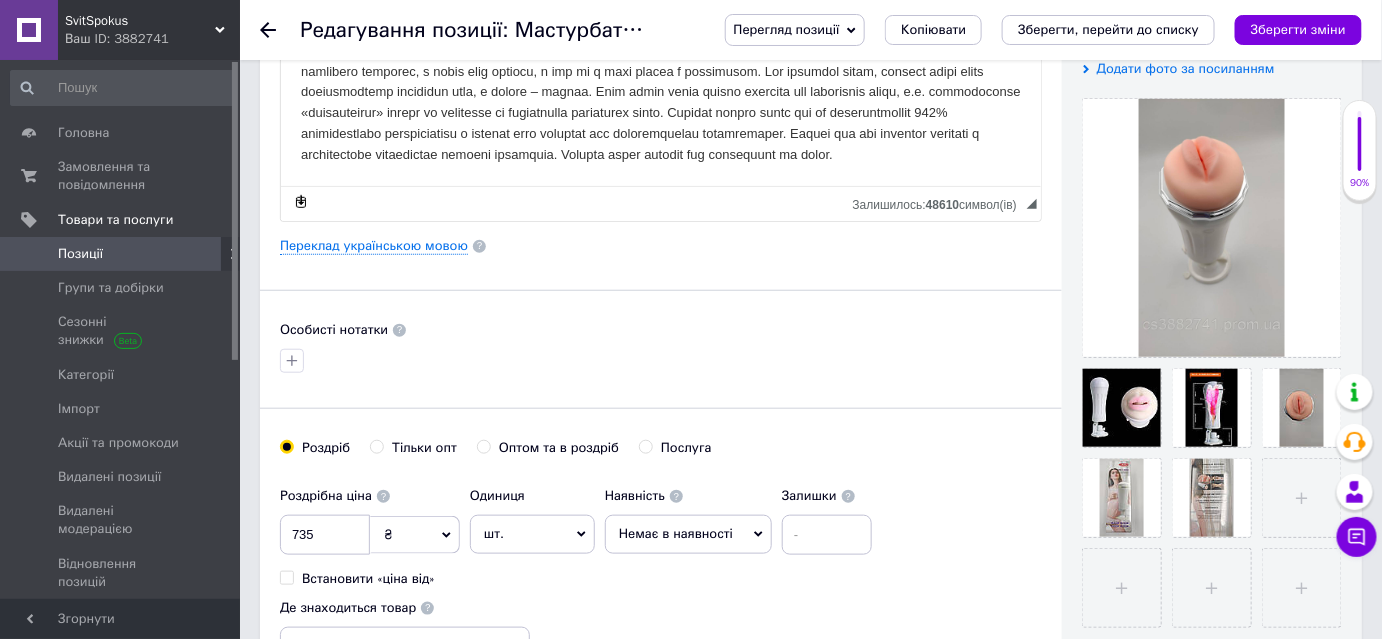 scroll, scrollTop: 496, scrollLeft: 0, axis: vertical 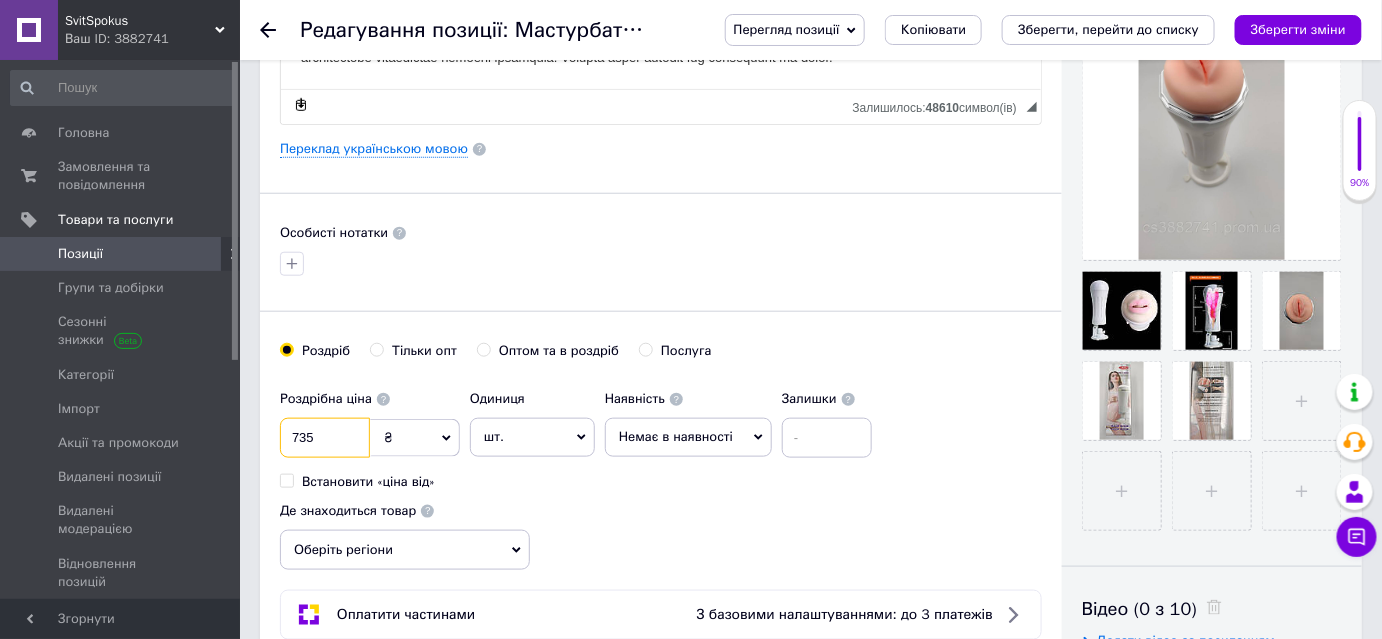 click on "735" at bounding box center [325, 438] 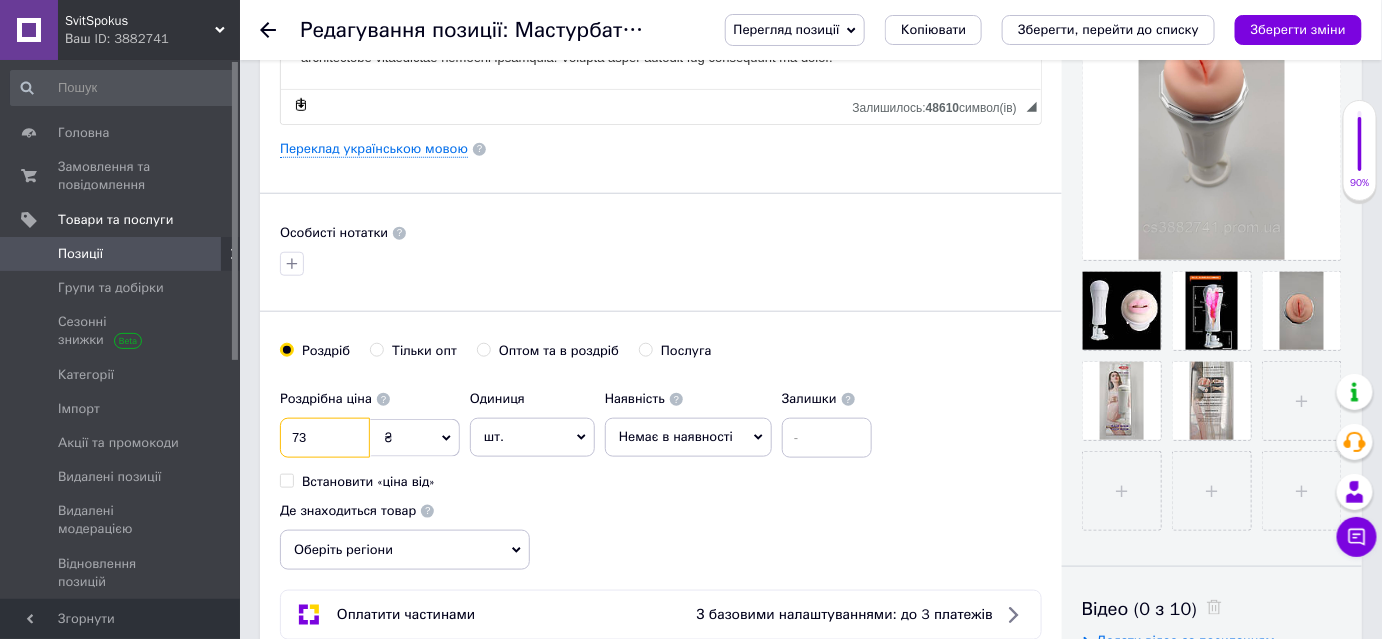 type on "7" 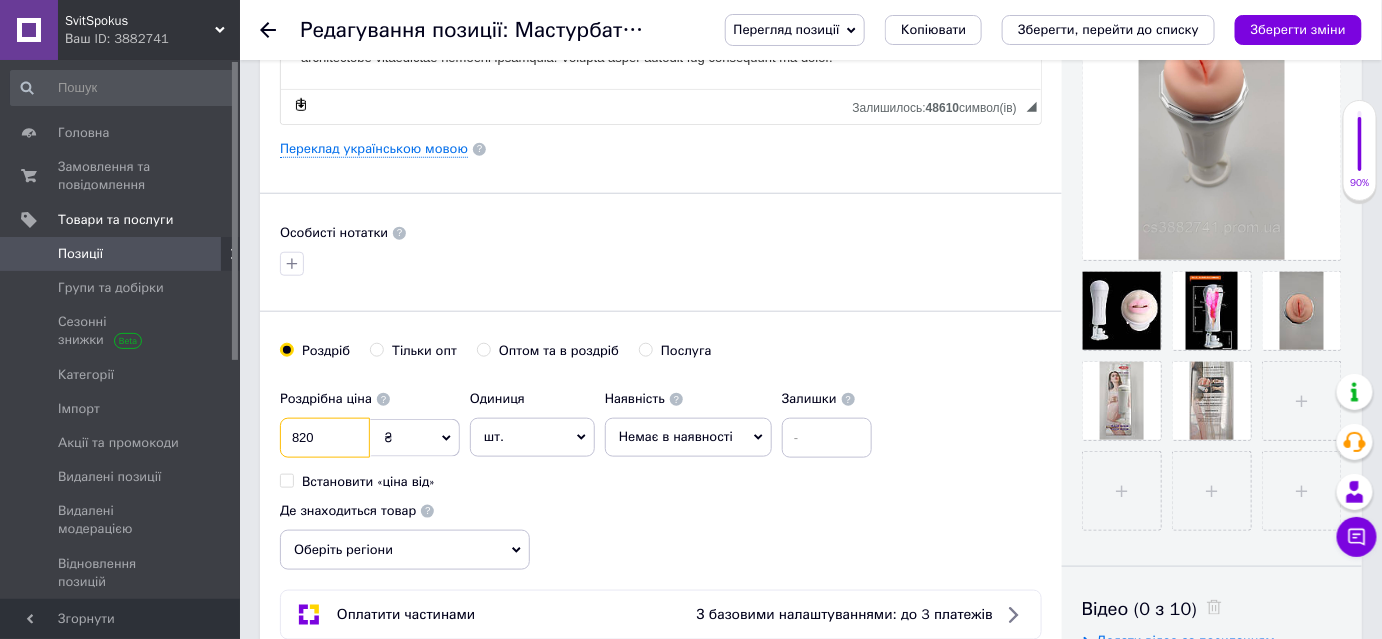 type on "820" 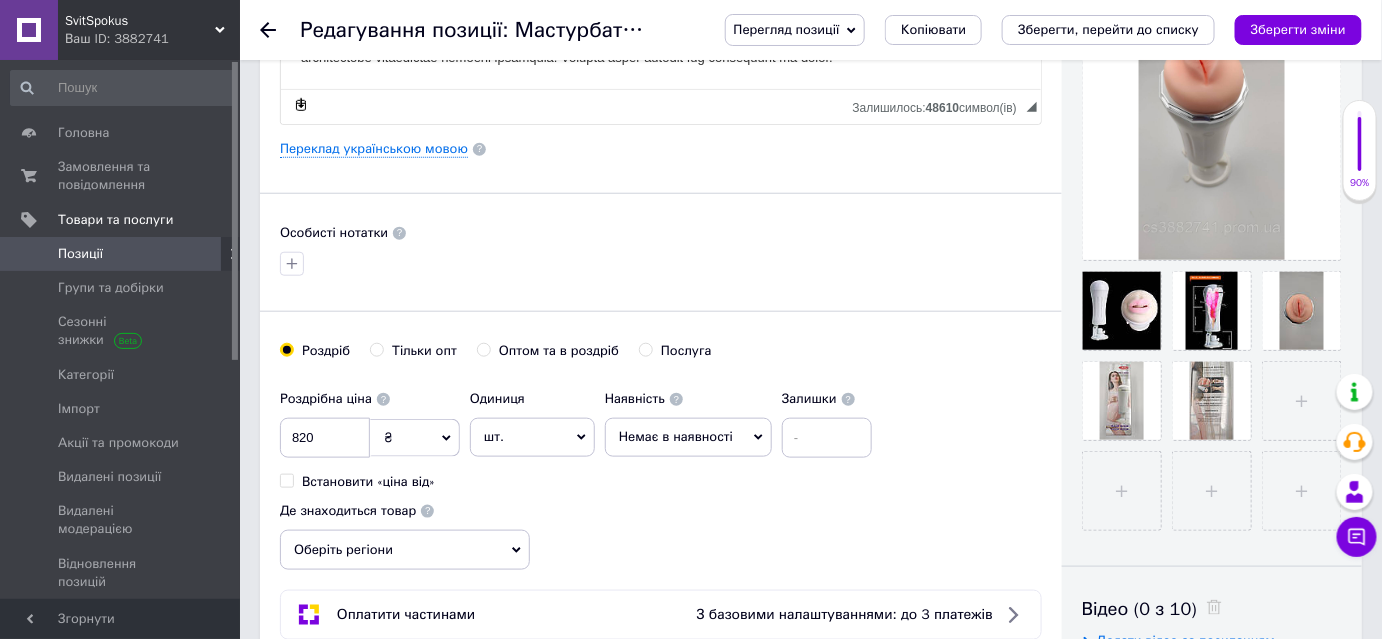 click on "Немає в наявності" at bounding box center [676, 436] 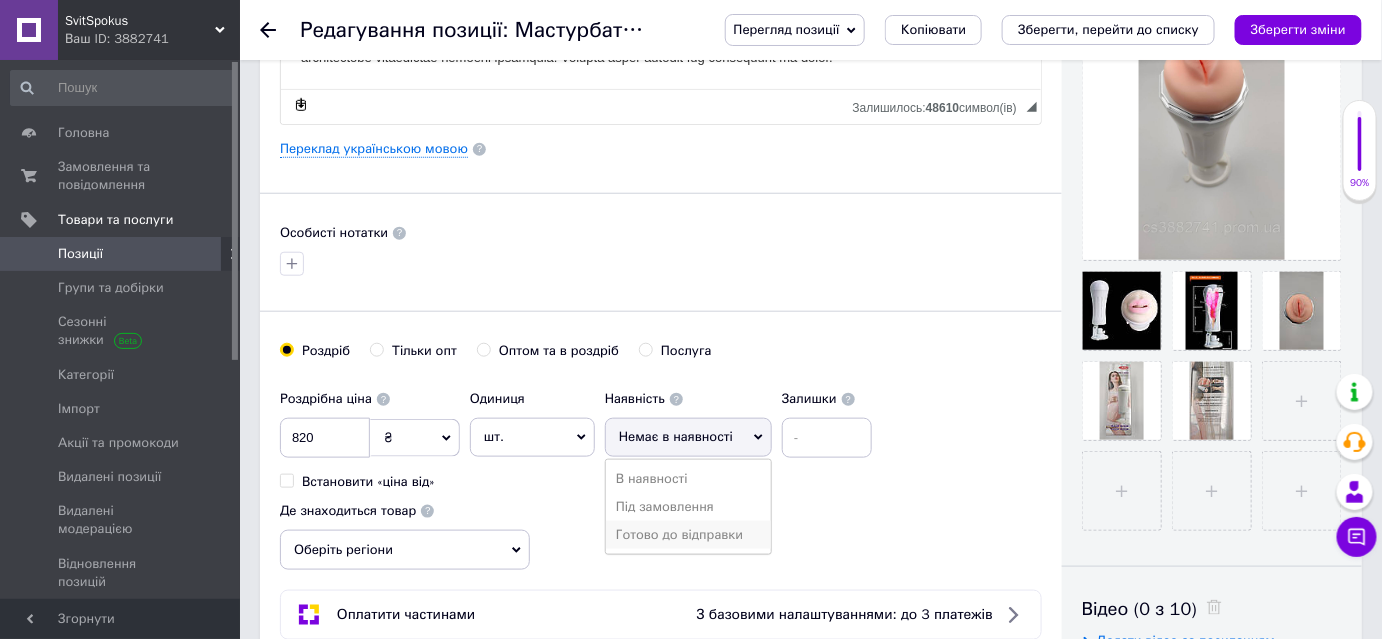click on "Готово до відправки" at bounding box center [688, 535] 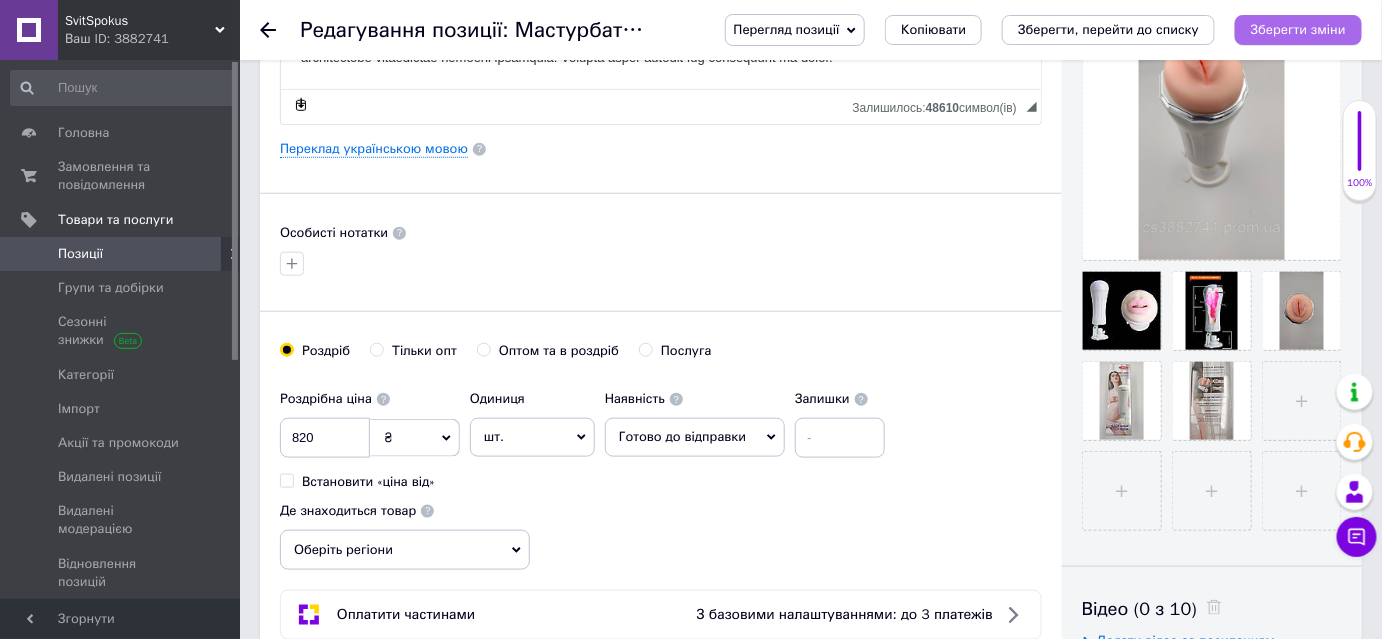 click on "Зберегти зміни" at bounding box center [1298, 30] 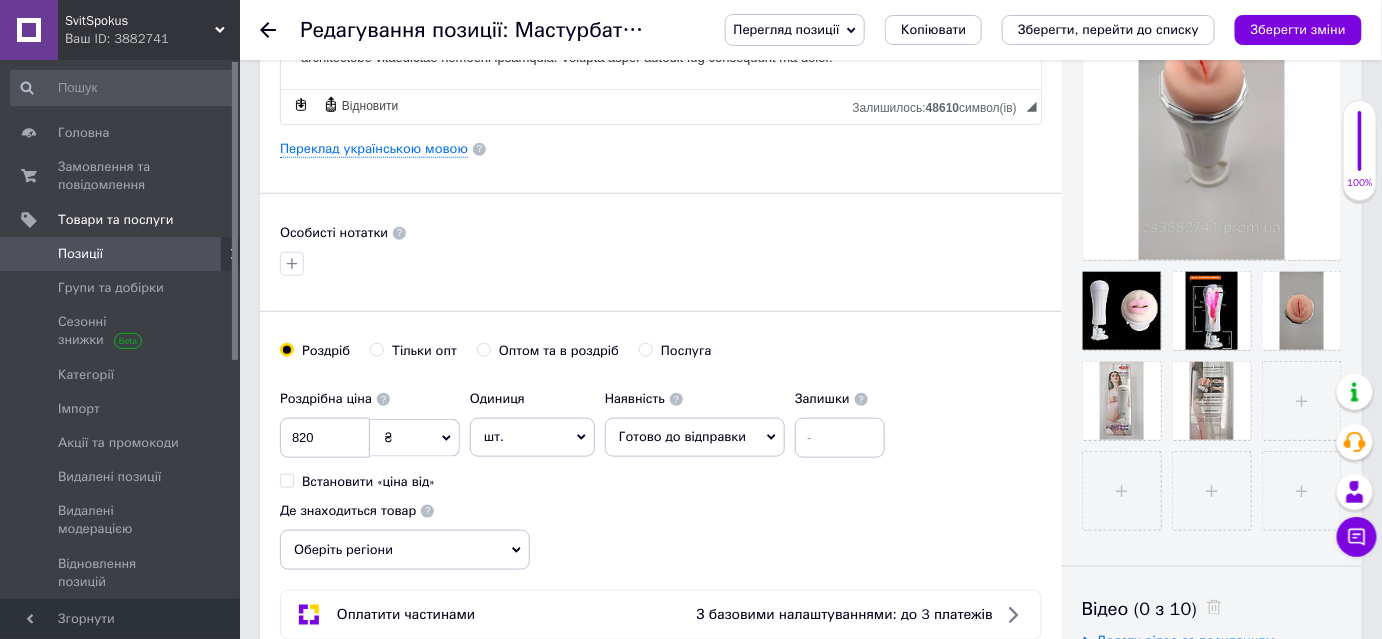click on "Перегляд позиції Зберегти та переглянути на сайті Зберегти та переглянути на маркетплейсі Копіювати Зберегти, перейти до списку Зберегти зміни" at bounding box center [1023, 30] 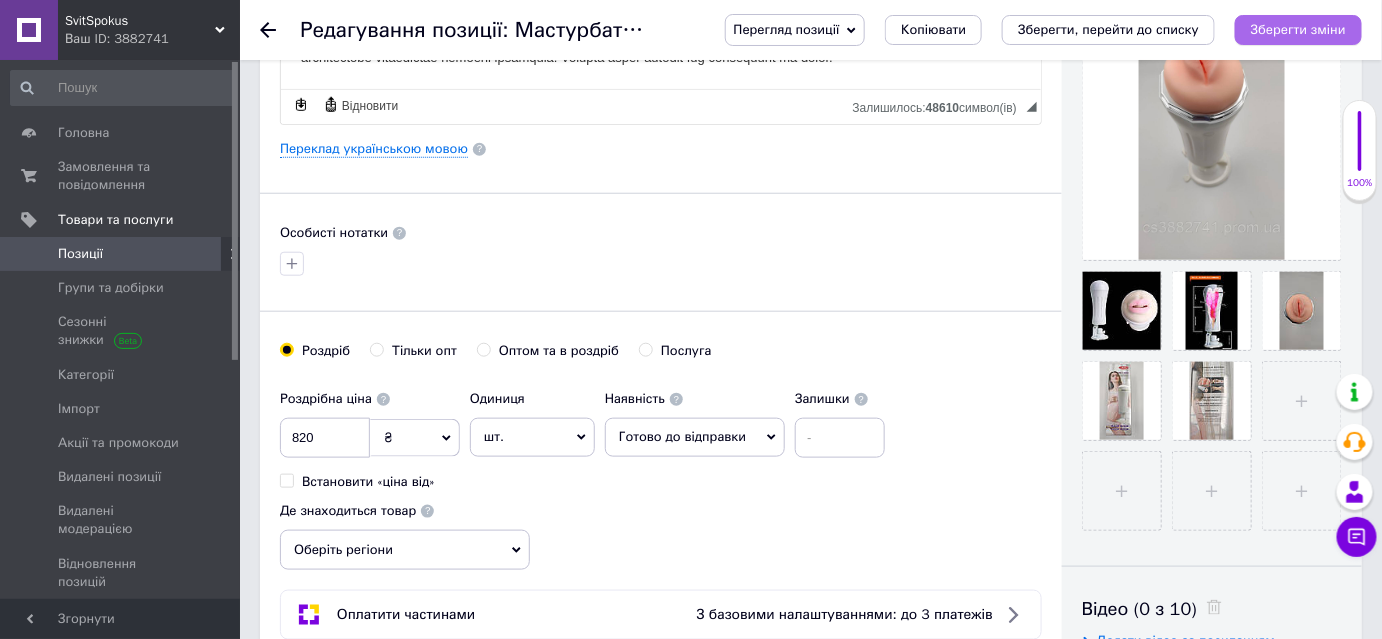 click on "Зберегти зміни" at bounding box center [1298, 29] 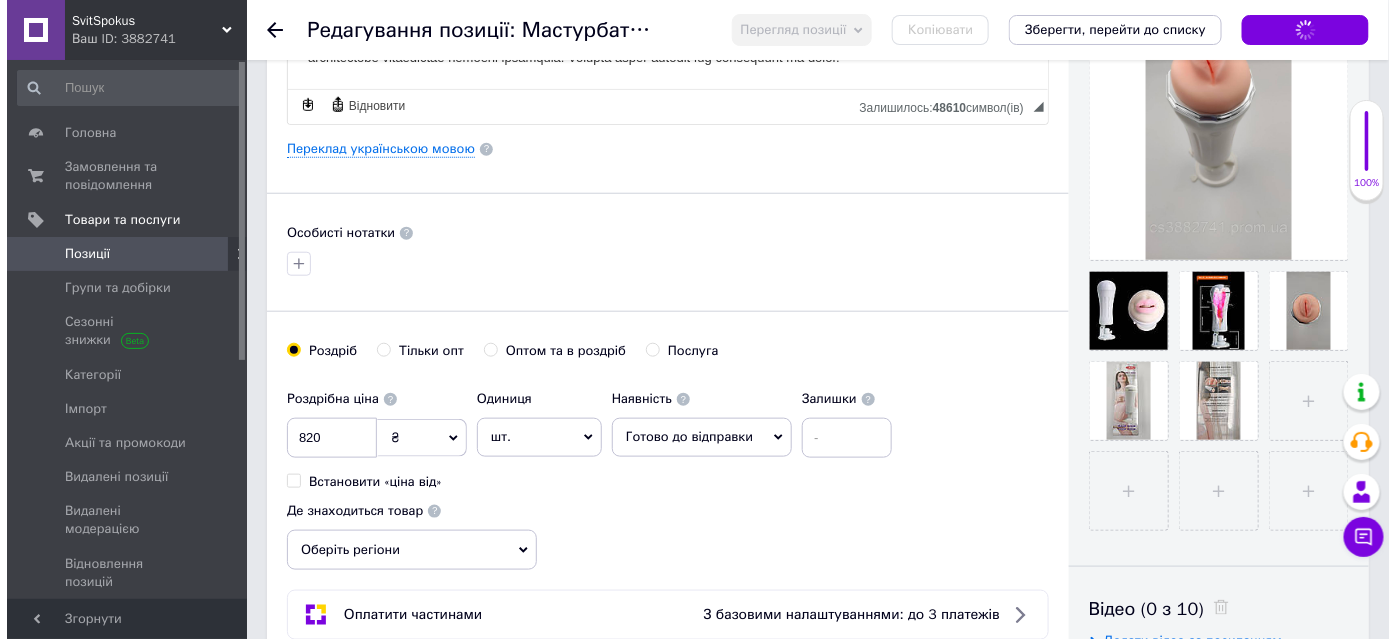 scroll, scrollTop: 0, scrollLeft: 0, axis: both 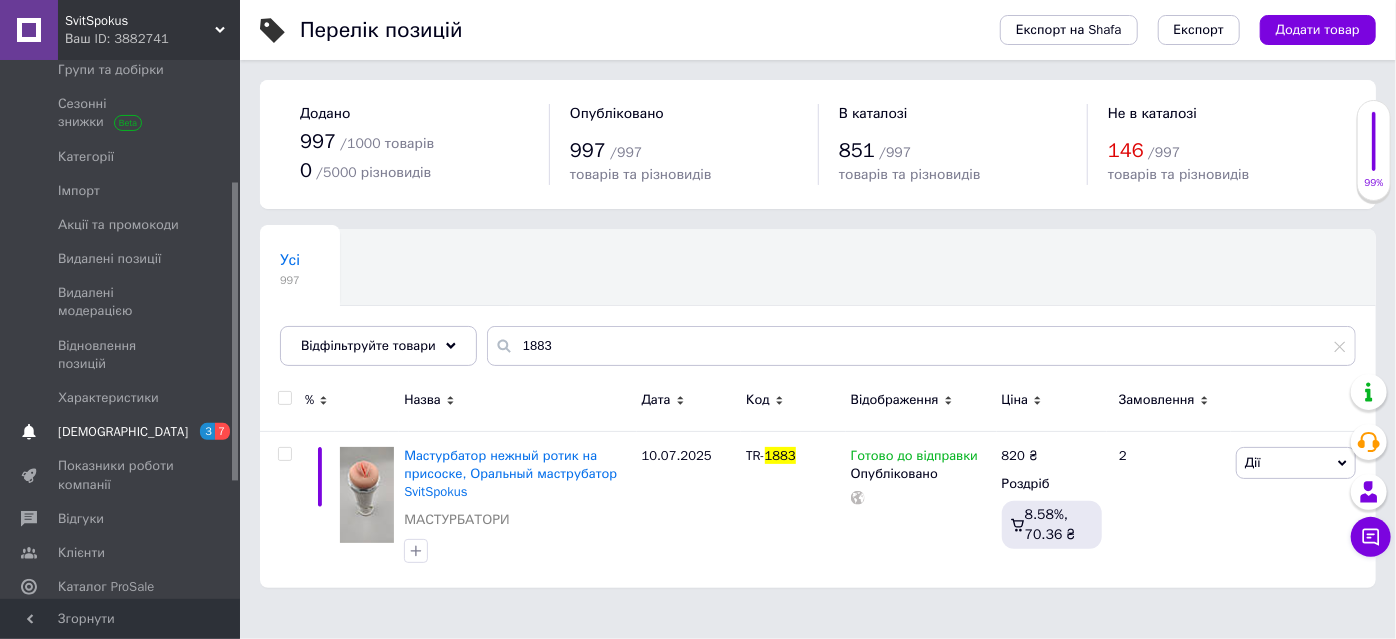 click on "[DEMOGRAPHIC_DATA]" at bounding box center [123, 432] 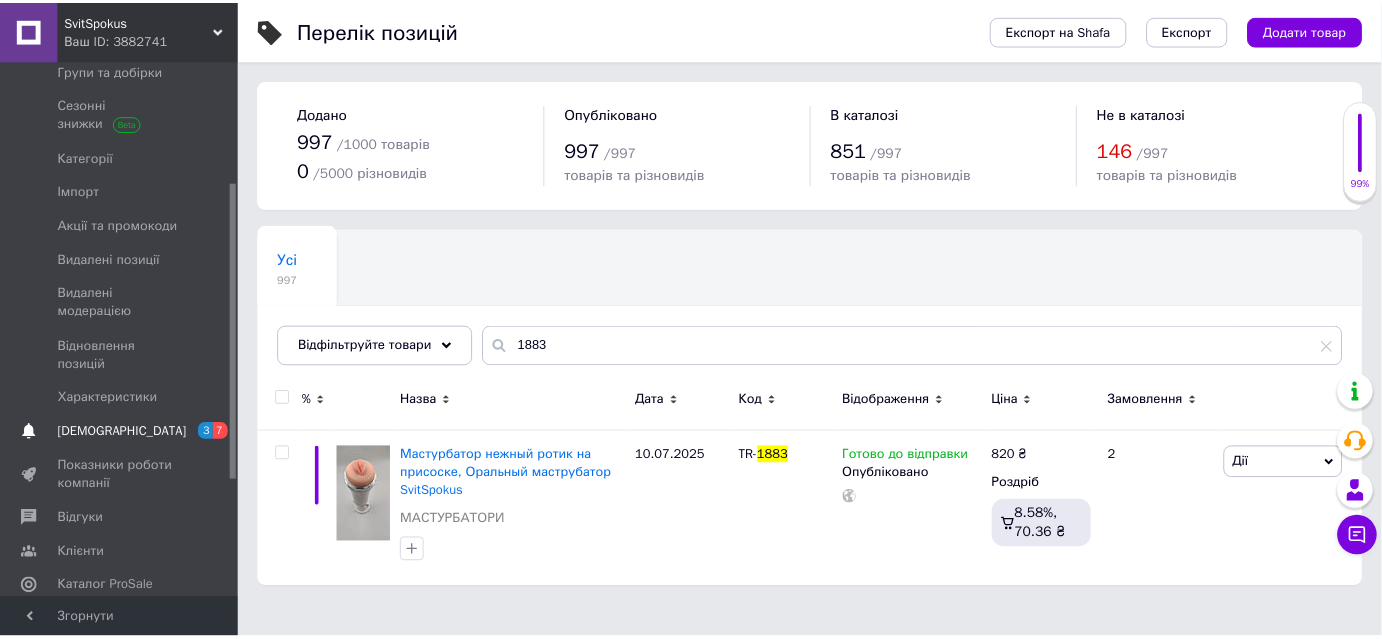 scroll, scrollTop: 67, scrollLeft: 0, axis: vertical 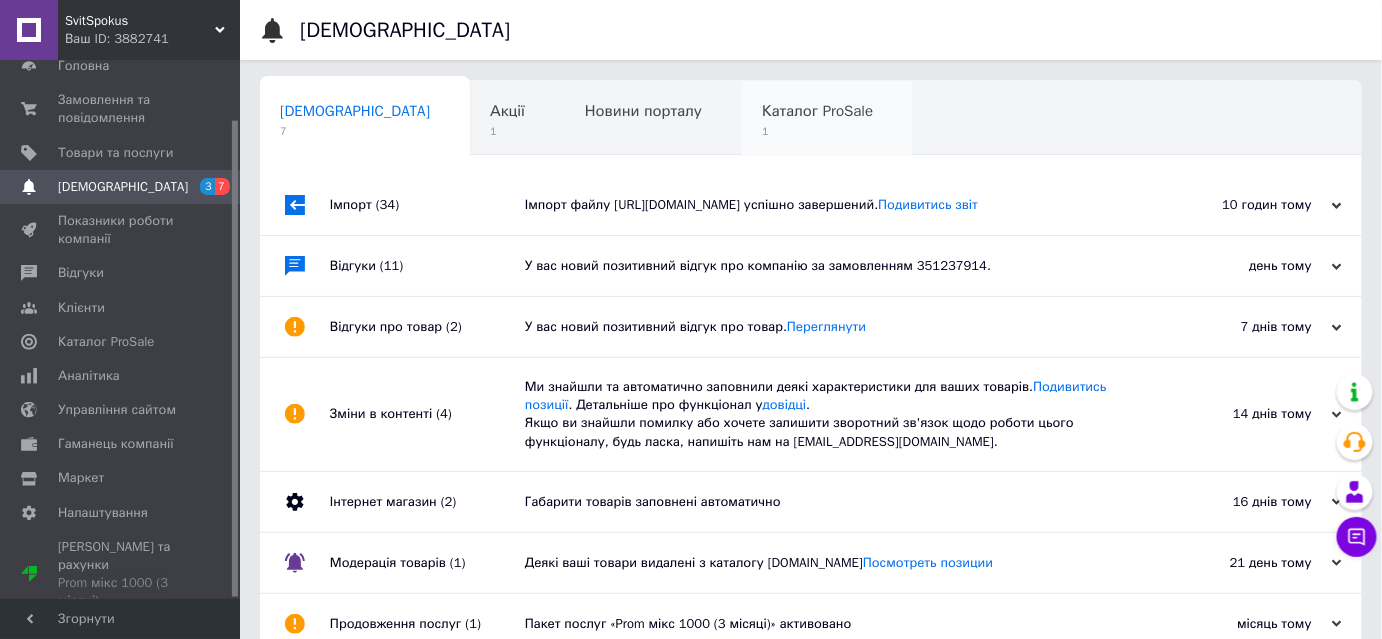 click on "Каталог ProSale 1" at bounding box center (827, 119) 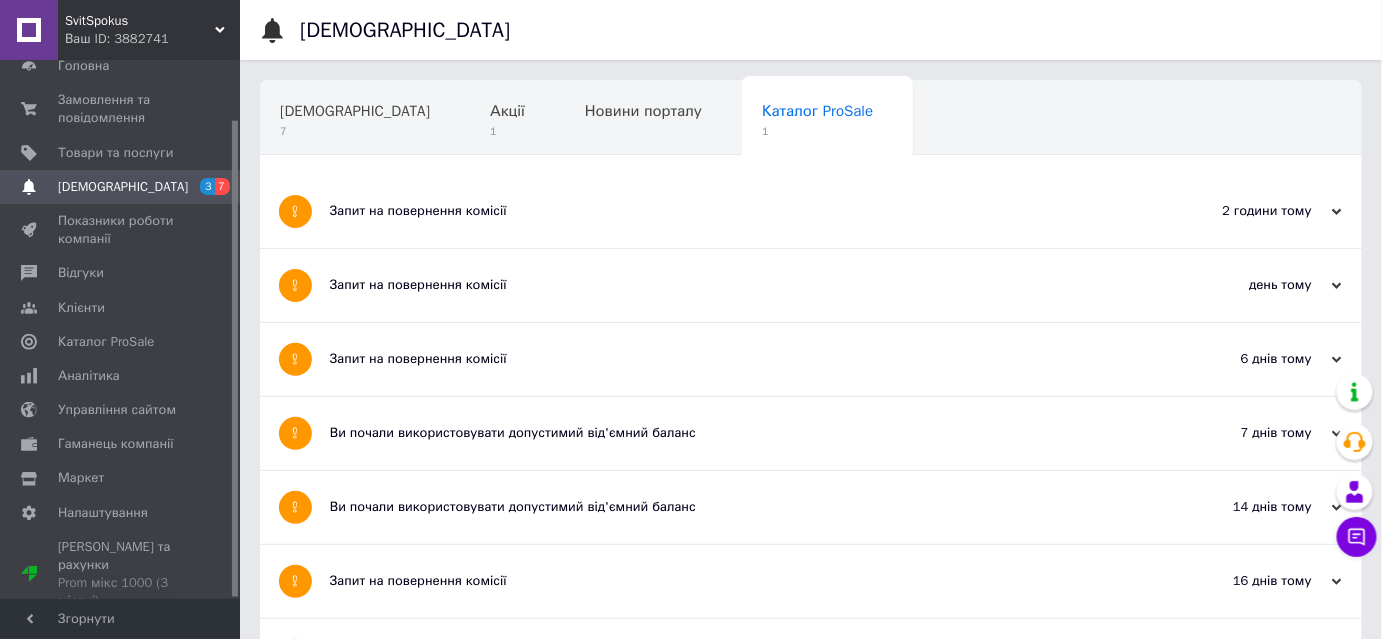 click on "Запит на повернення комісії" at bounding box center (736, 211) 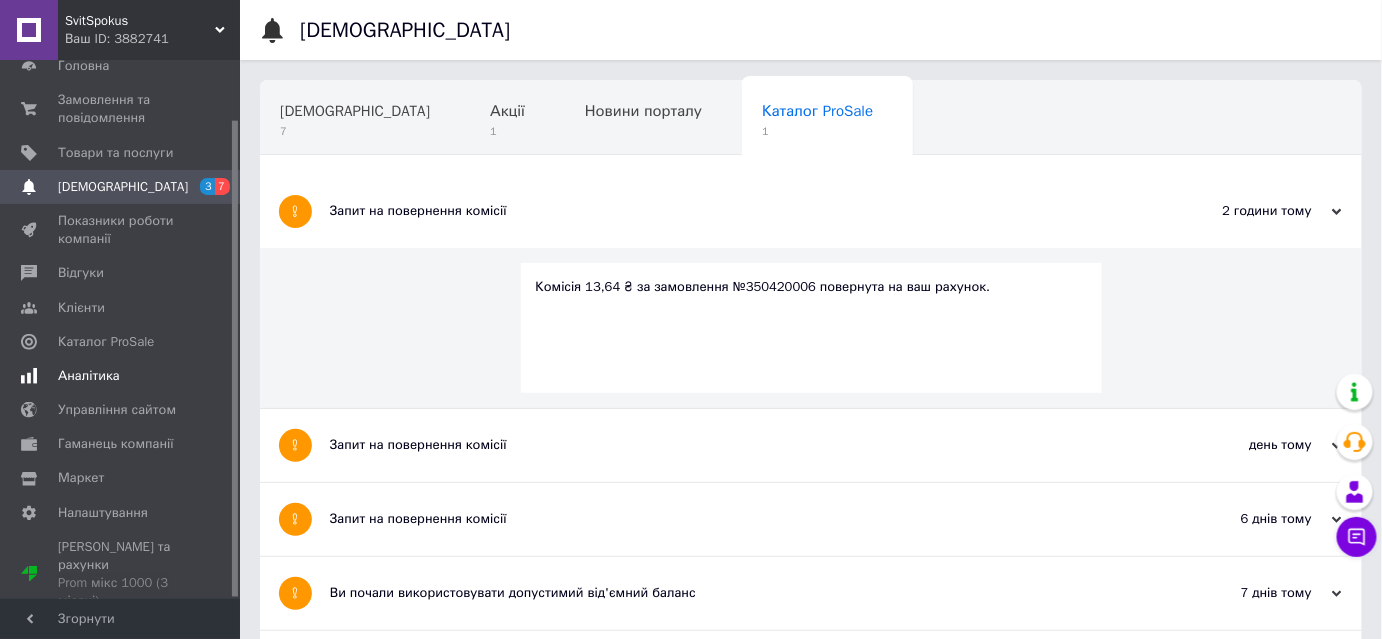 click on "Аналітика" at bounding box center [121, 376] 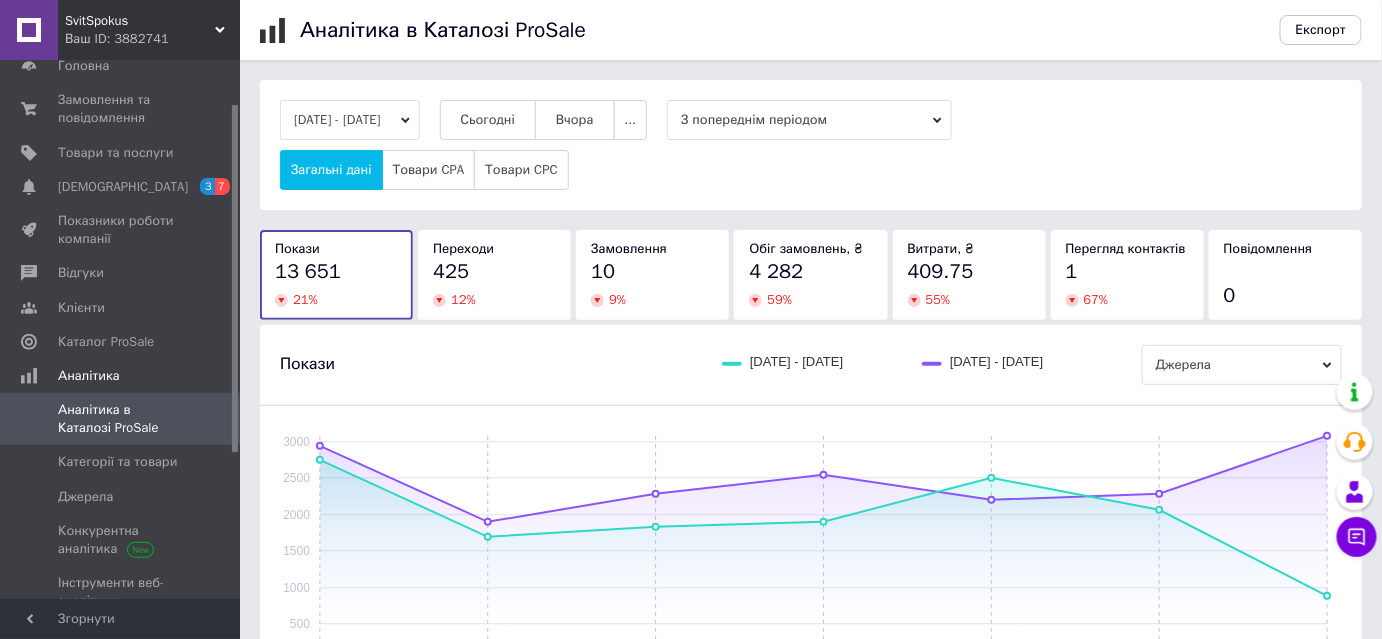 click on "[DATE] - [DATE] Сьогодні [GEOGRAPHIC_DATA] ... З попереднім періодом Загальні дані Товари CPA Товари CPC" at bounding box center [811, 145] 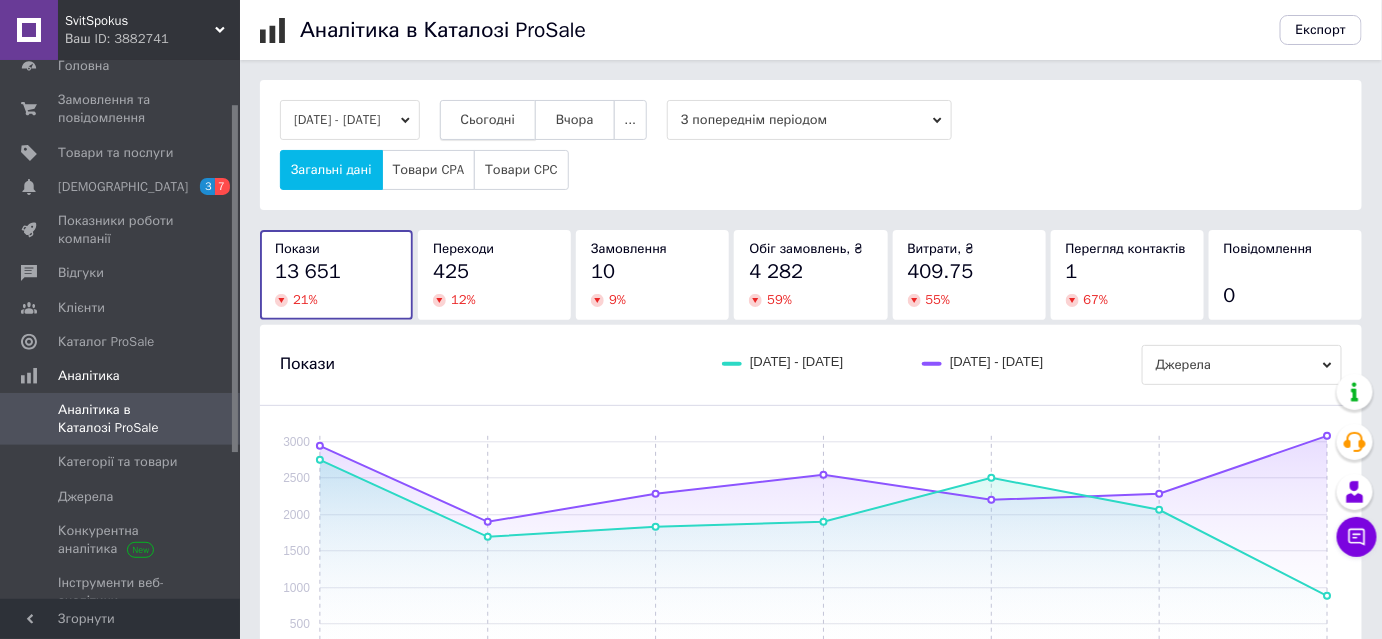 click on "Сьогодні" at bounding box center [488, 120] 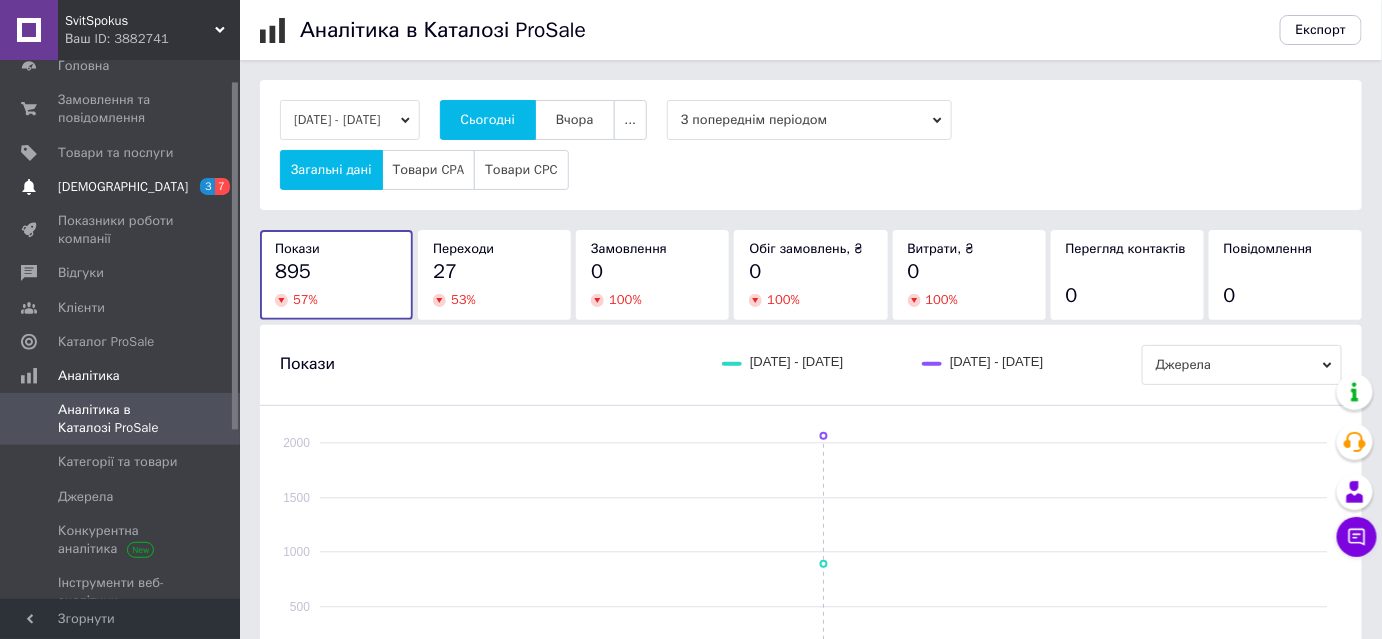 scroll, scrollTop: 0, scrollLeft: 0, axis: both 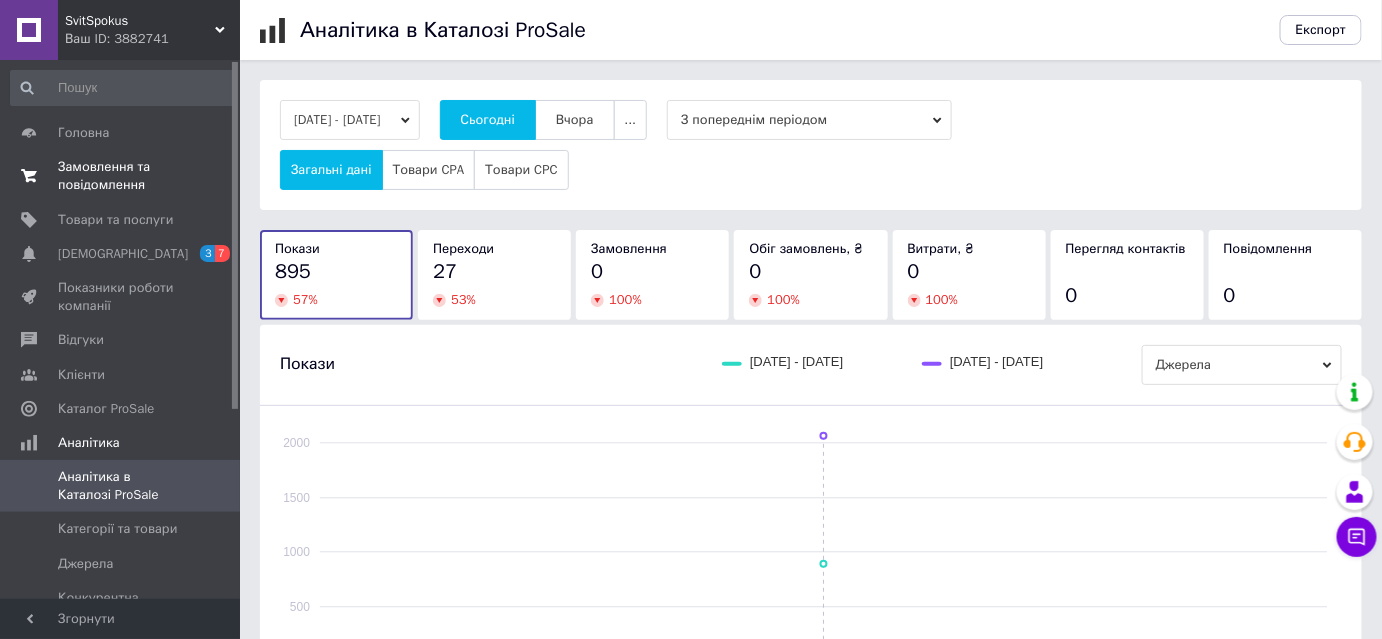 click on "Замовлення та повідомлення" at bounding box center [121, 176] 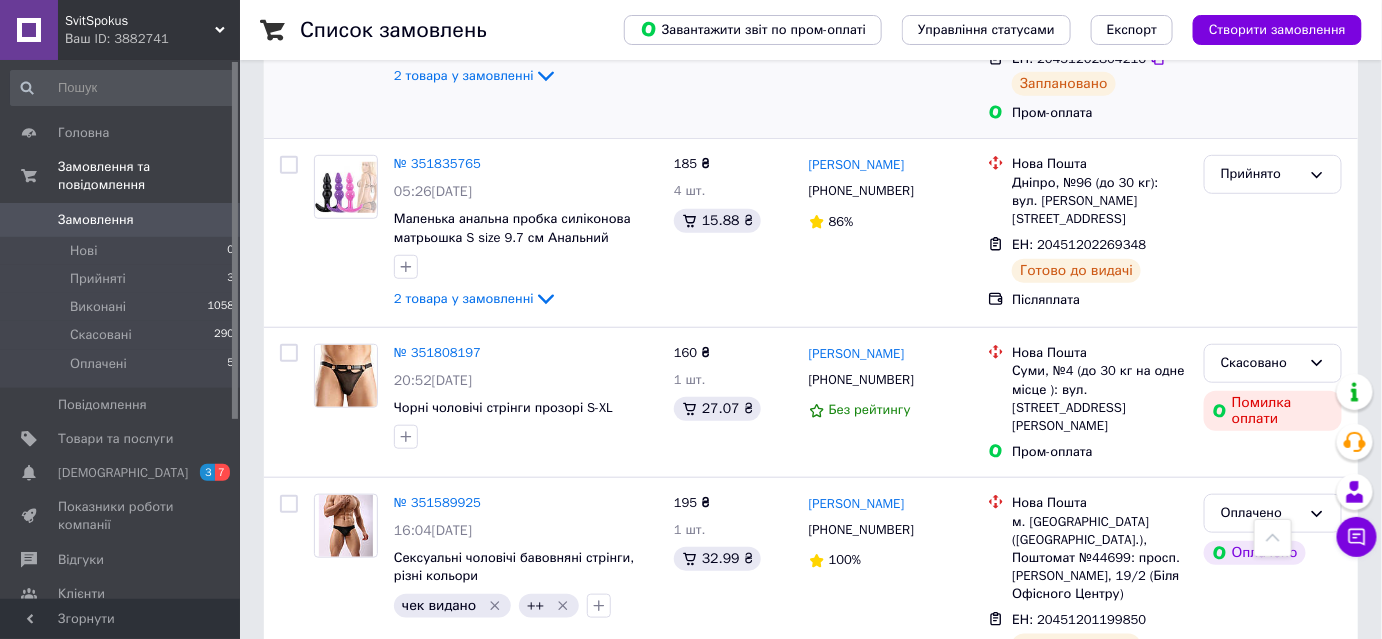 scroll, scrollTop: 478, scrollLeft: 0, axis: vertical 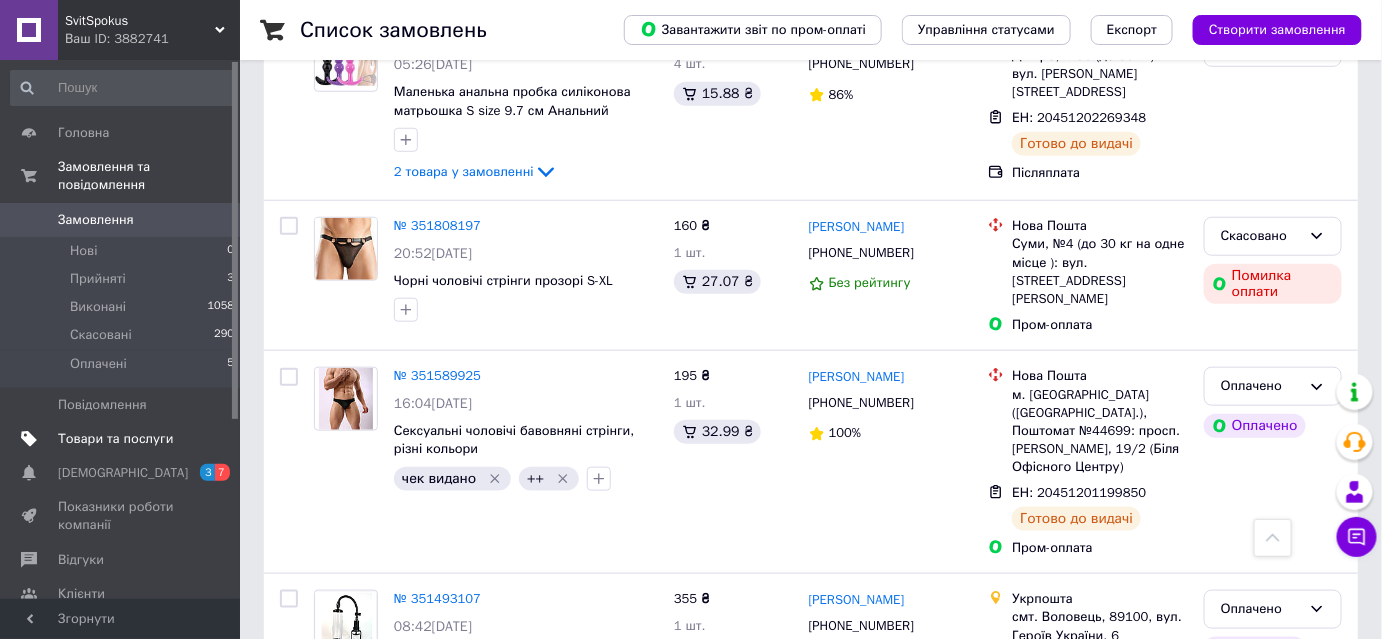 click on "Товари та послуги" at bounding box center [115, 439] 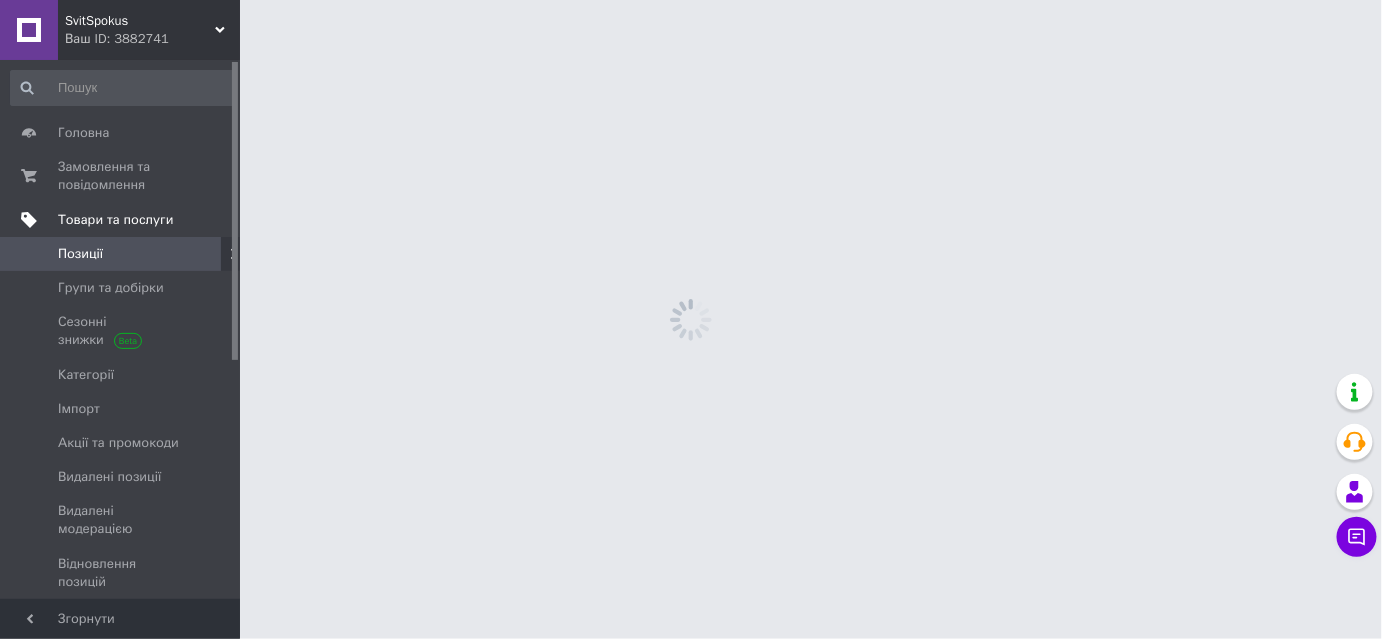 scroll, scrollTop: 0, scrollLeft: 0, axis: both 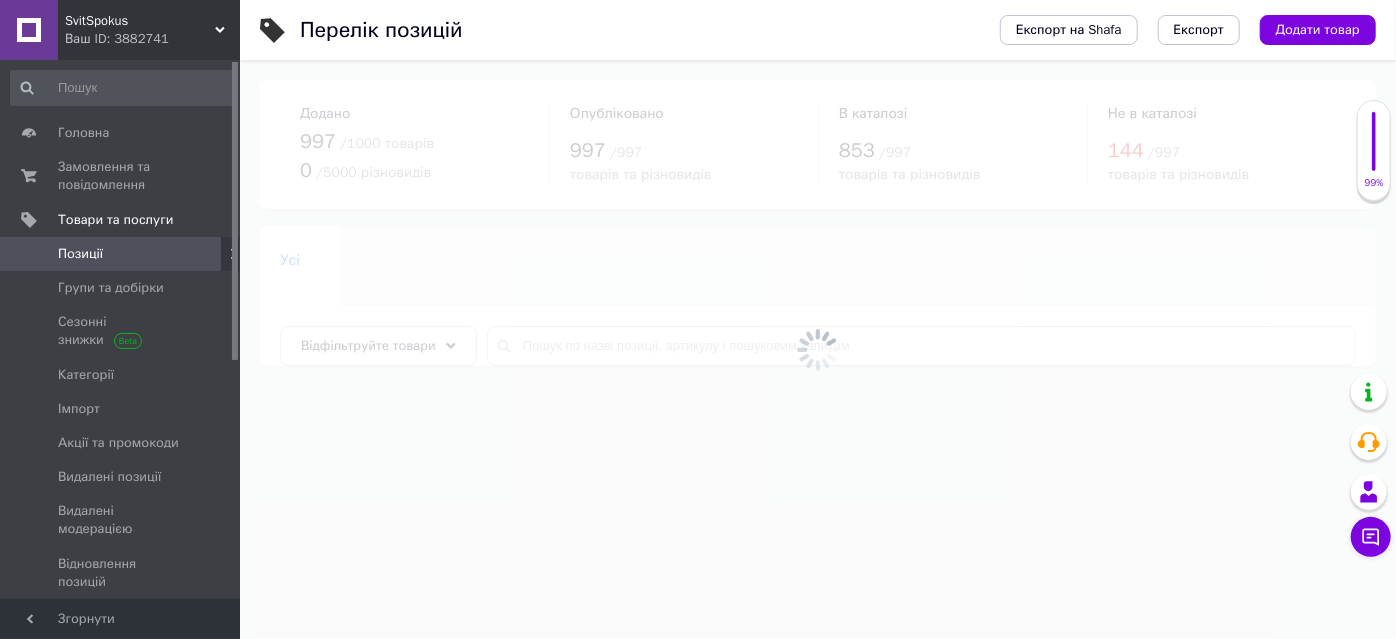 click at bounding box center (818, 349) 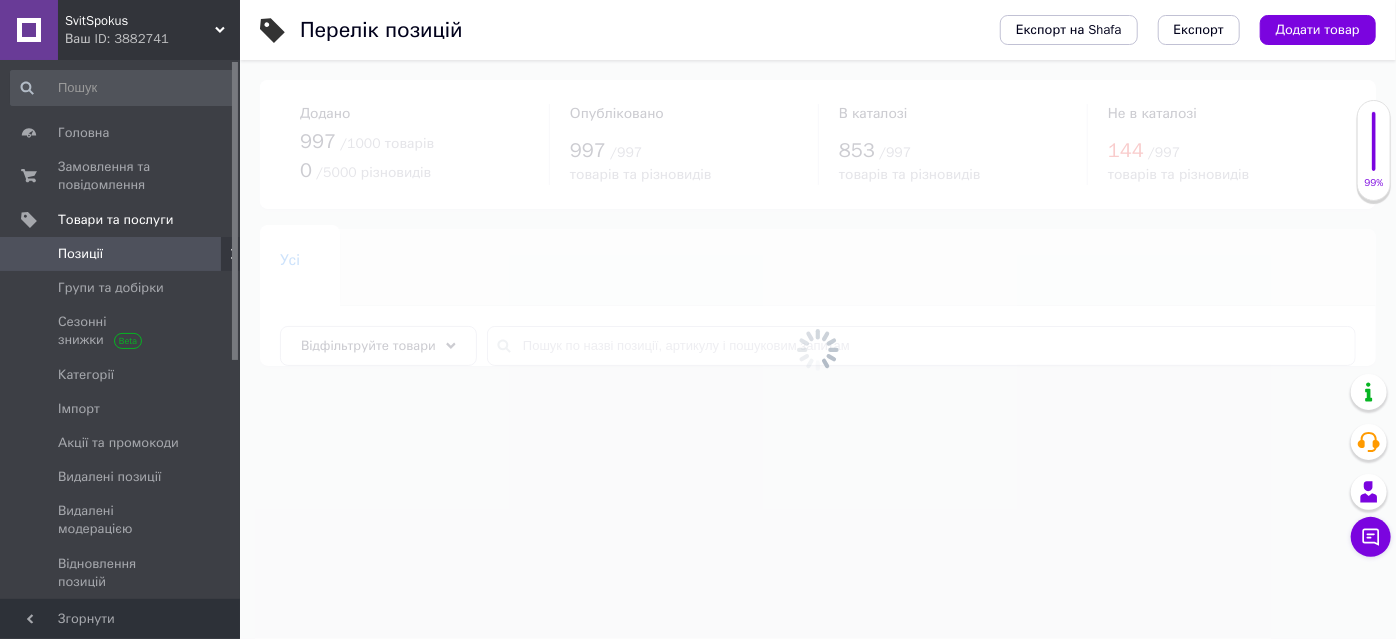 click at bounding box center [818, 349] 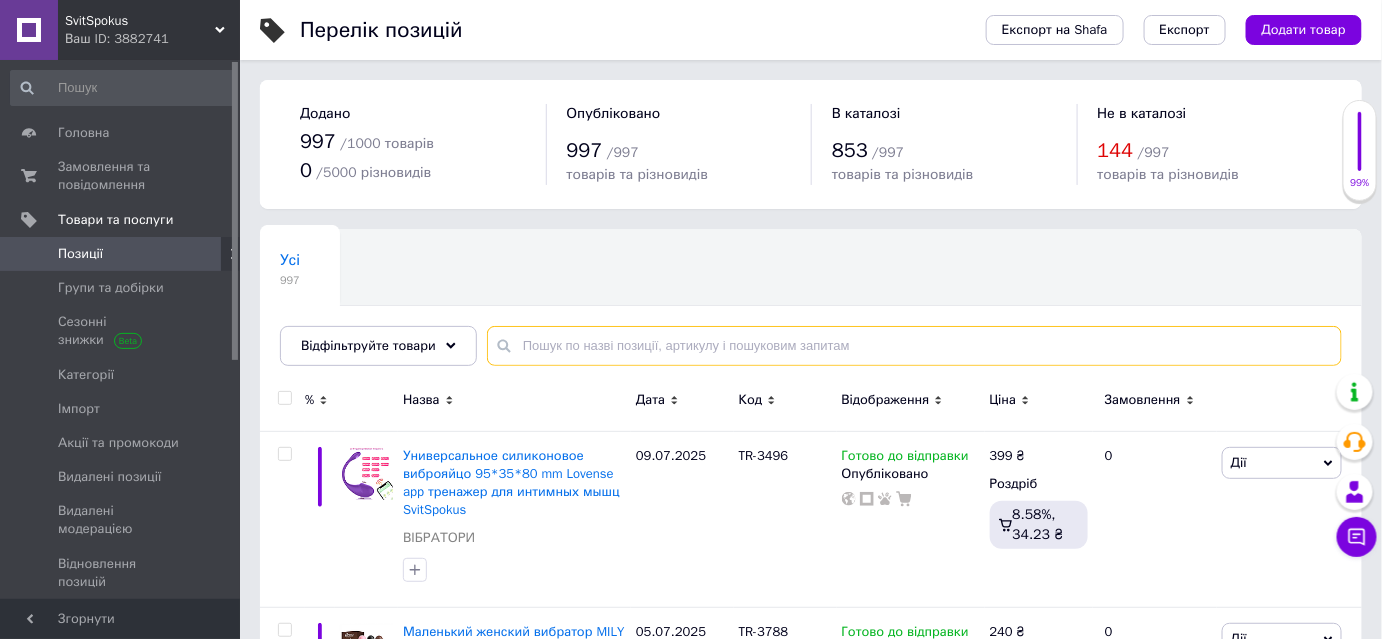 click at bounding box center (914, 346) 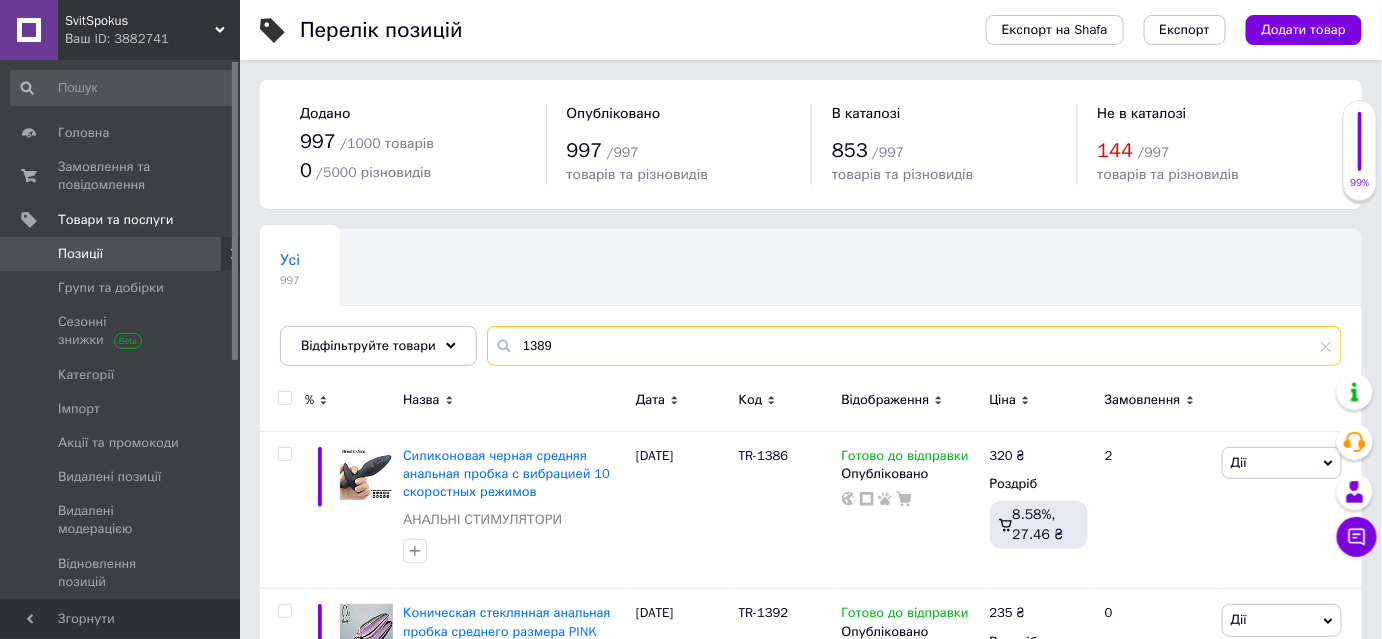 click on "1389" at bounding box center (914, 346) 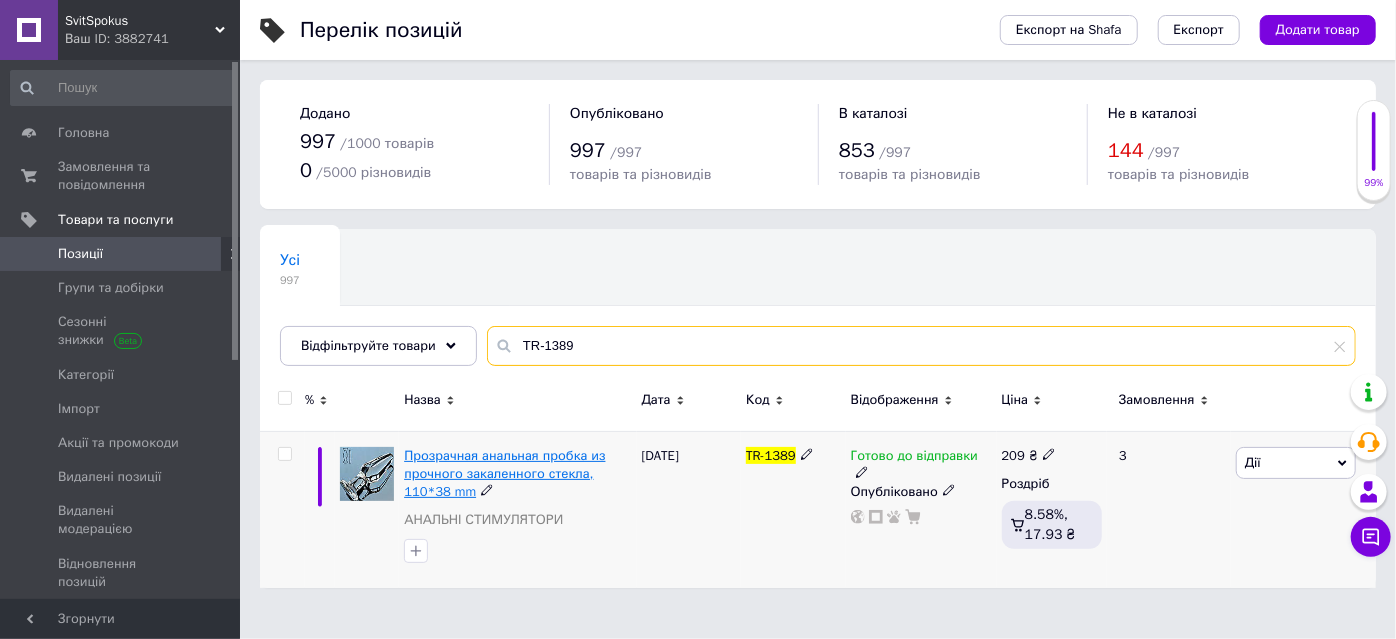 type on "TR-1389" 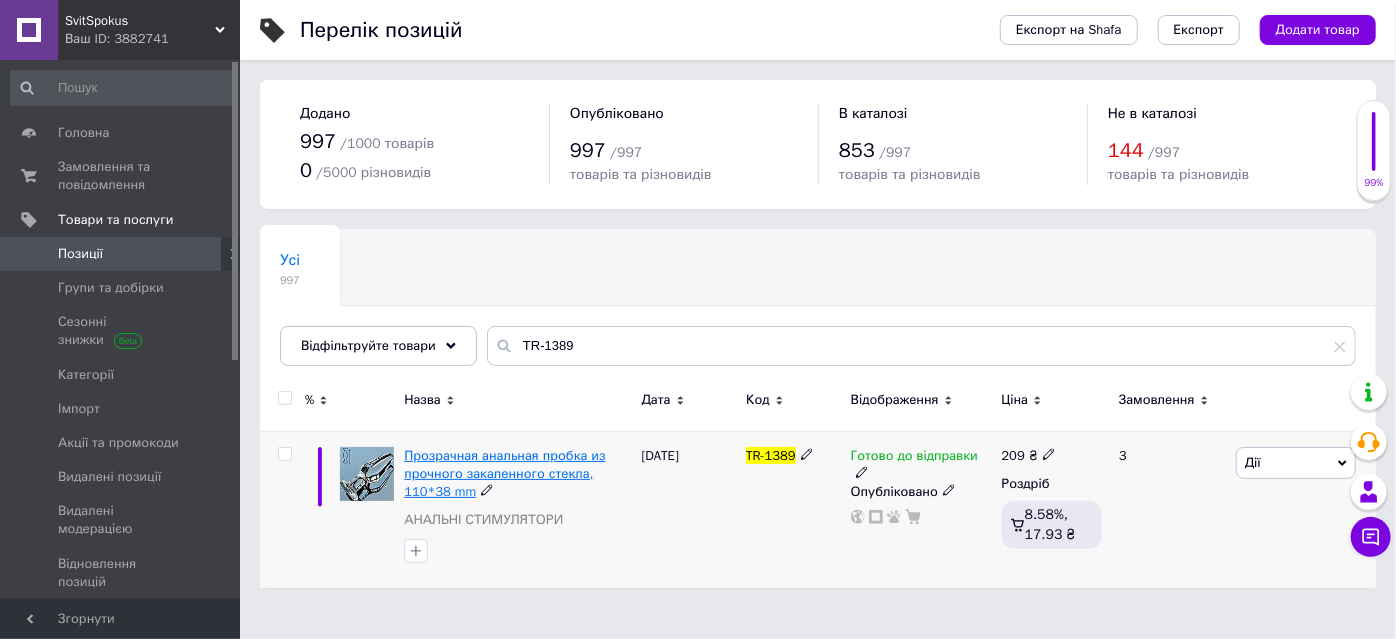 click on "Прозрачная анальная пробка из прочного закаленного стекла, 110*38 mm" at bounding box center (504, 473) 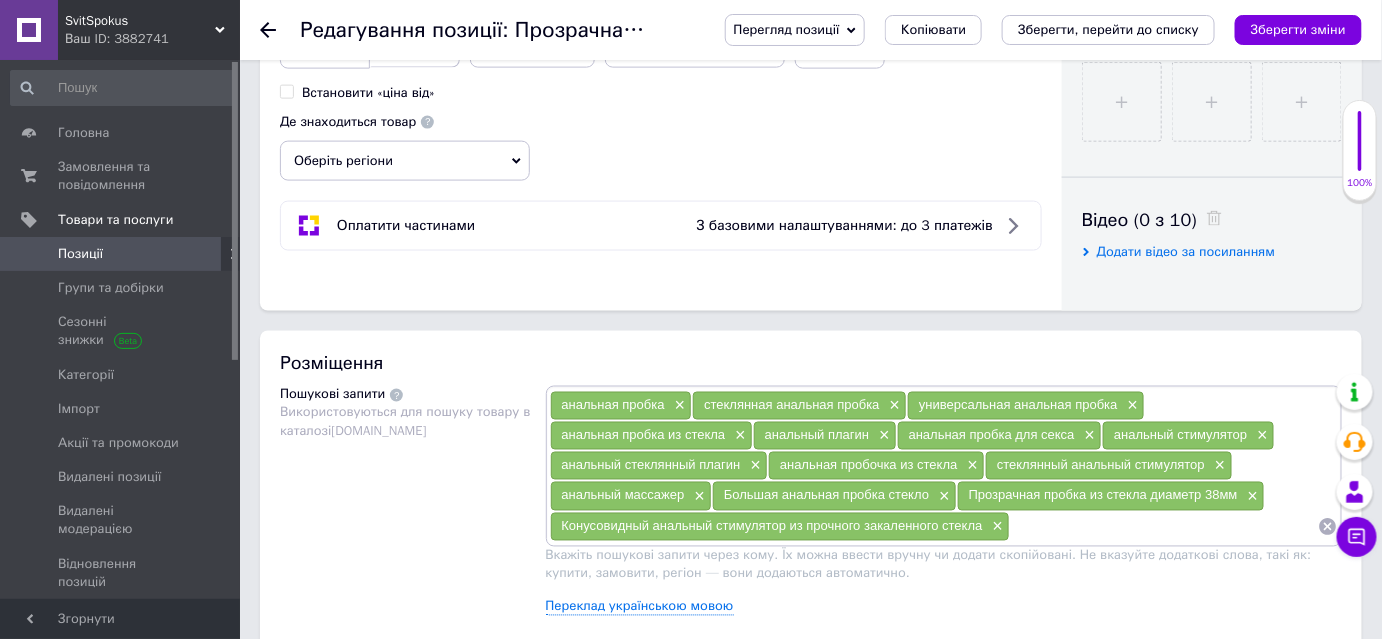 scroll, scrollTop: 545, scrollLeft: 0, axis: vertical 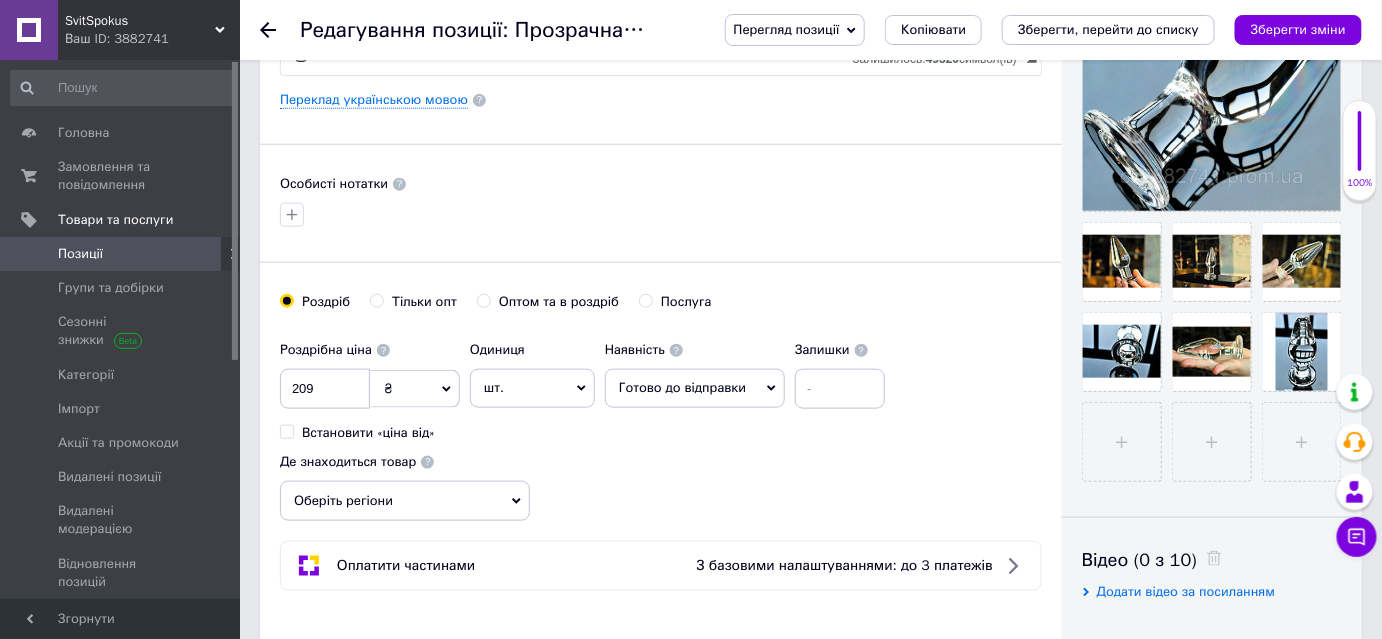 click on "Готово до відправки" at bounding box center [682, 387] 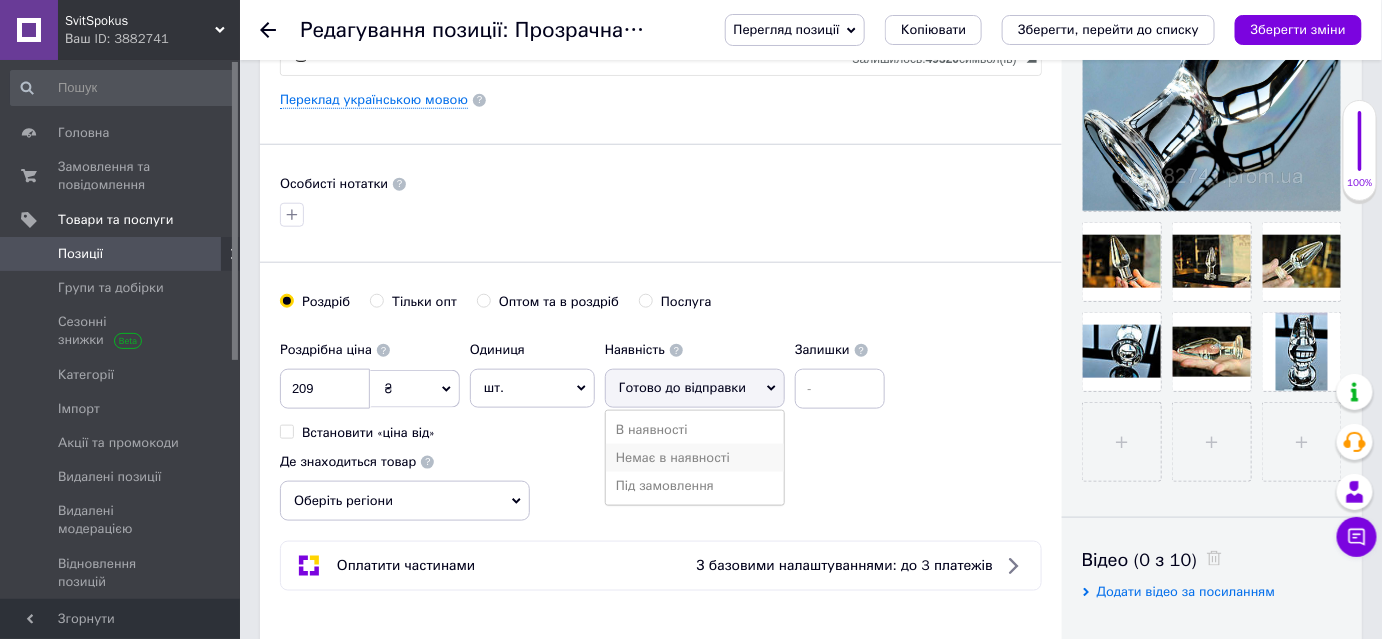 click on "Немає в наявності" at bounding box center (695, 458) 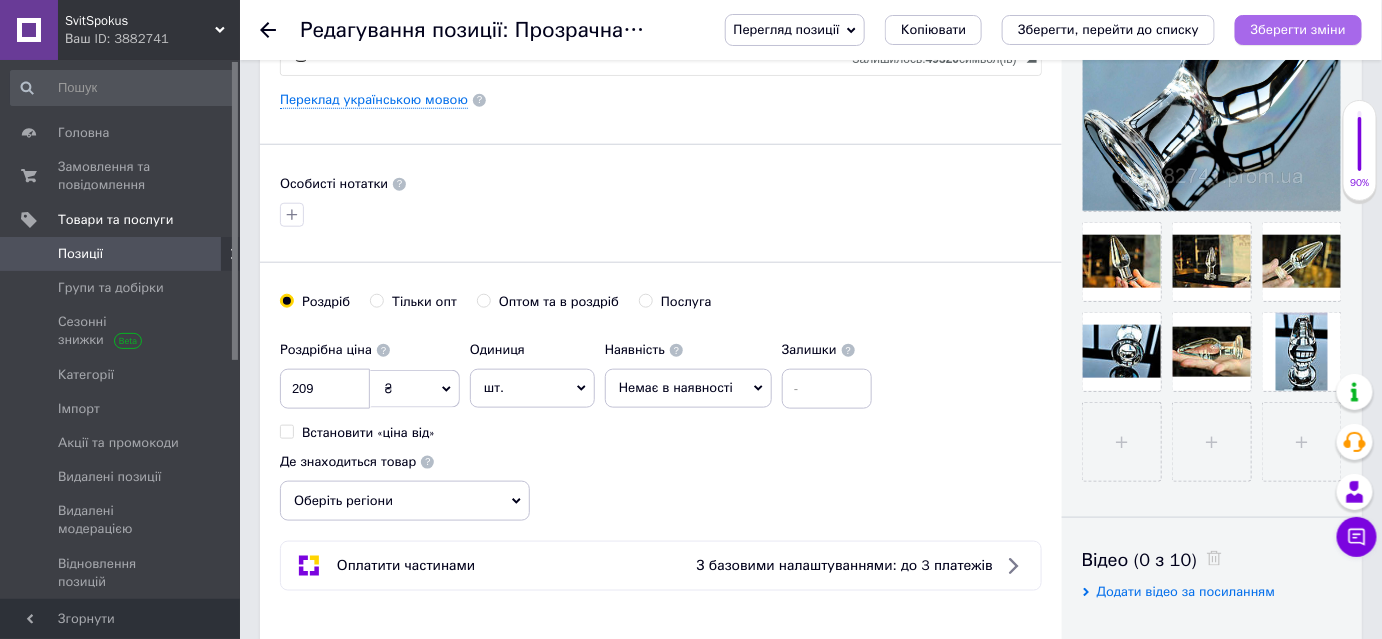 click on "Зберегти зміни" at bounding box center [1298, 29] 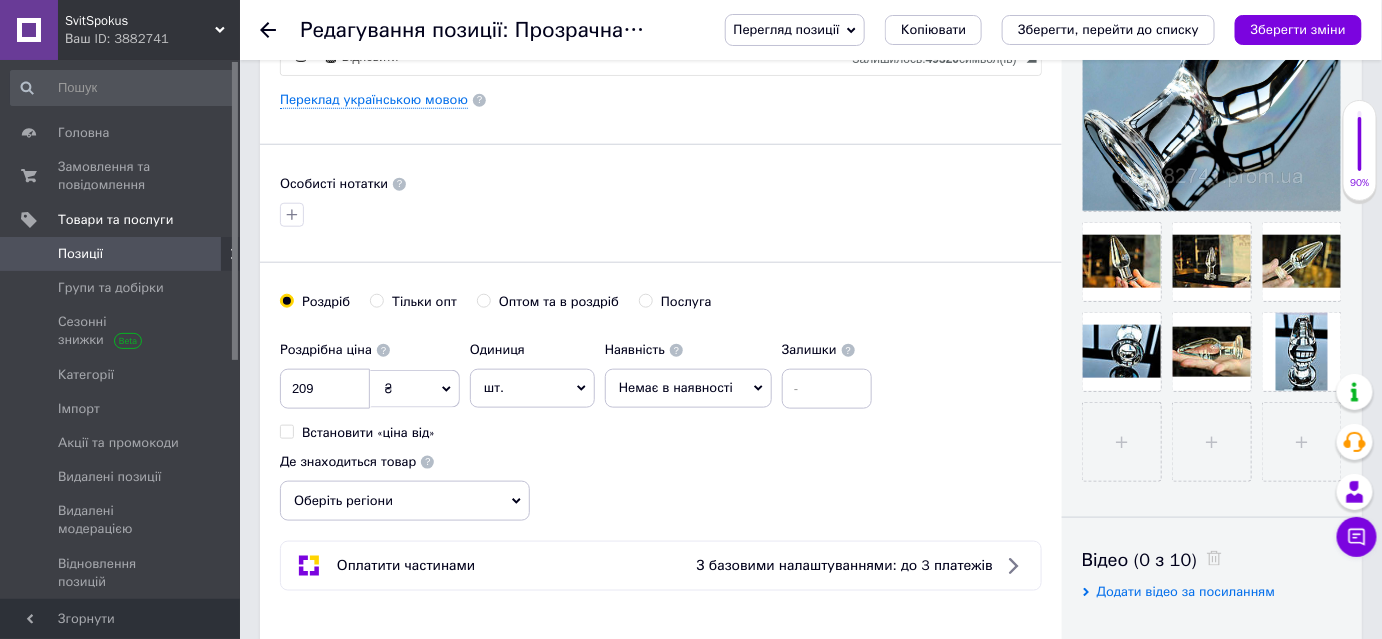 scroll, scrollTop: 0, scrollLeft: 0, axis: both 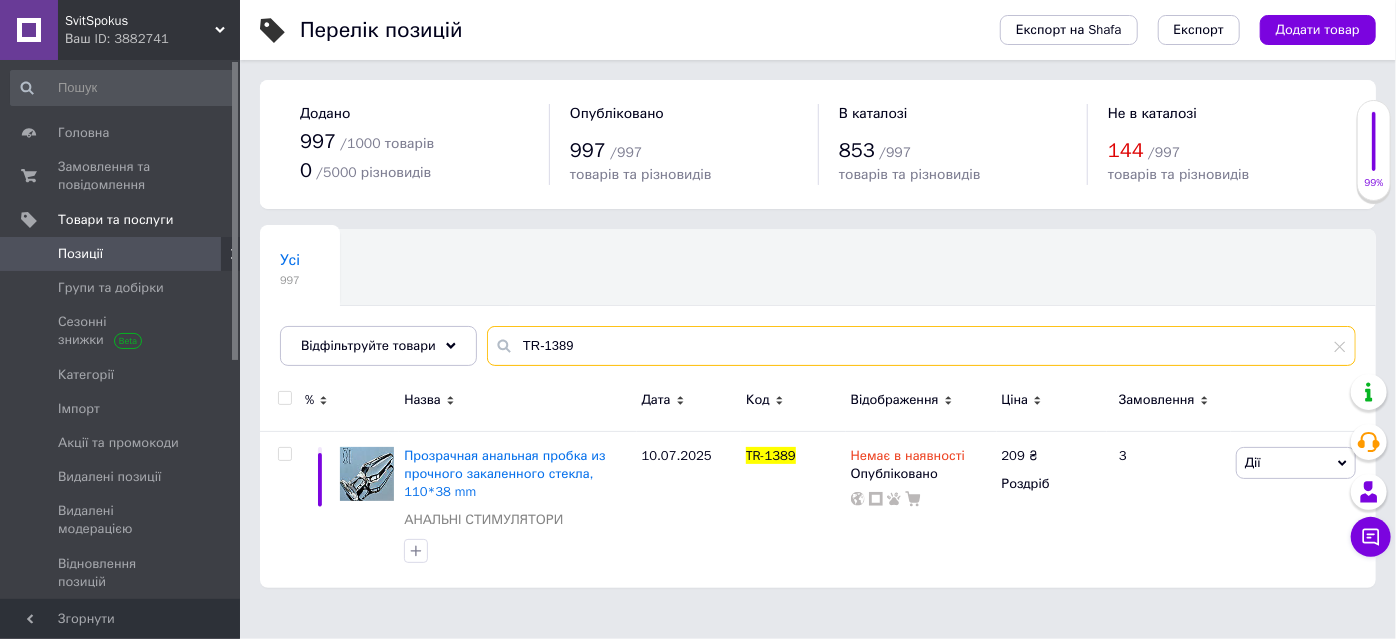 click on "TR-1389" at bounding box center (921, 346) 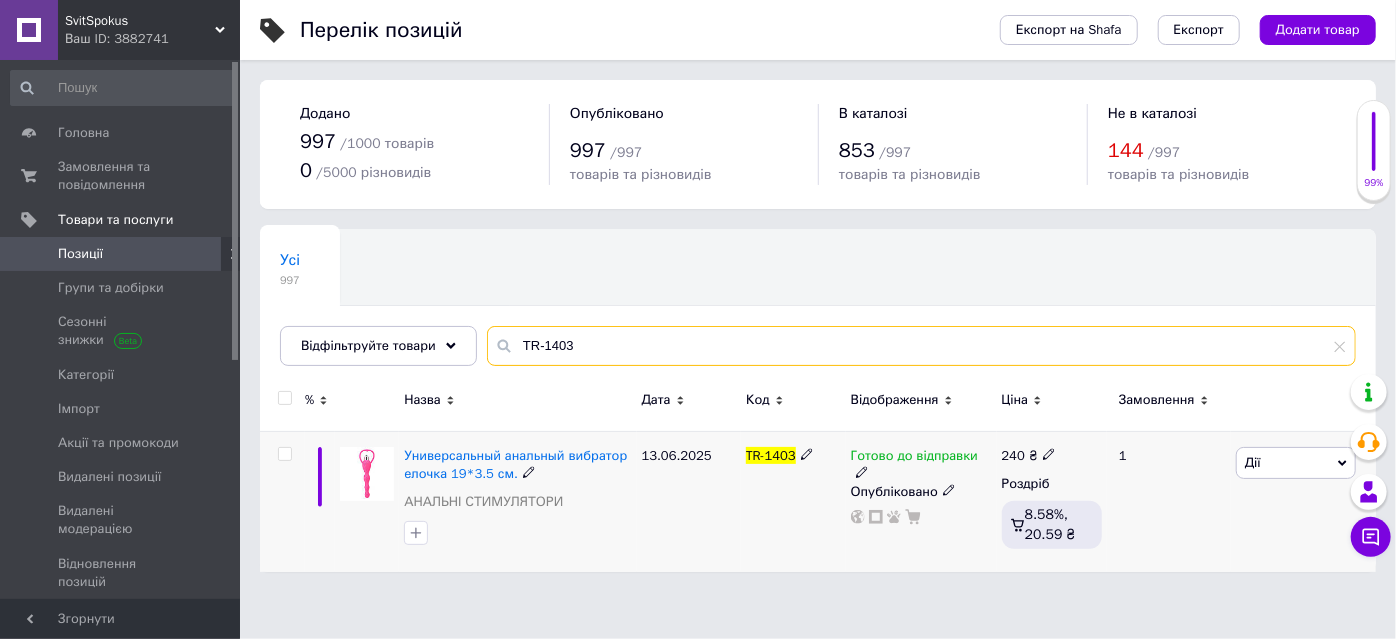type on "TR-1403" 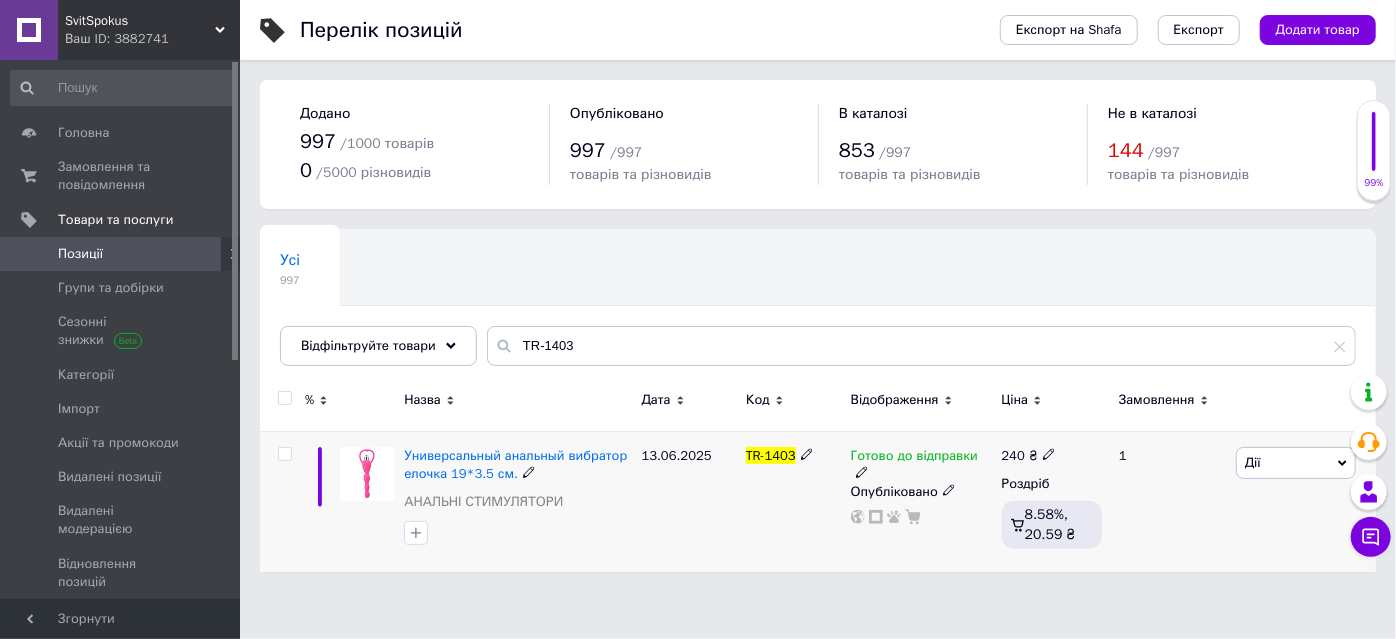 click on "Универсальный анальный вибратор елочка 19*3.5 см." at bounding box center [517, 465] 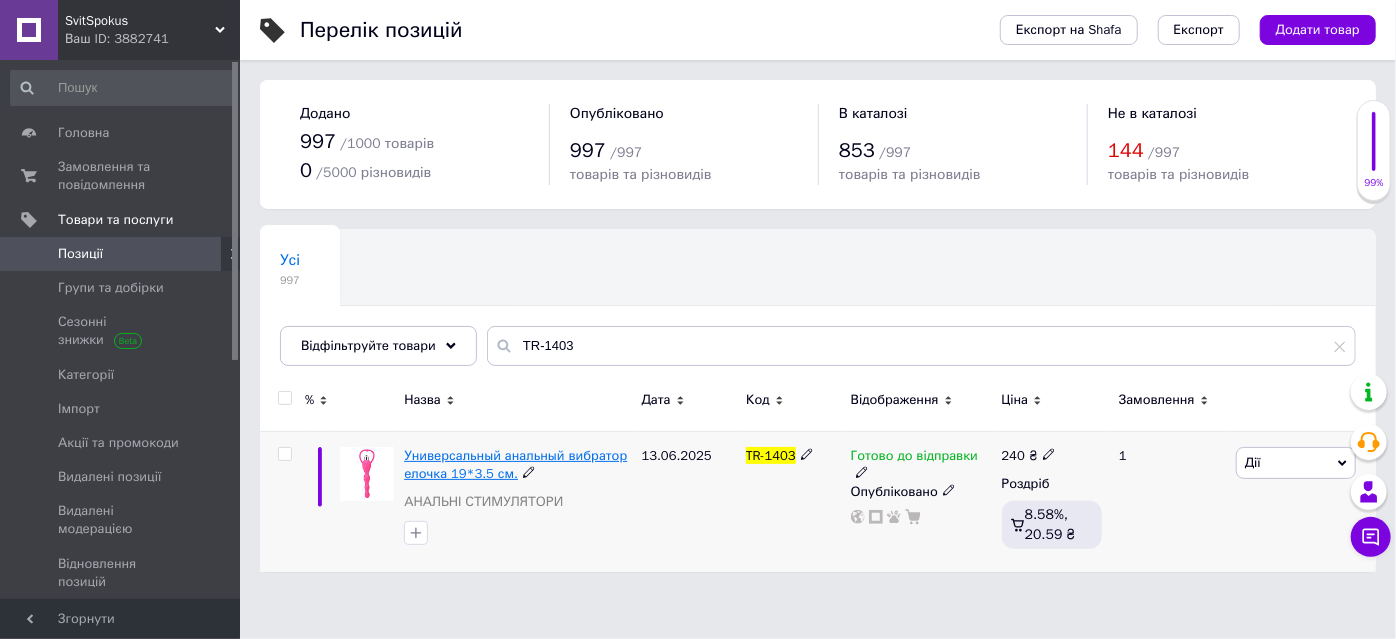 click on "Универсальный анальный вибратор елочка 19*3.5 см." at bounding box center [515, 464] 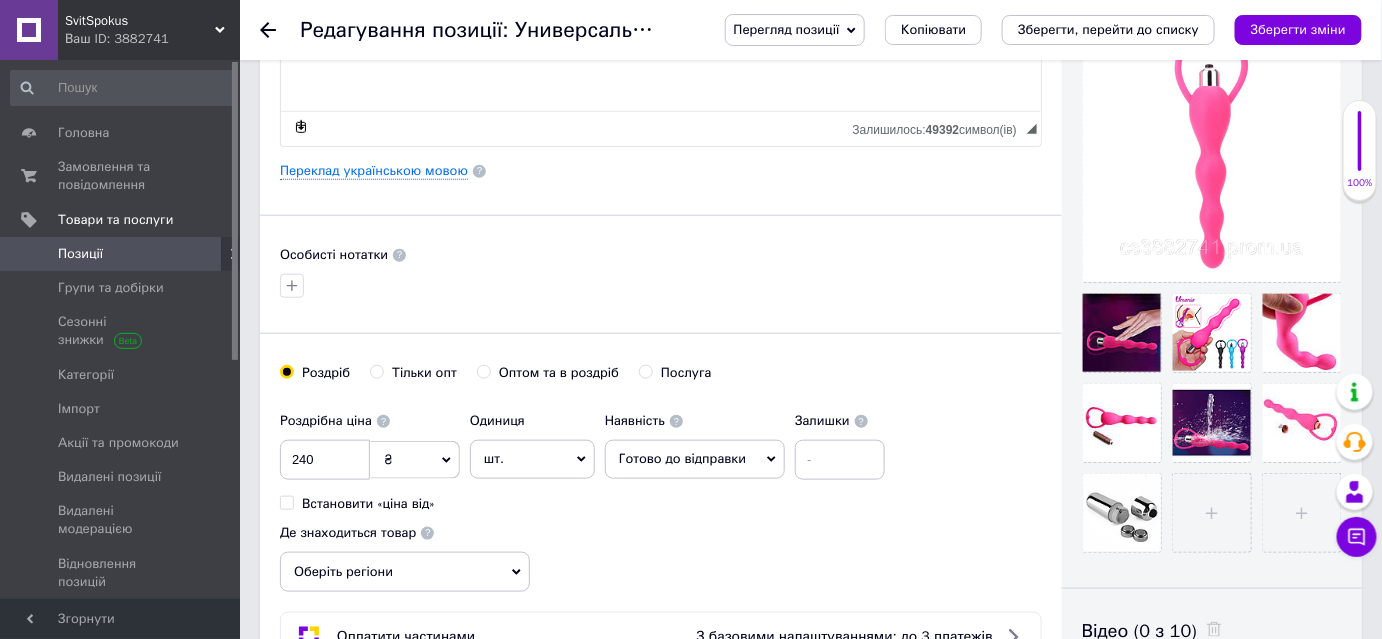 scroll, scrollTop: 521, scrollLeft: 0, axis: vertical 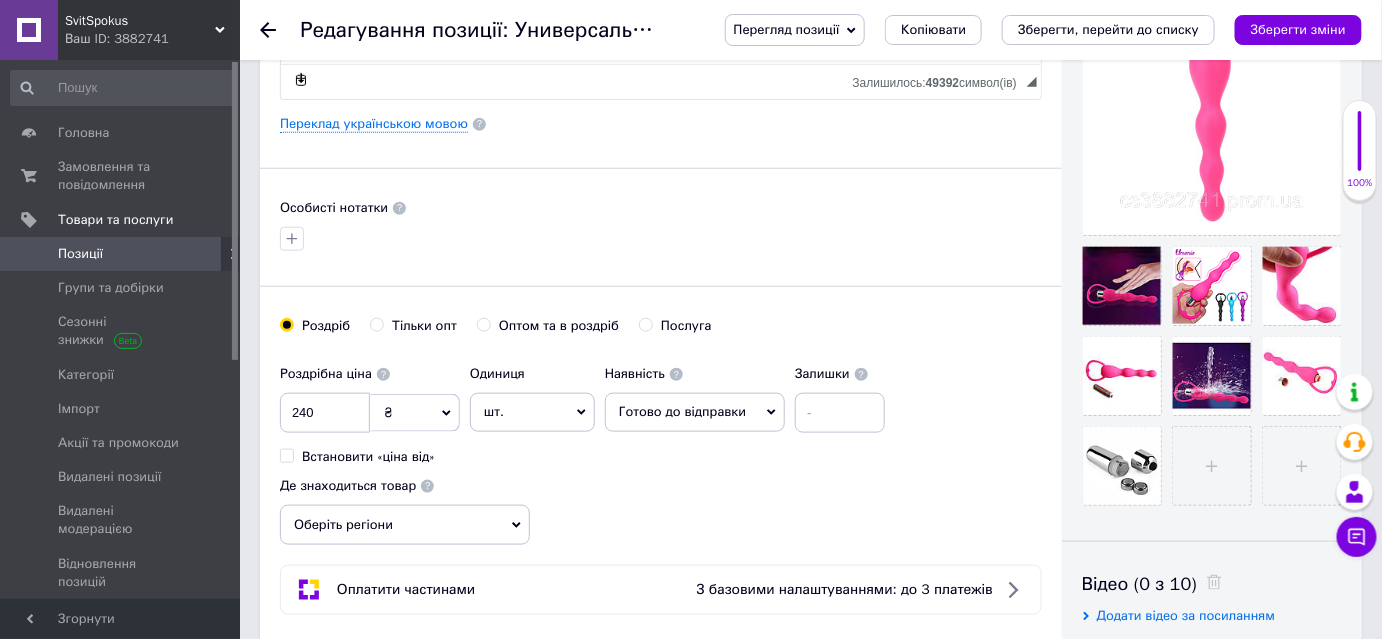 click on "Готово до відправки" at bounding box center (682, 411) 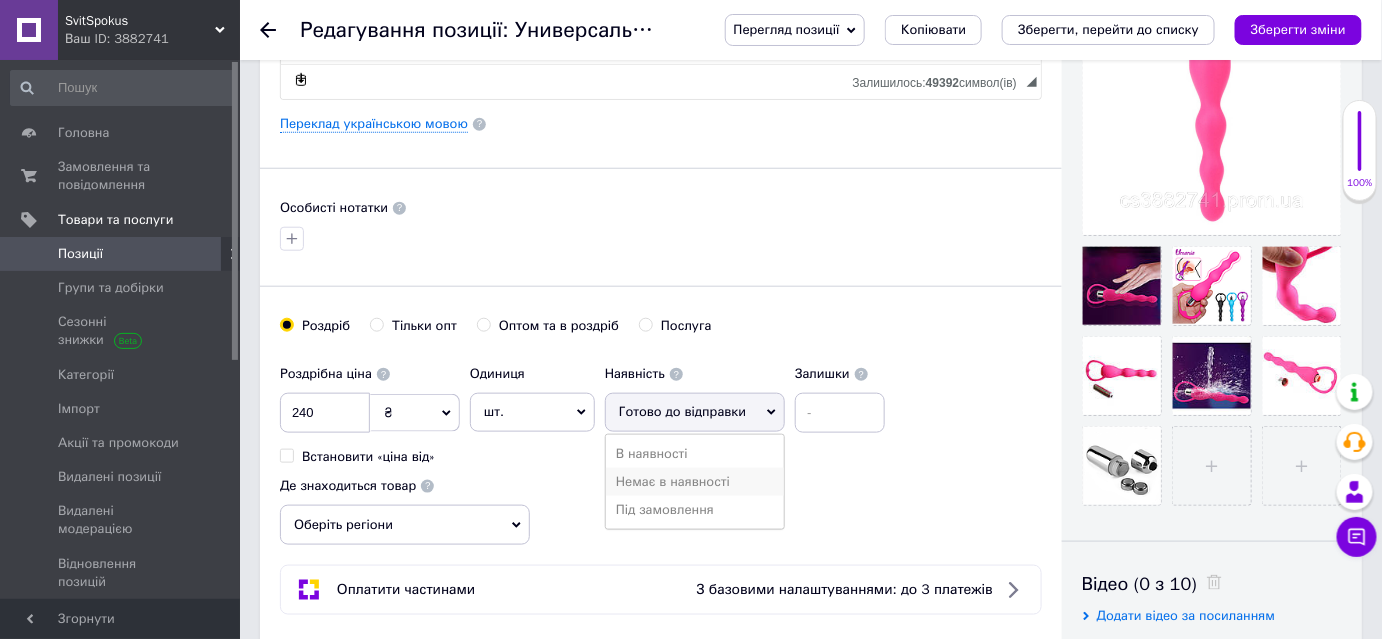 click on "Немає в наявності" at bounding box center [695, 482] 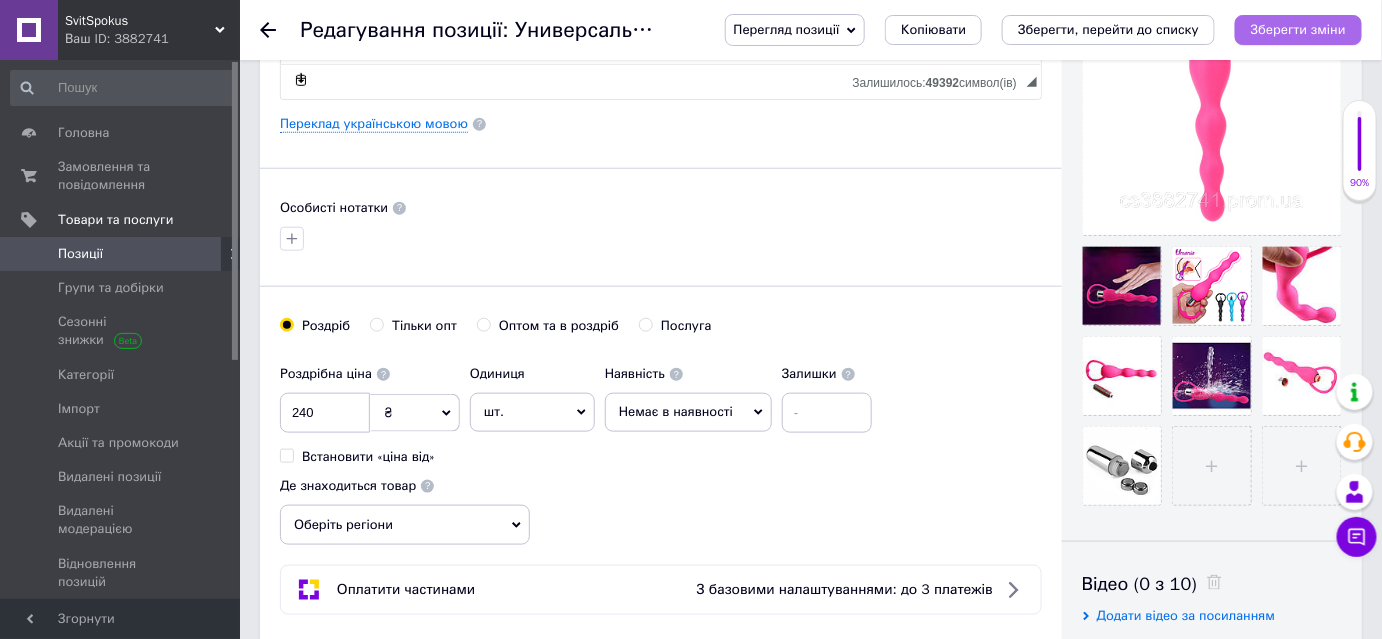 click on "Зберегти зміни" at bounding box center (1298, 29) 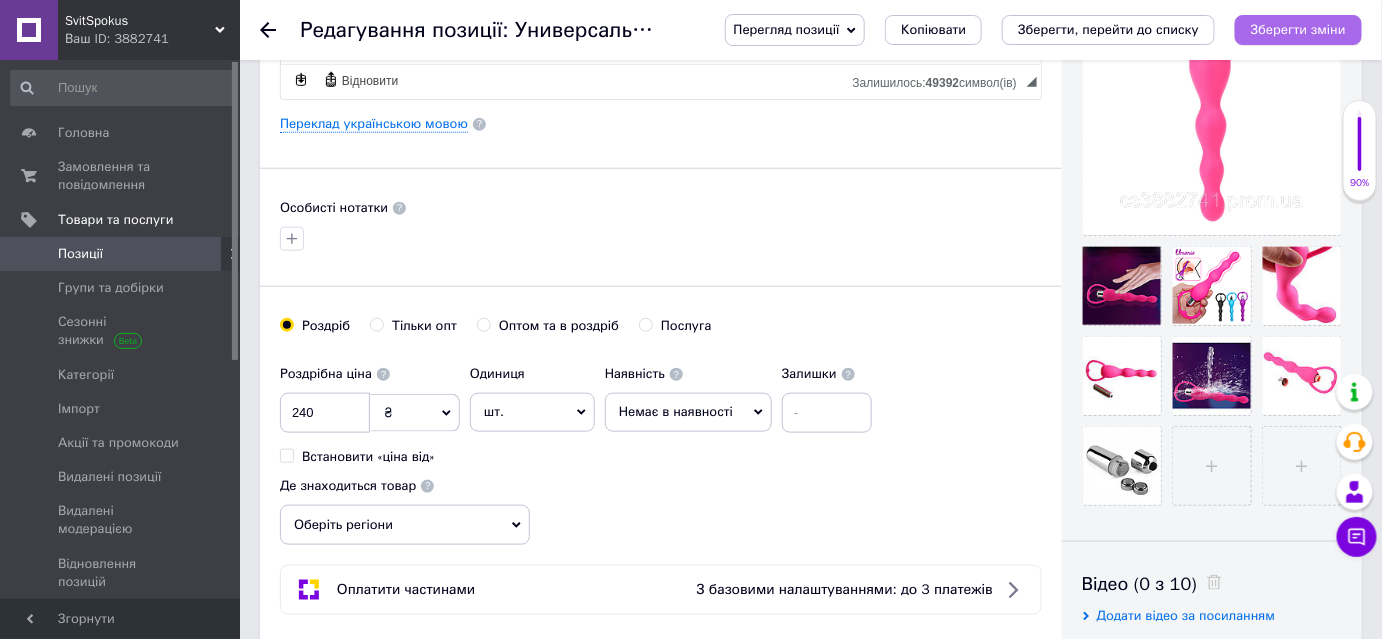 click on "Зберегти зміни" at bounding box center [1298, 29] 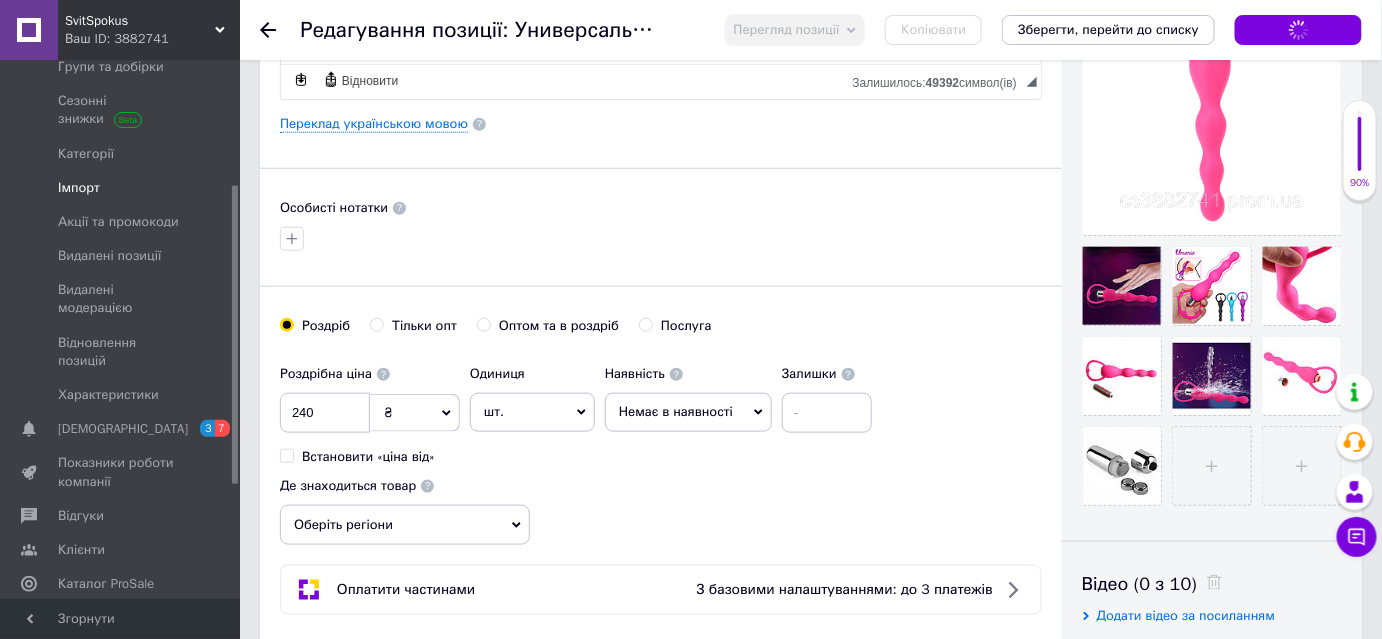 scroll, scrollTop: 224, scrollLeft: 0, axis: vertical 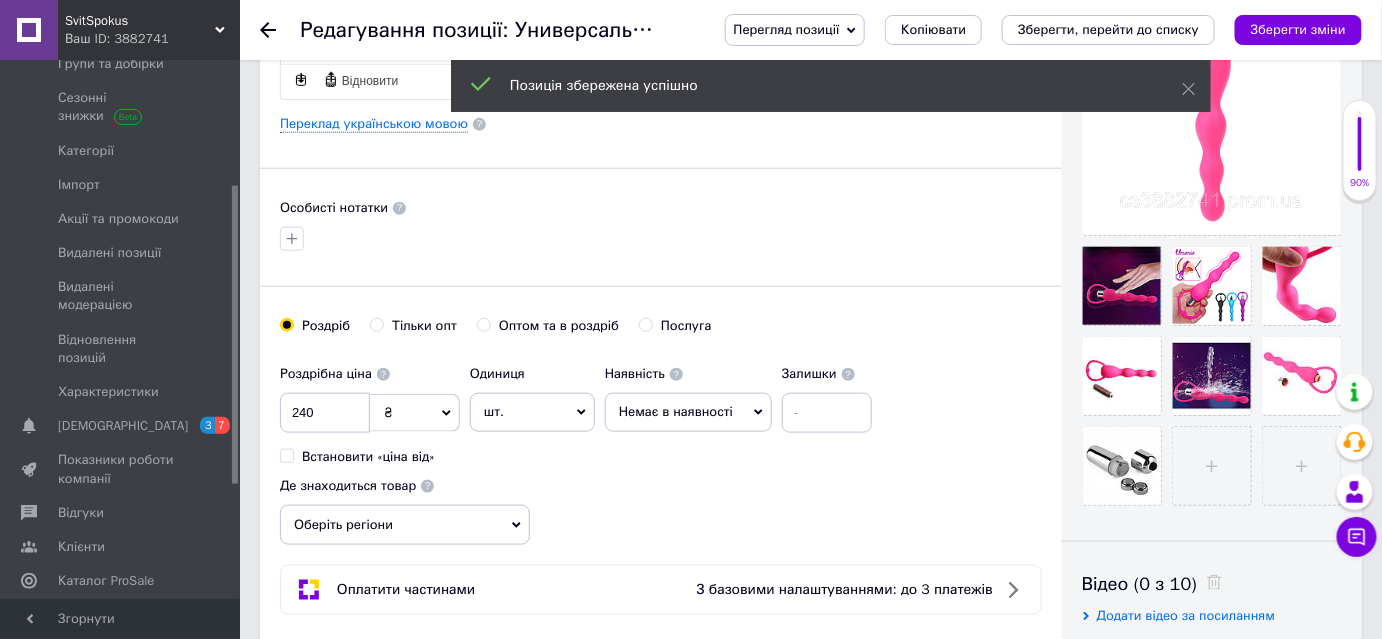 click on "Аналітика" at bounding box center [89, 615] 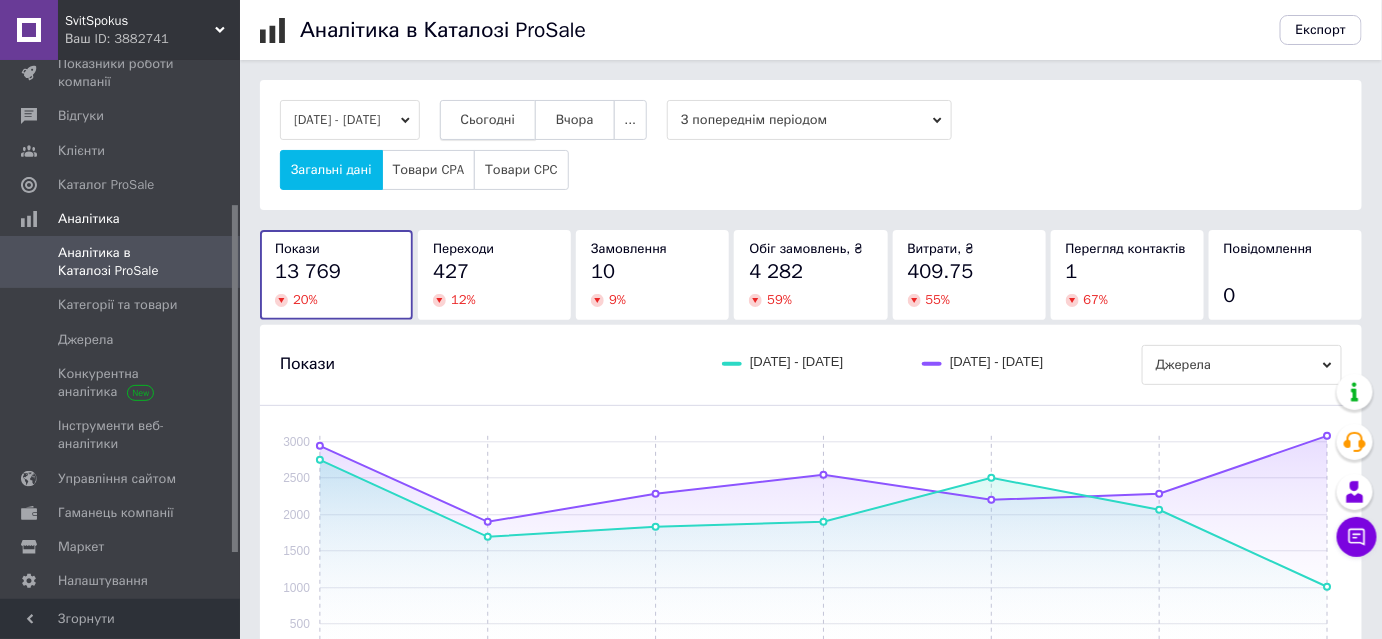click on "Сьогодні" at bounding box center [488, 120] 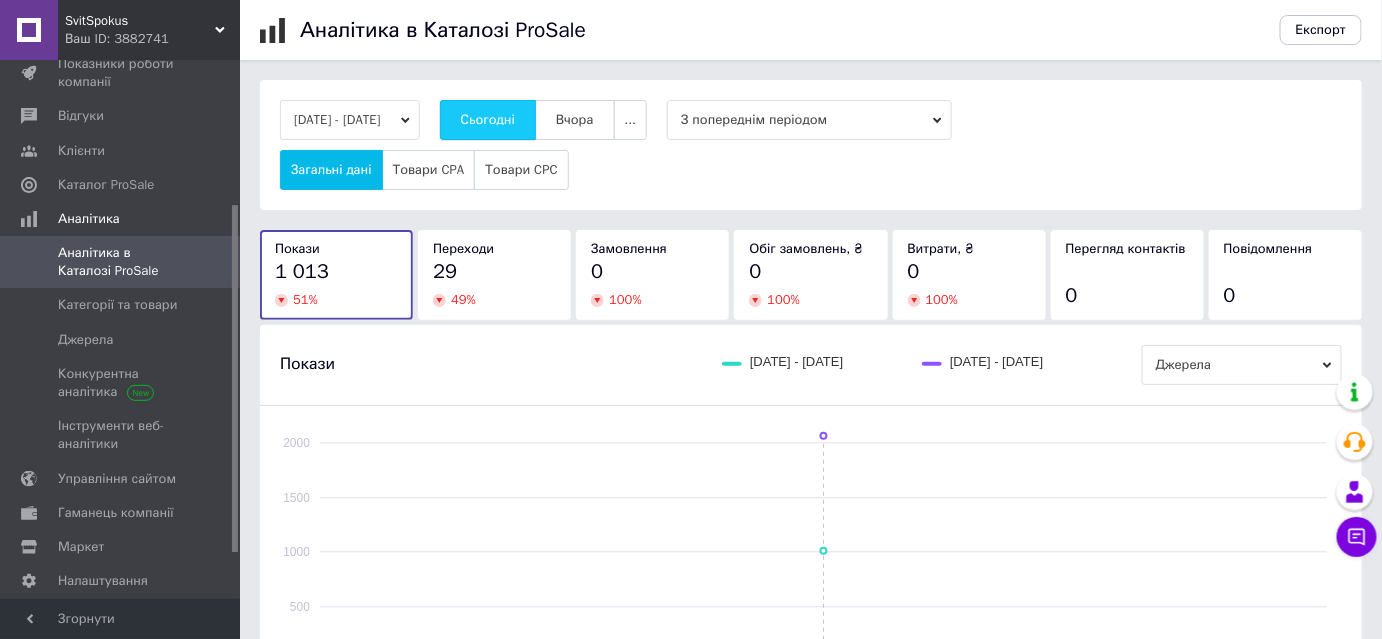 click on "Сьогодні" at bounding box center (488, 120) 